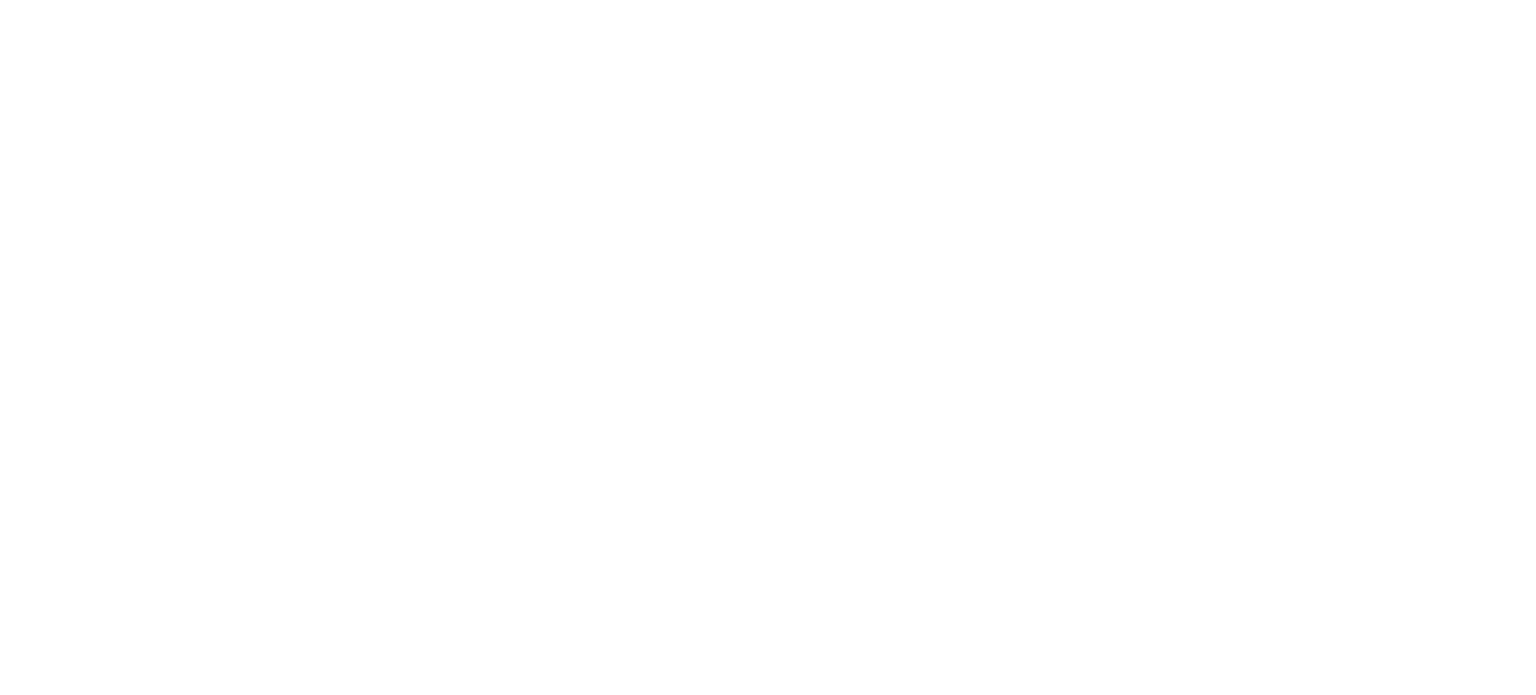 scroll, scrollTop: 0, scrollLeft: 0, axis: both 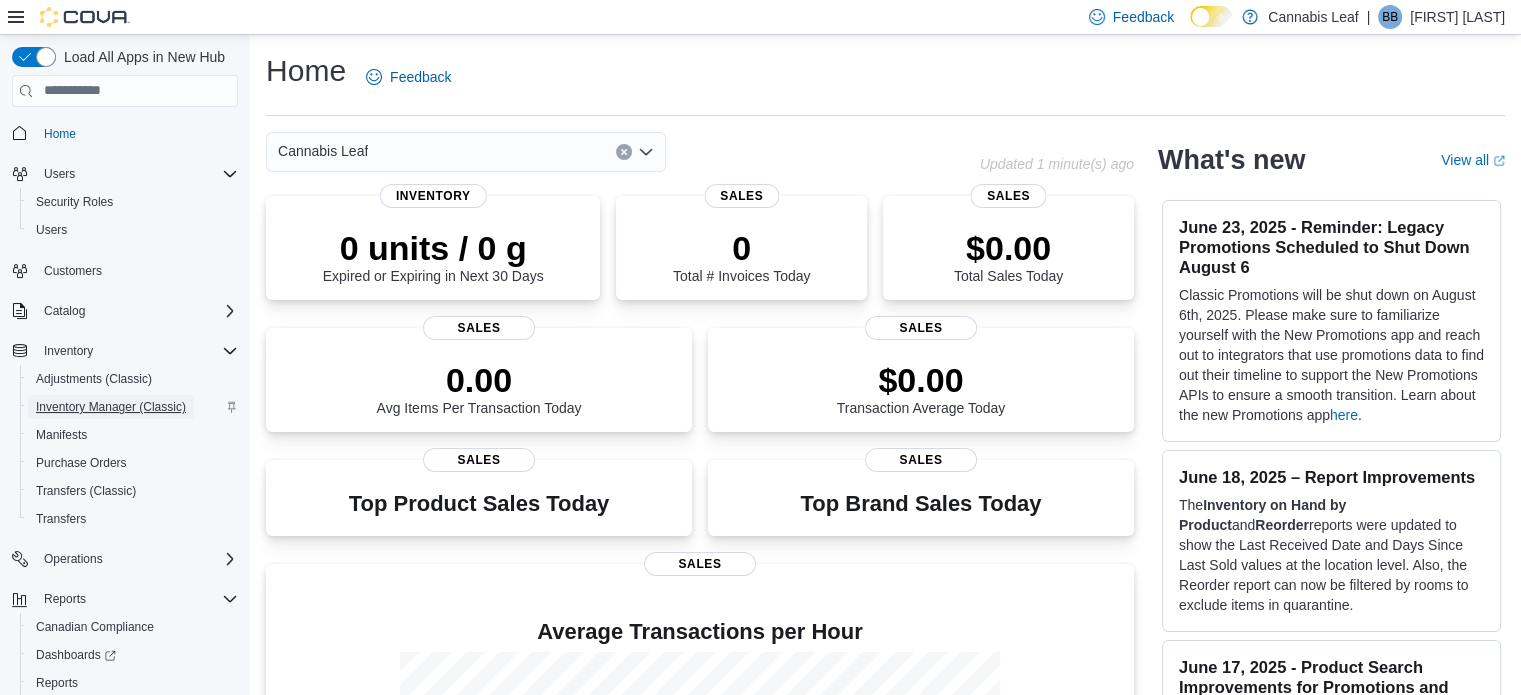 click on "Inventory Manager (Classic)" at bounding box center [111, 407] 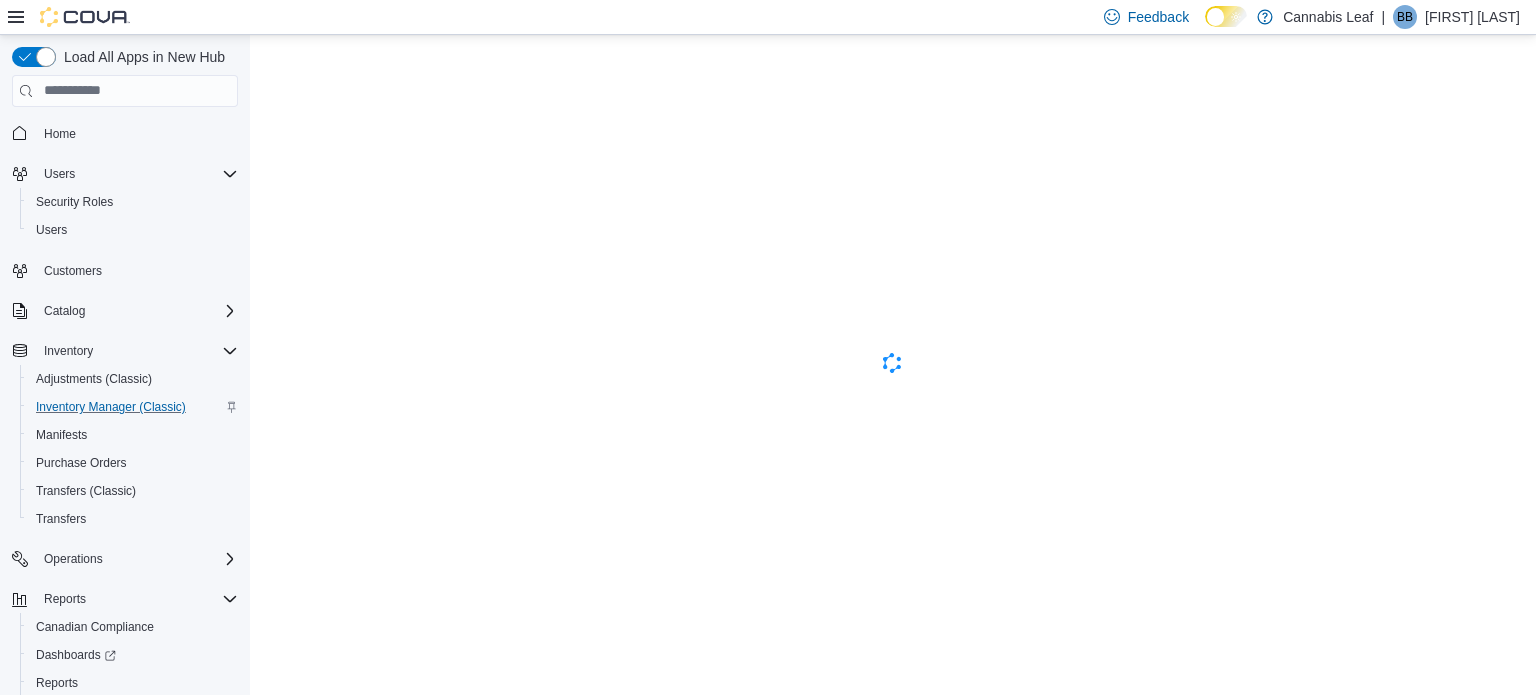 scroll, scrollTop: 0, scrollLeft: 0, axis: both 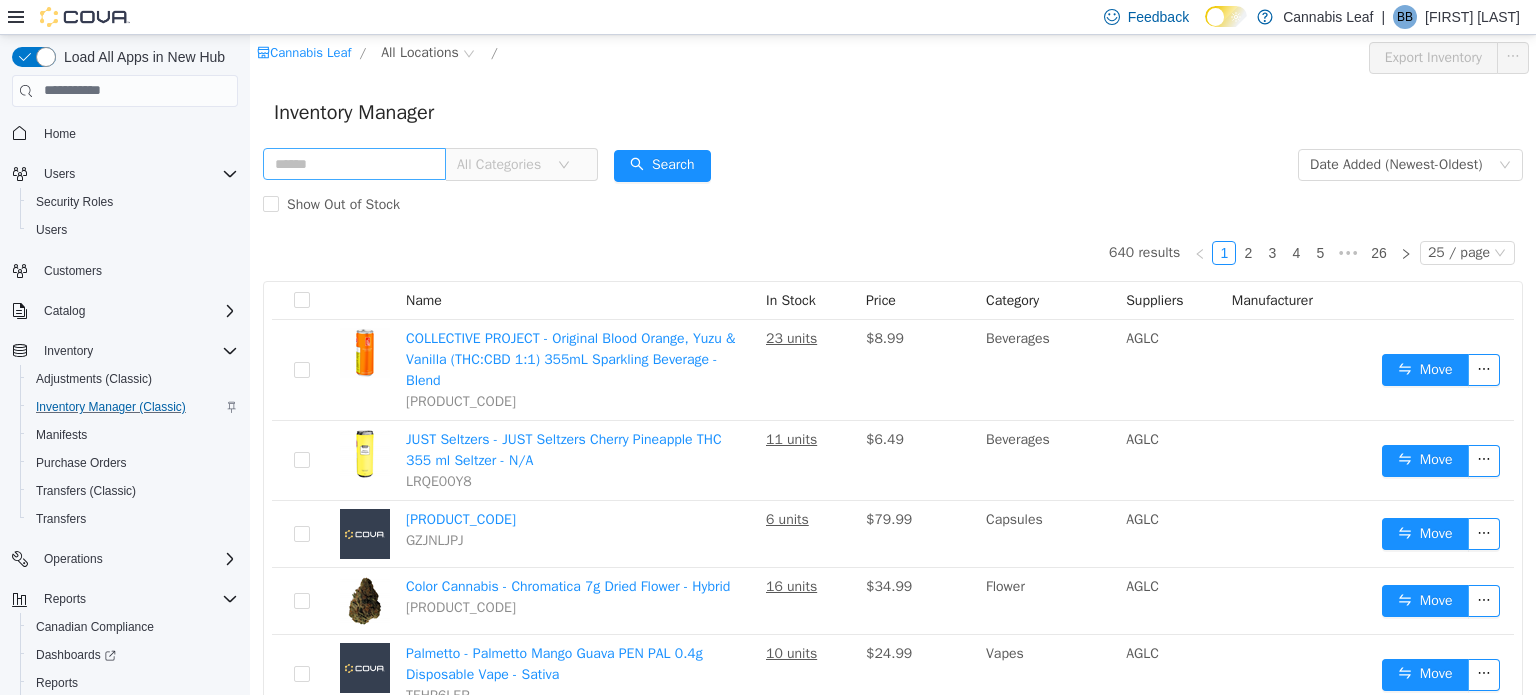 click at bounding box center [354, 163] 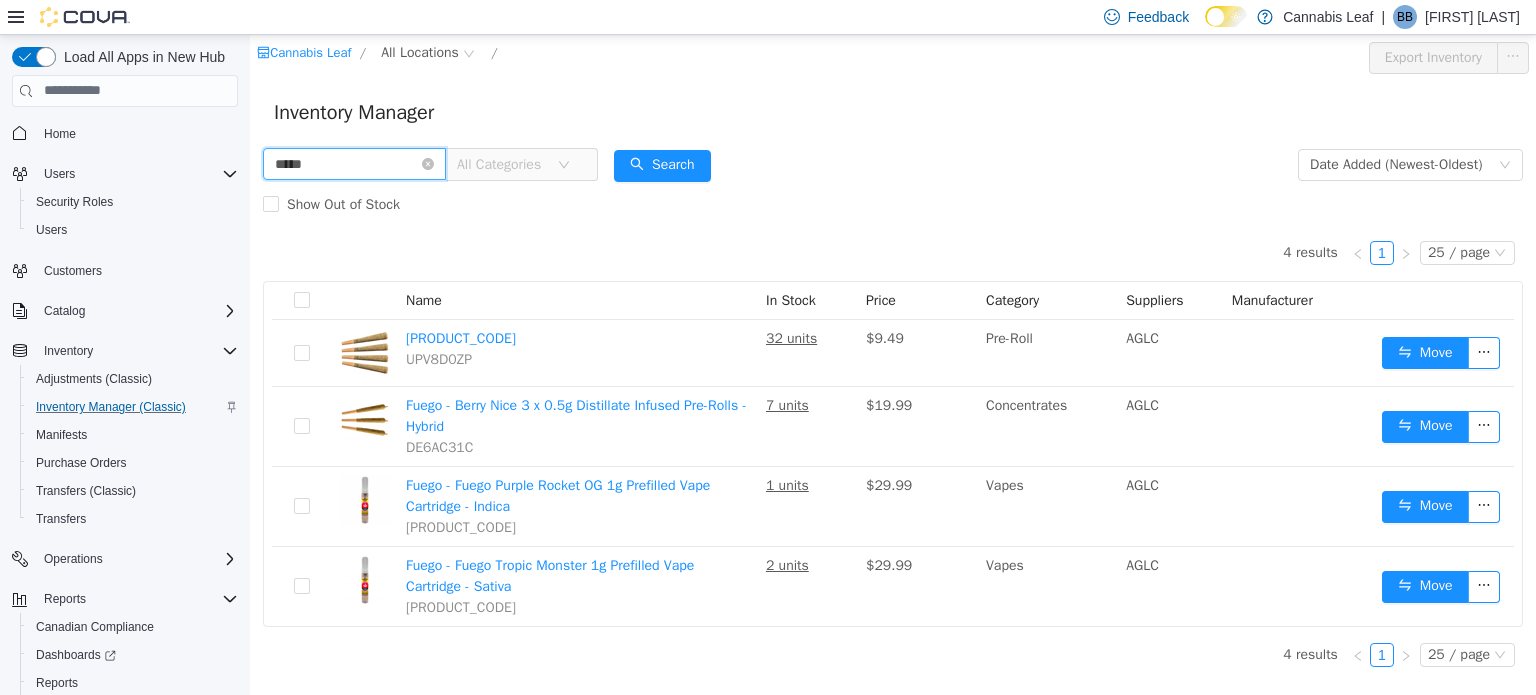drag, startPoint x: 356, startPoint y: 169, endPoint x: 200, endPoint y: 166, distance: 156.02884 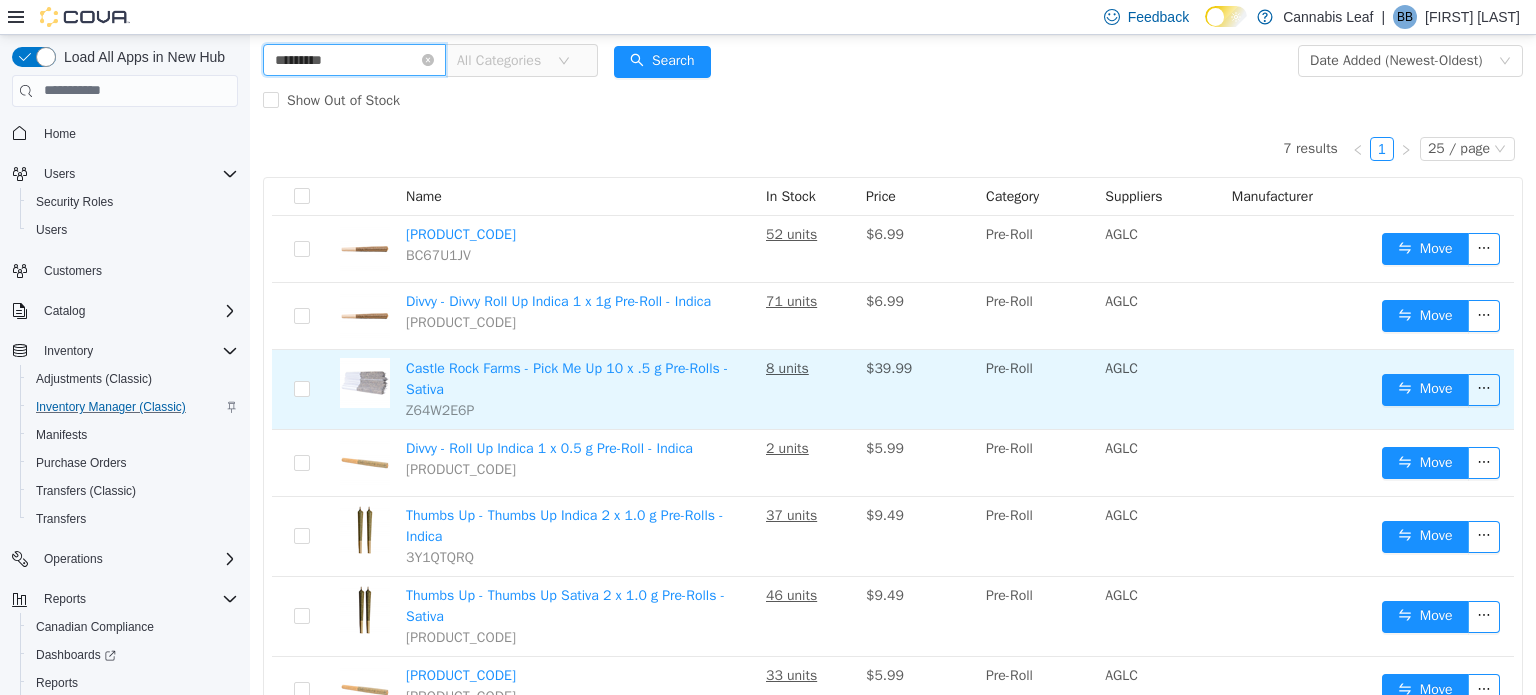 scroll, scrollTop: 188, scrollLeft: 0, axis: vertical 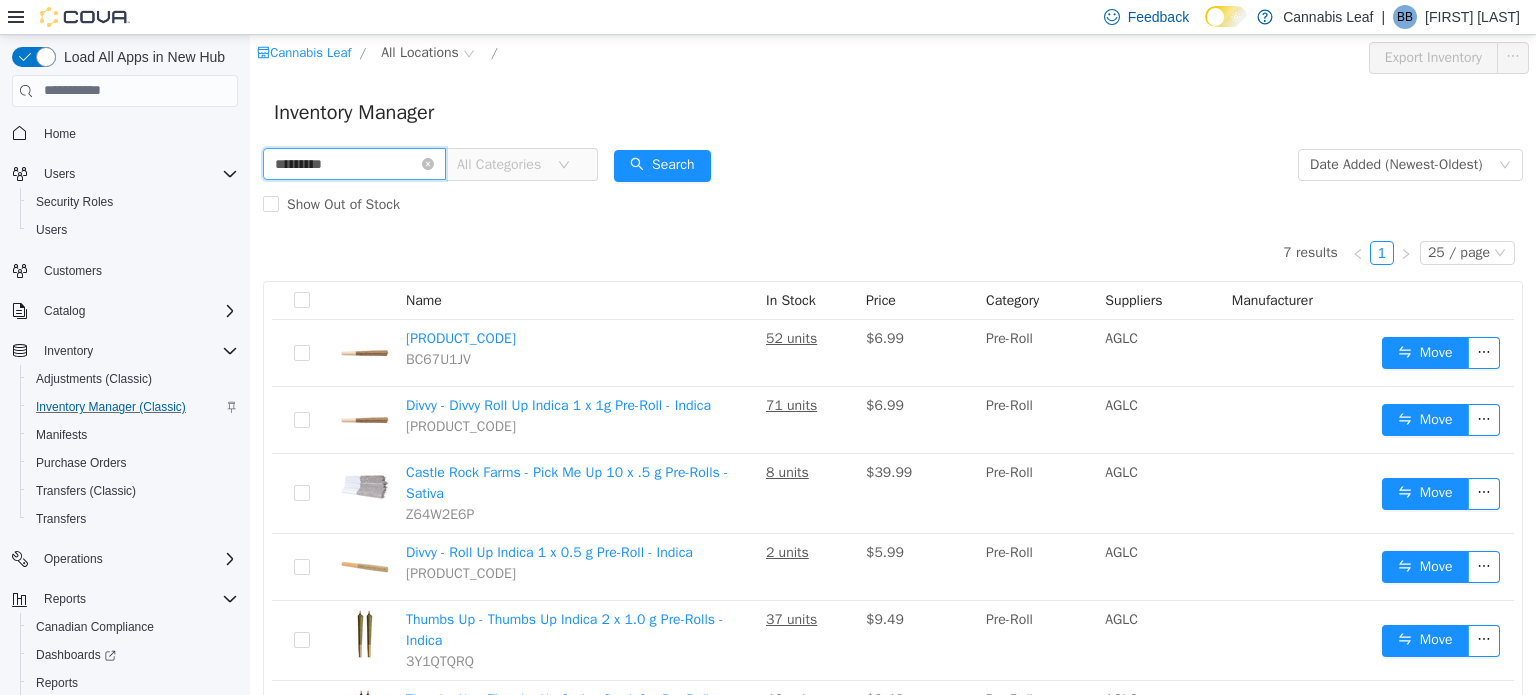 drag, startPoint x: 380, startPoint y: 155, endPoint x: 90, endPoint y: 115, distance: 292.74564 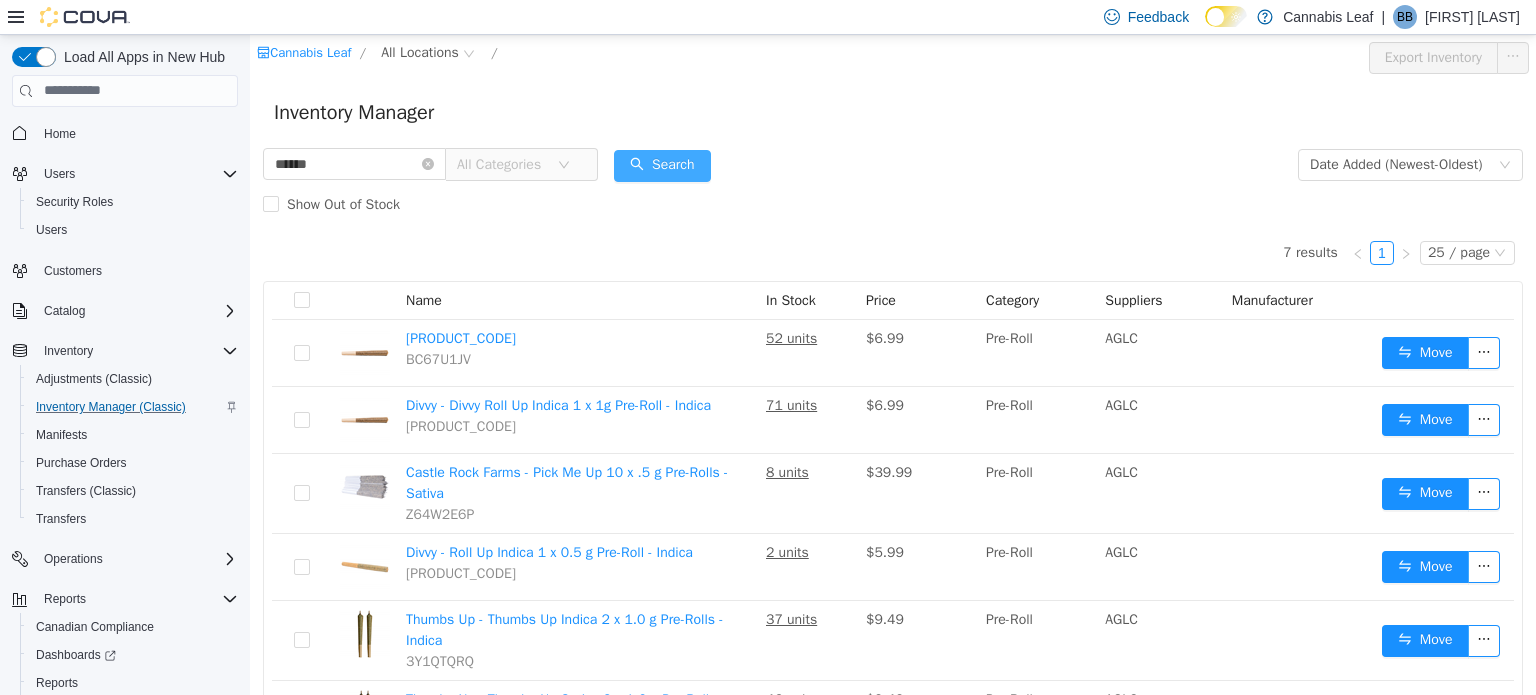 click on "Search" at bounding box center (662, 165) 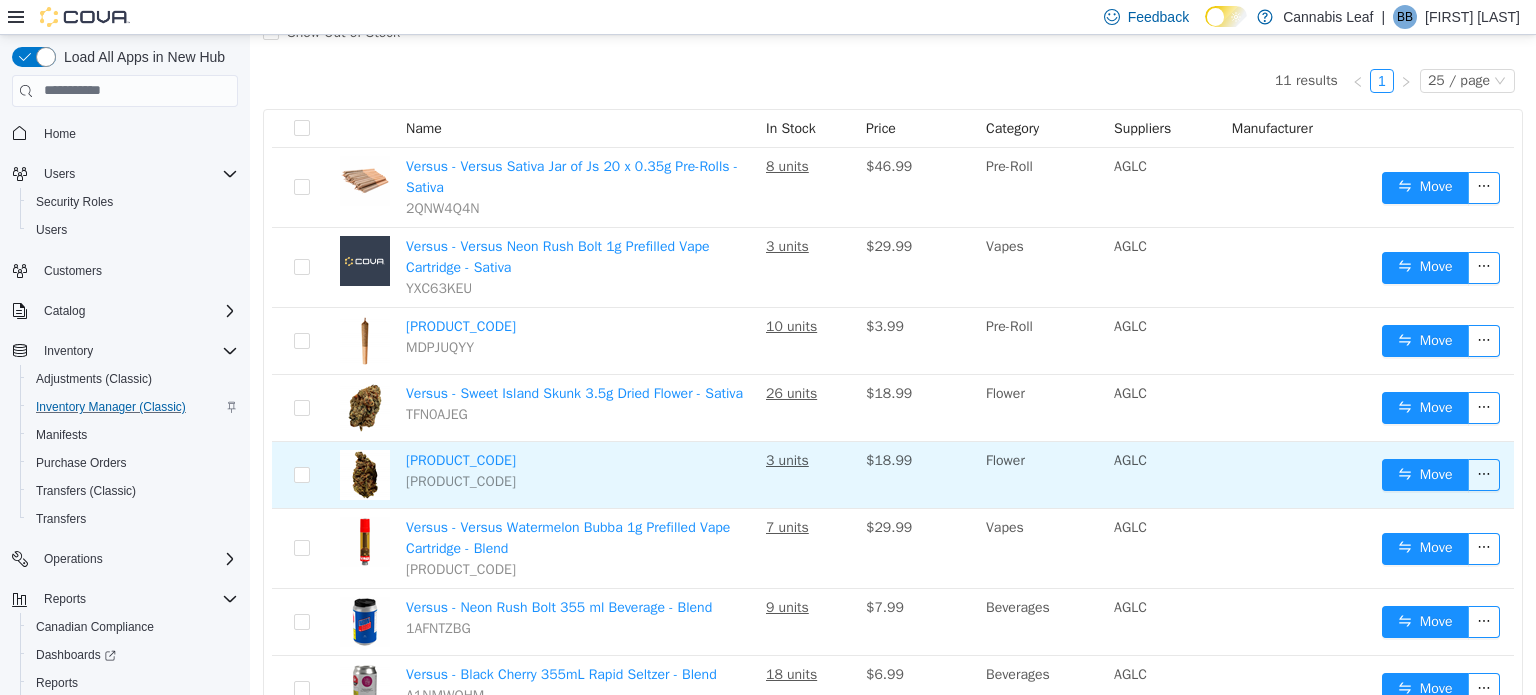 scroll, scrollTop: 200, scrollLeft: 0, axis: vertical 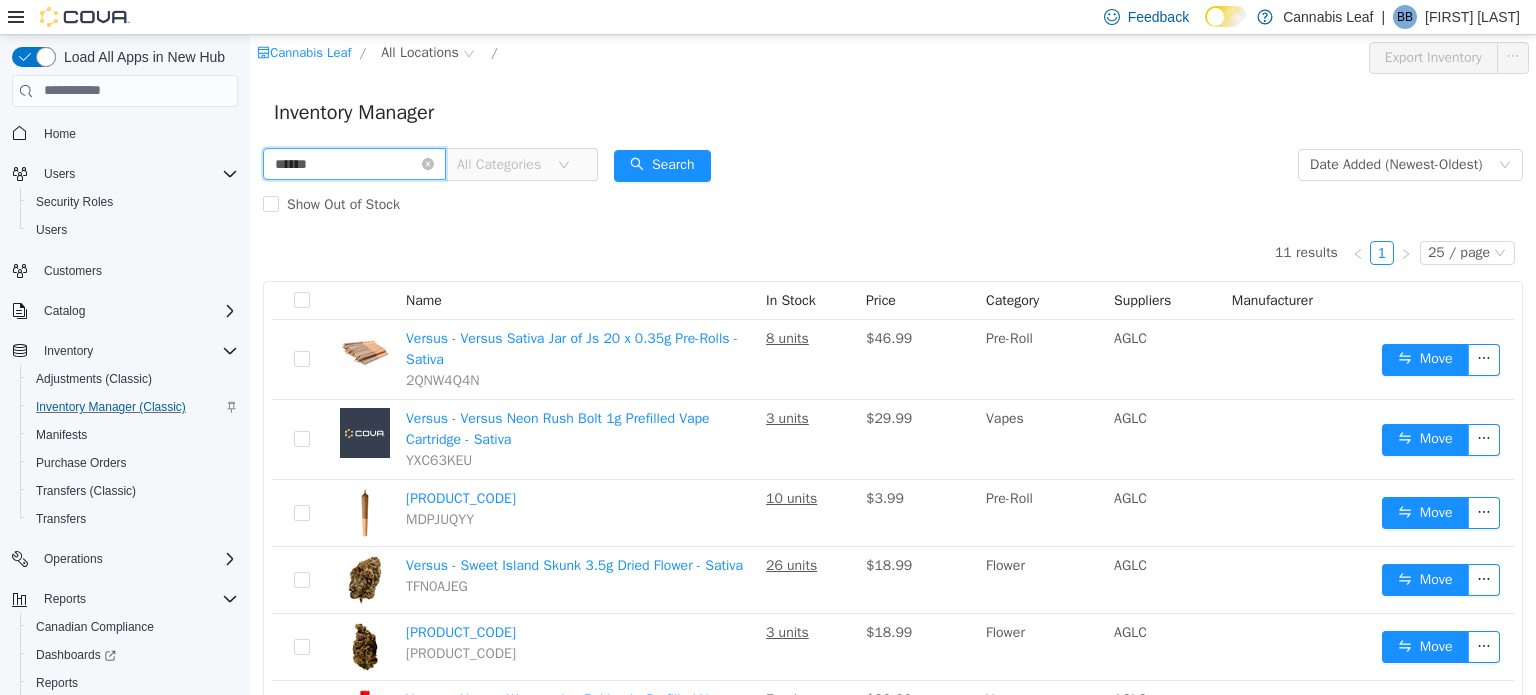 drag, startPoint x: 337, startPoint y: 170, endPoint x: 139, endPoint y: 128, distance: 202.40553 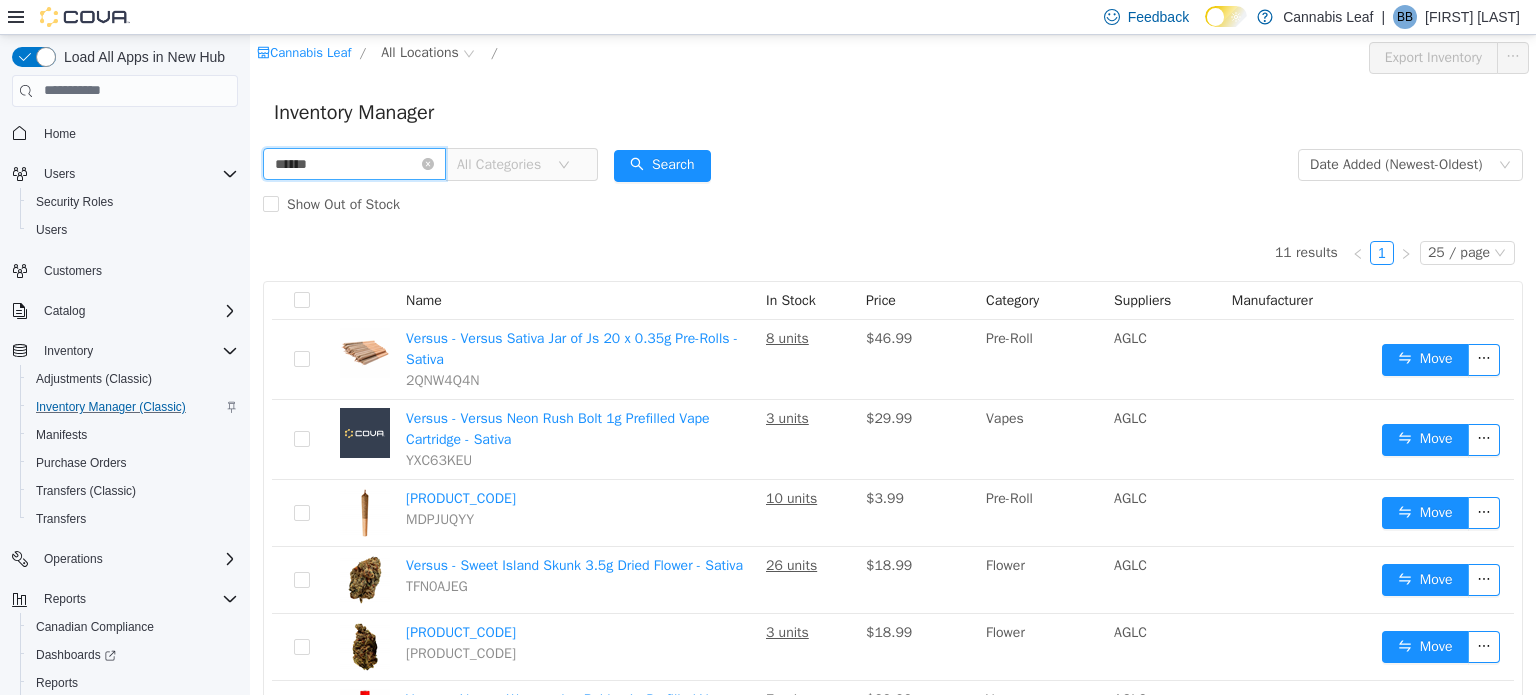 type on "**********" 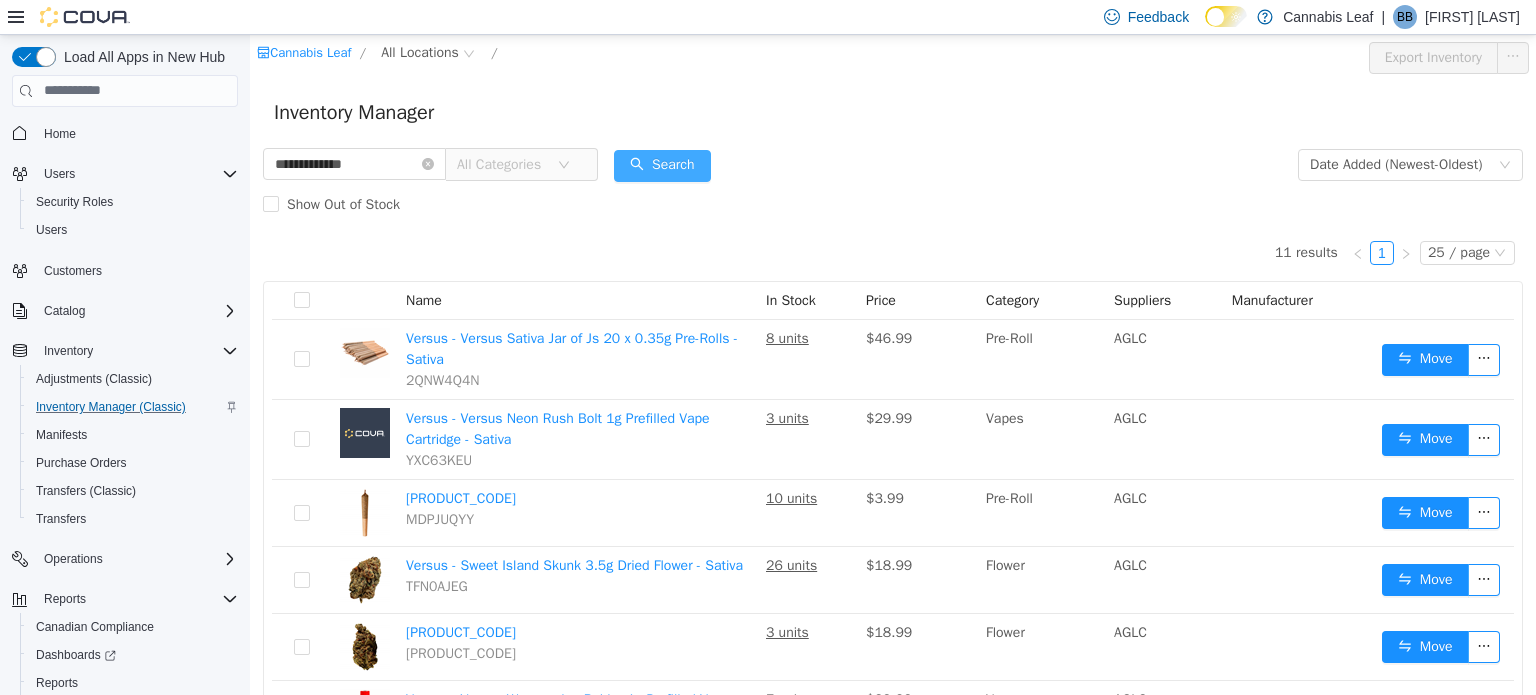 click on "Search" at bounding box center (662, 165) 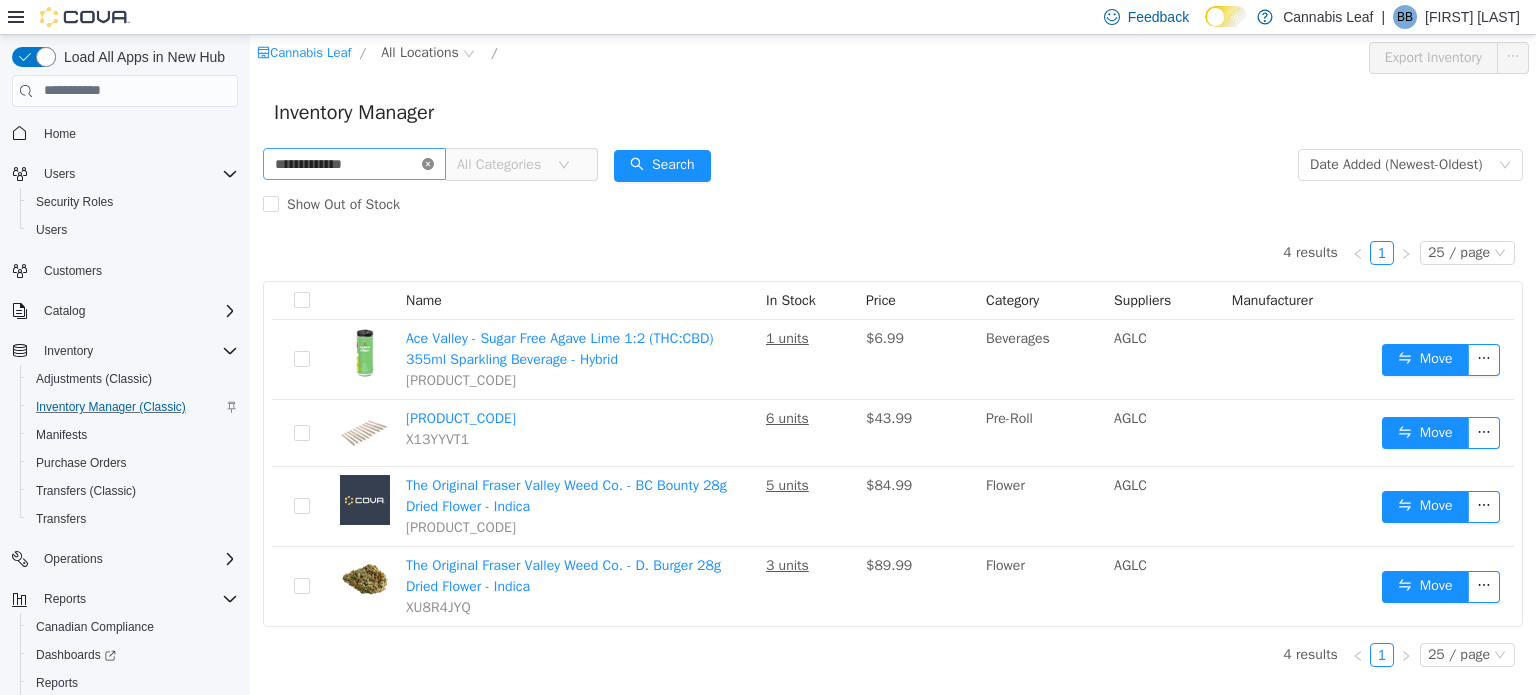 click 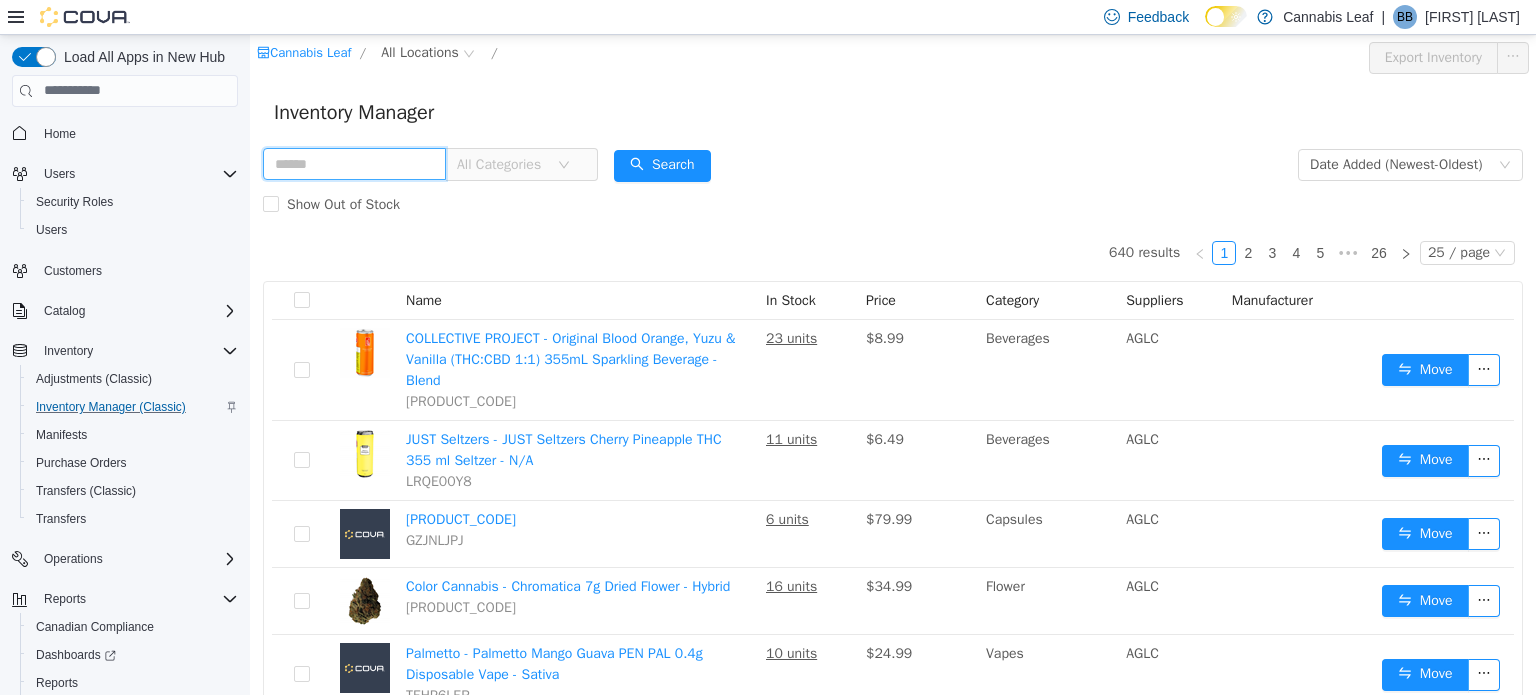 click at bounding box center [354, 163] 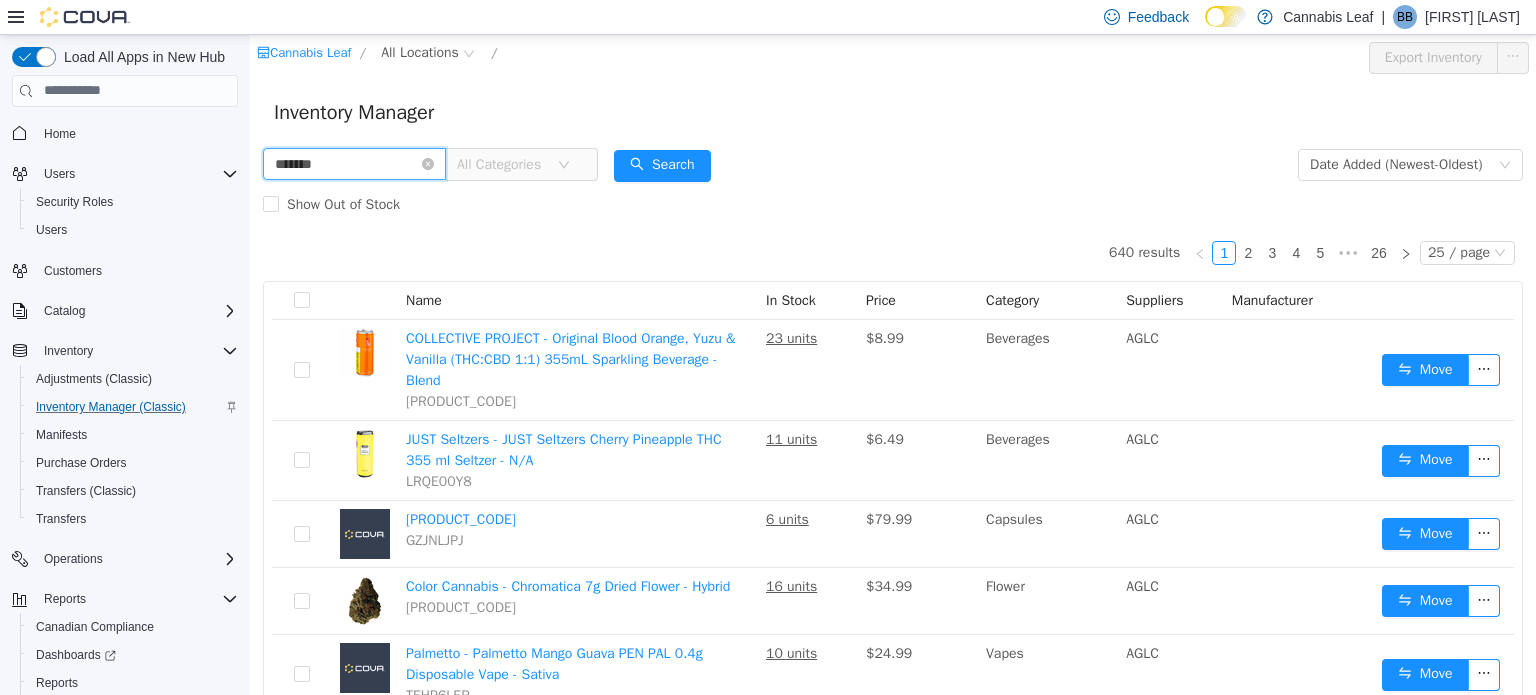 type on "*******" 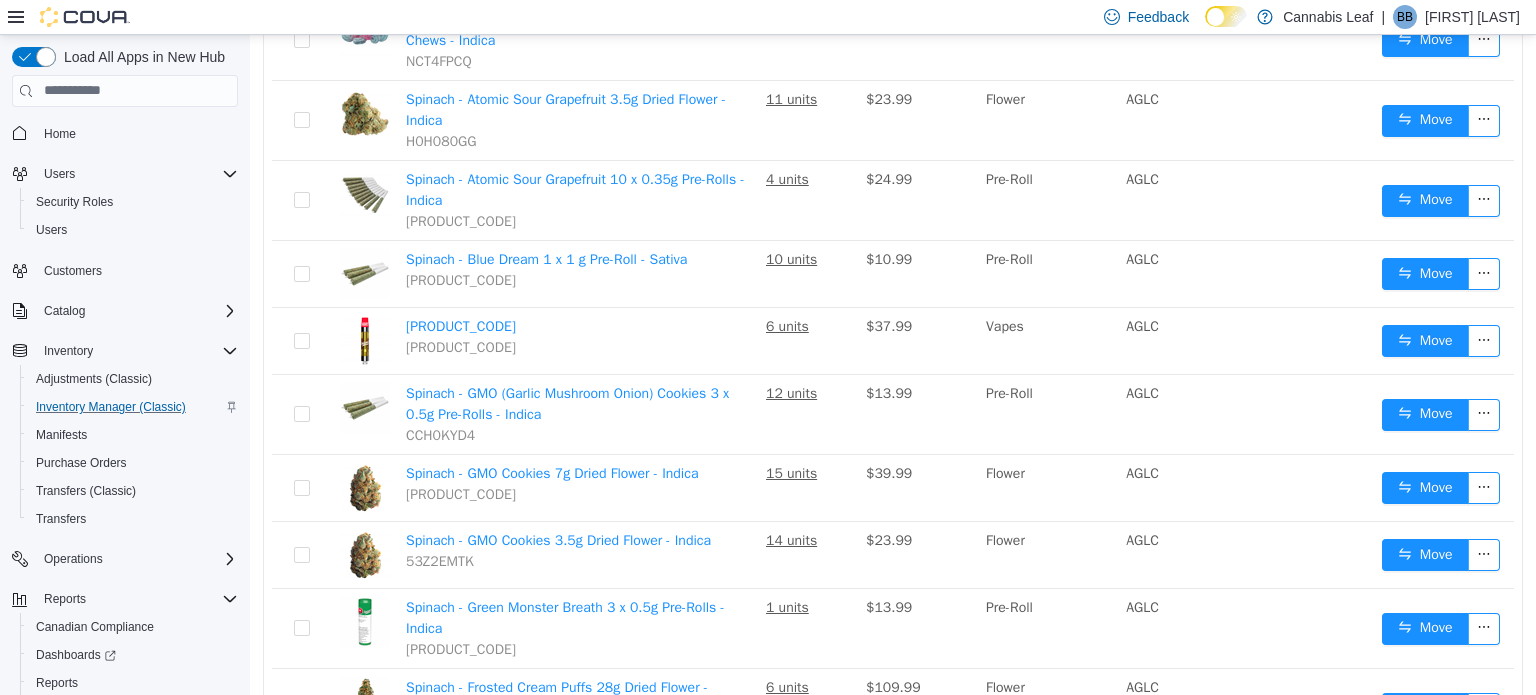 scroll, scrollTop: 1451, scrollLeft: 0, axis: vertical 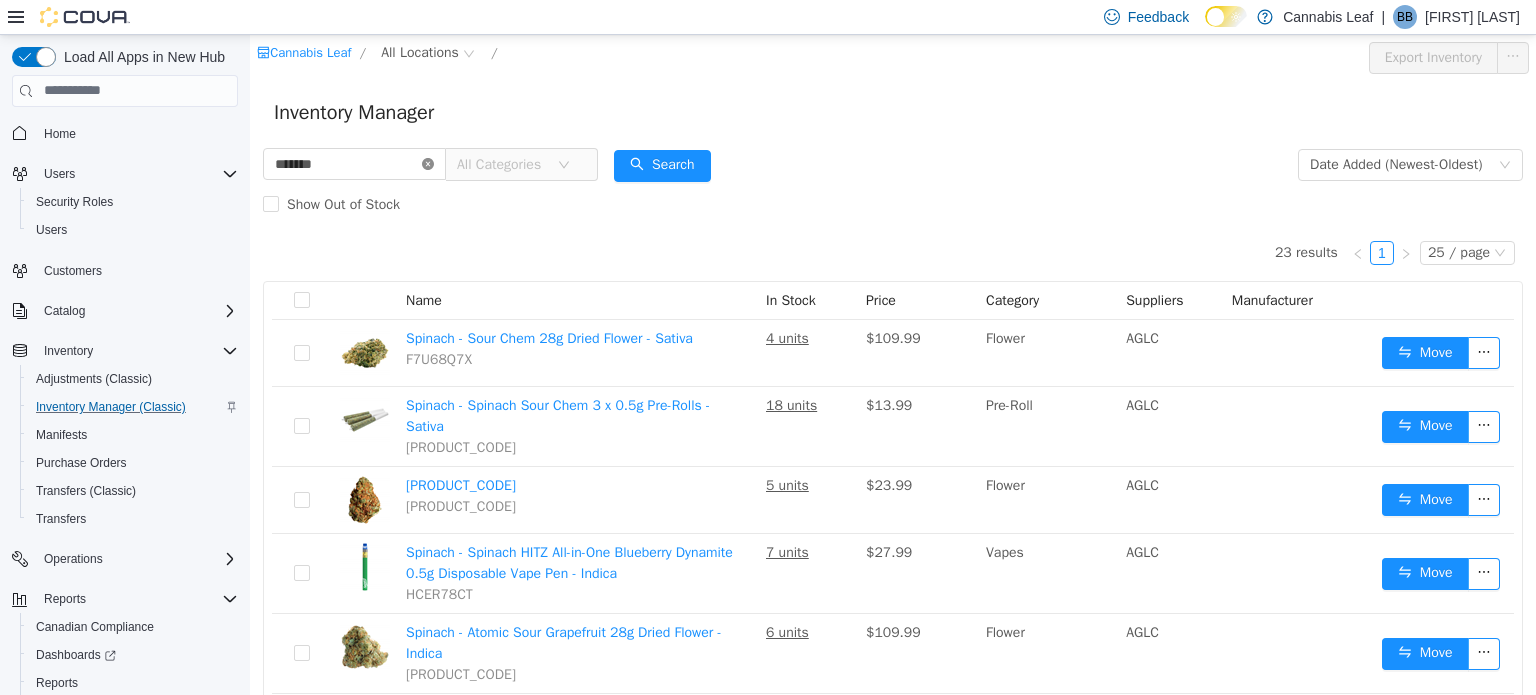 click 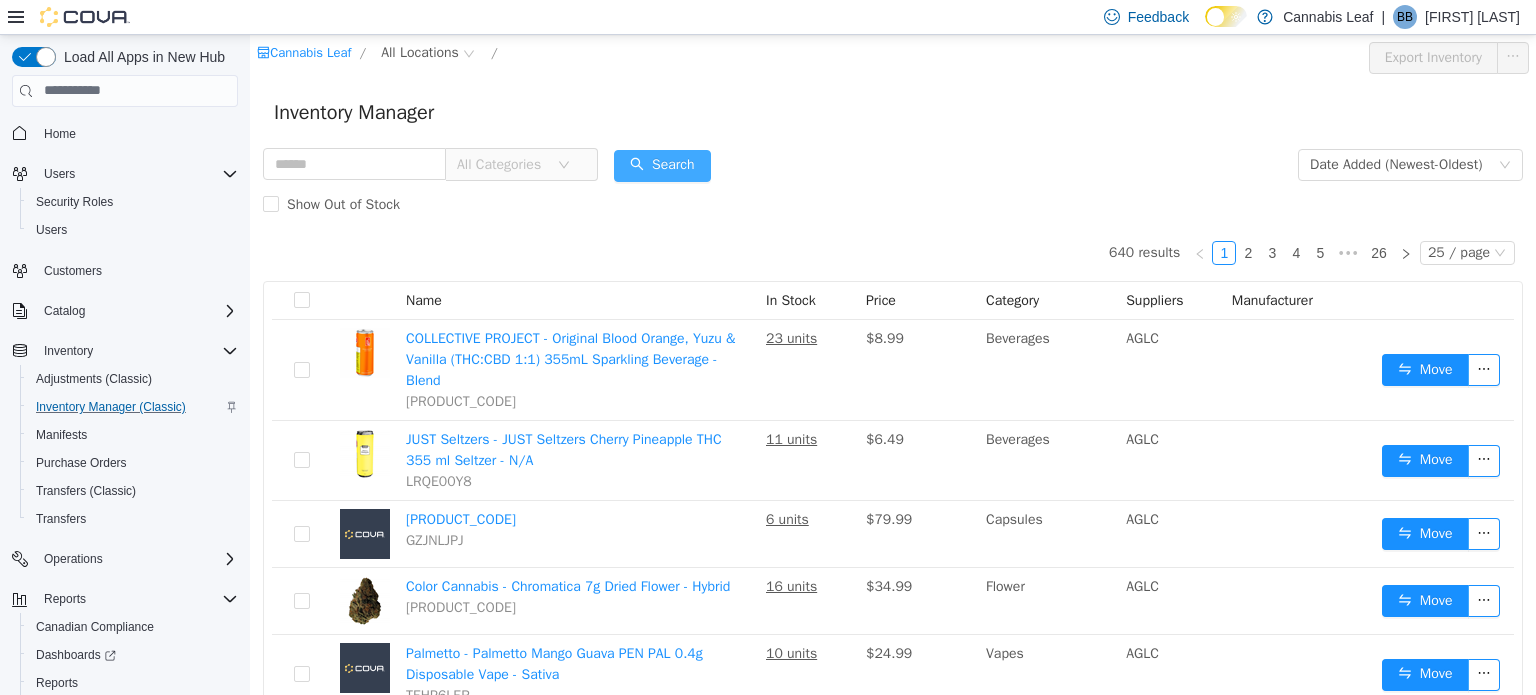 click on "Search" at bounding box center [662, 165] 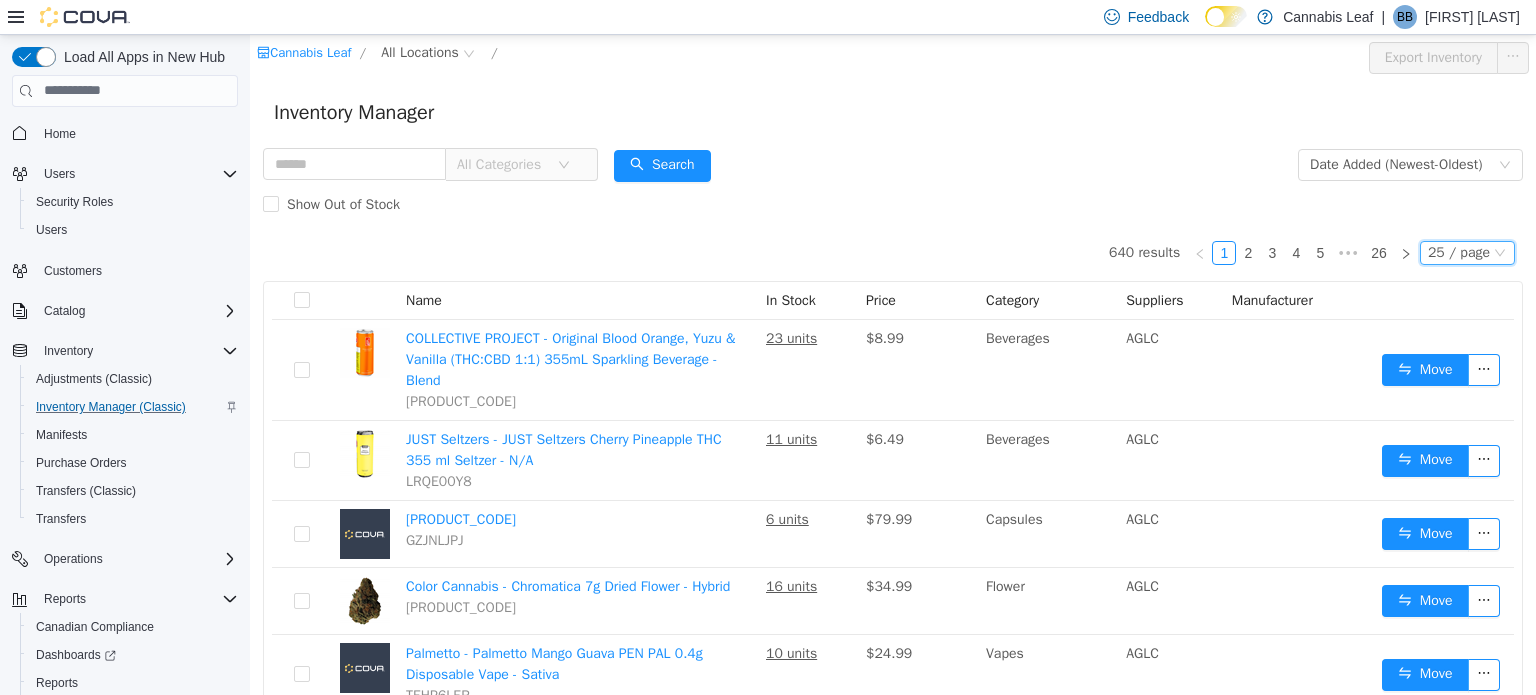 click on "25 / page" at bounding box center (1459, 252) 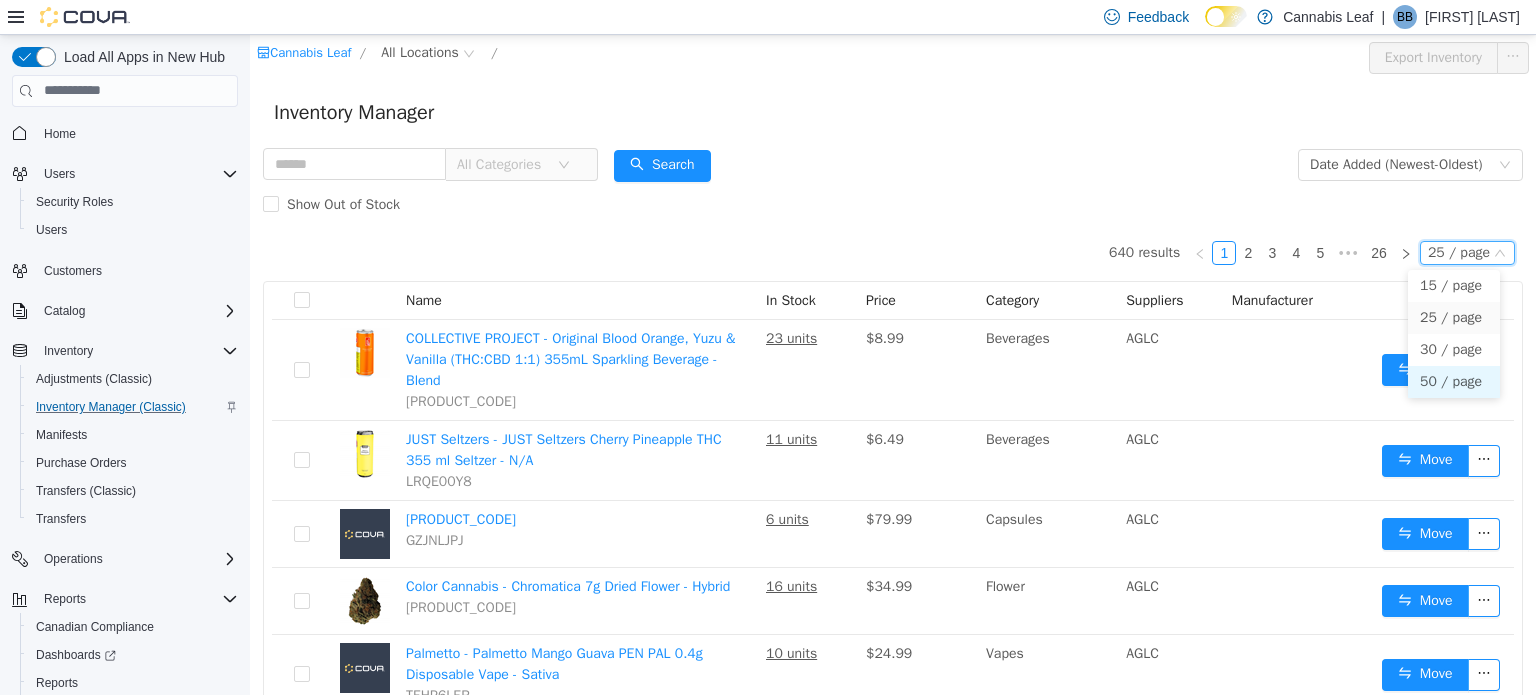 click on "50 / page" at bounding box center (1454, 381) 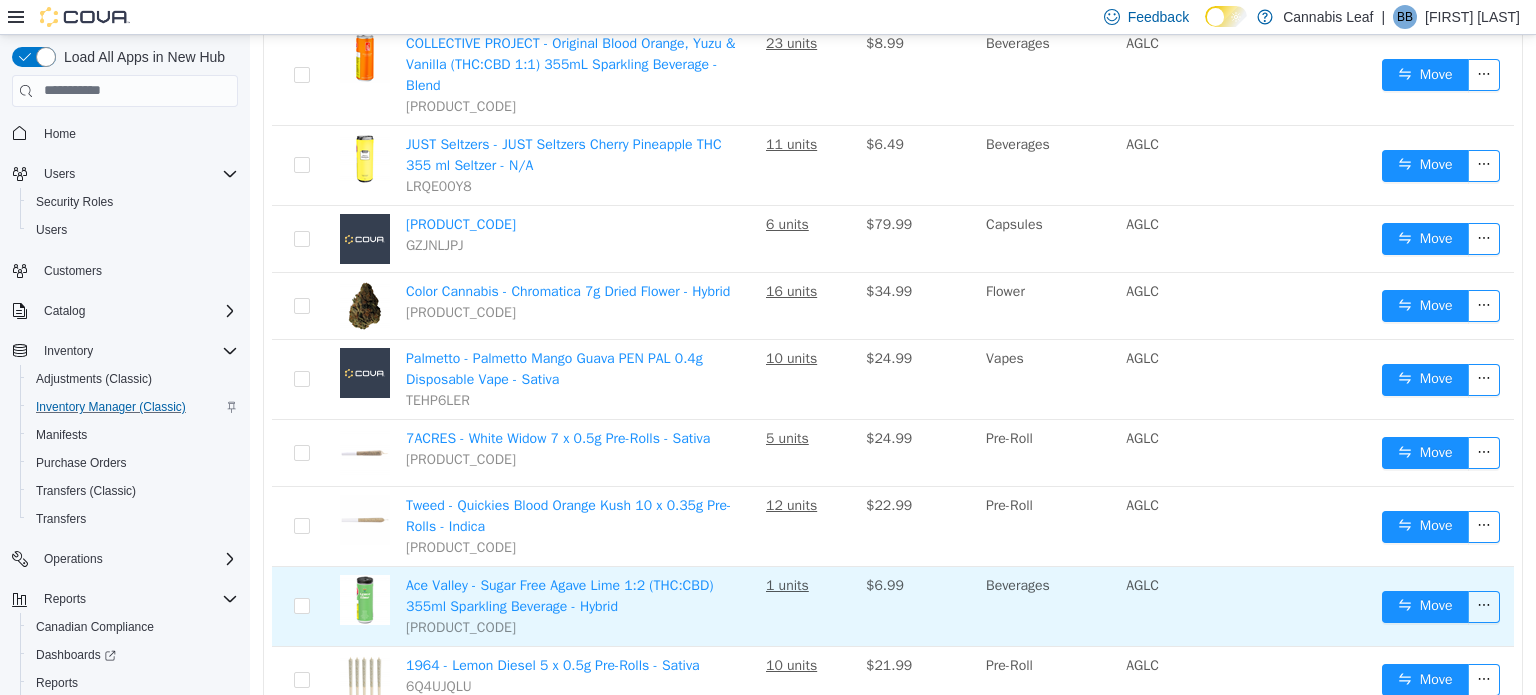 scroll, scrollTop: 500, scrollLeft: 0, axis: vertical 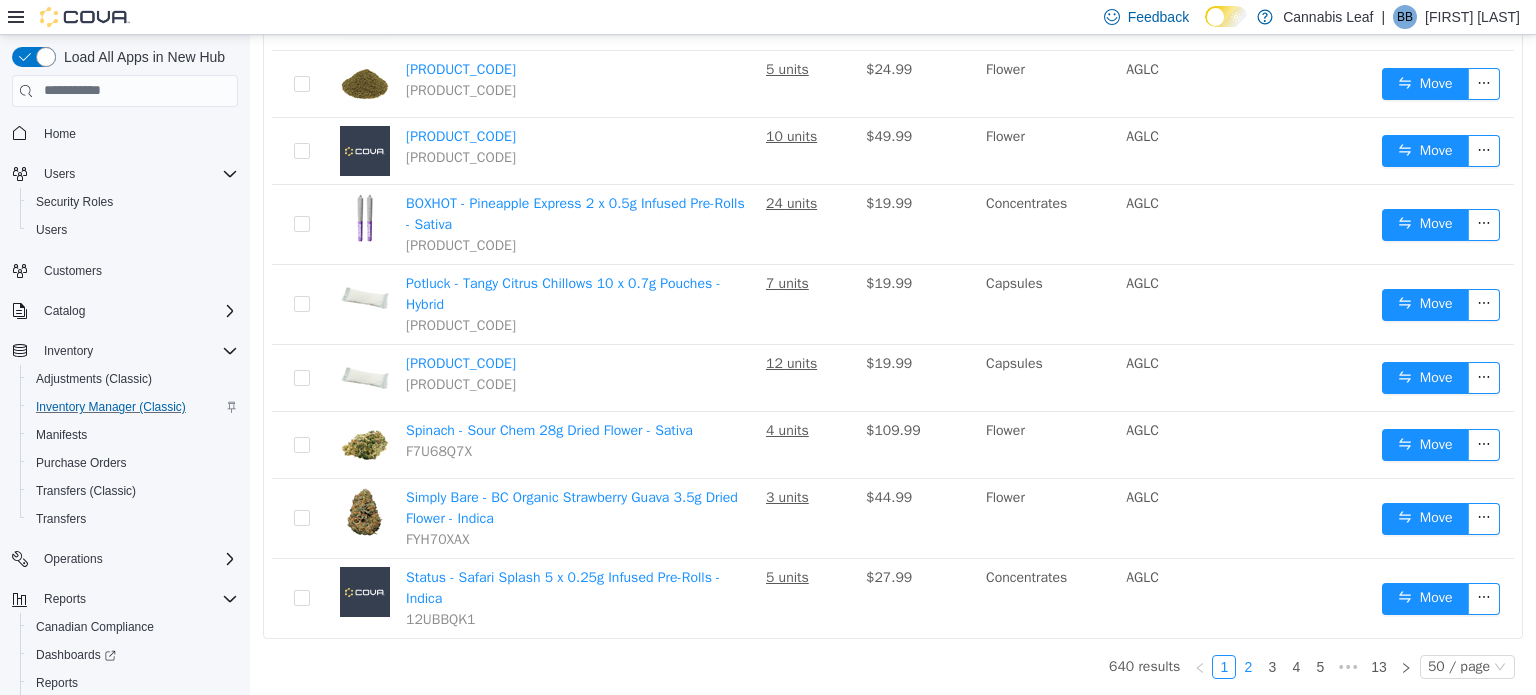 click on "2" at bounding box center [1248, 666] 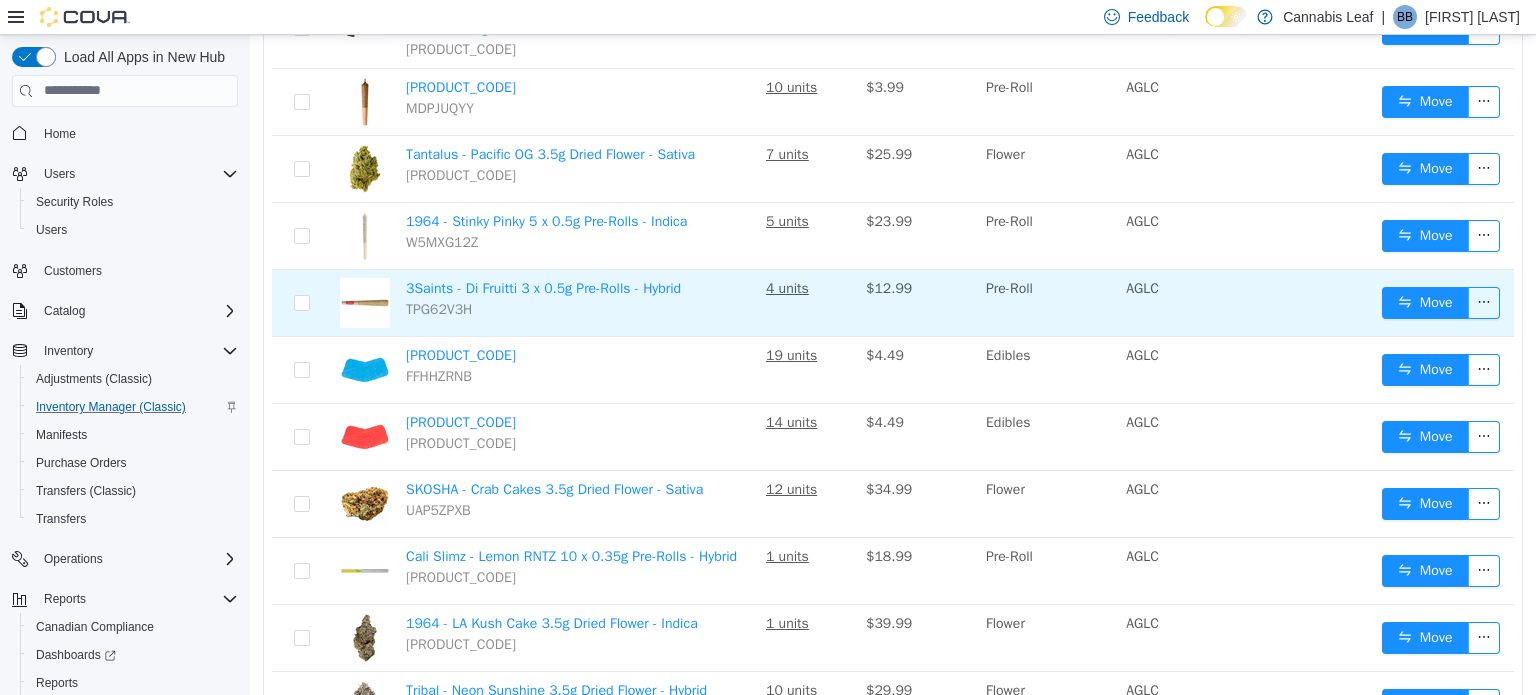 scroll, scrollTop: 3092, scrollLeft: 0, axis: vertical 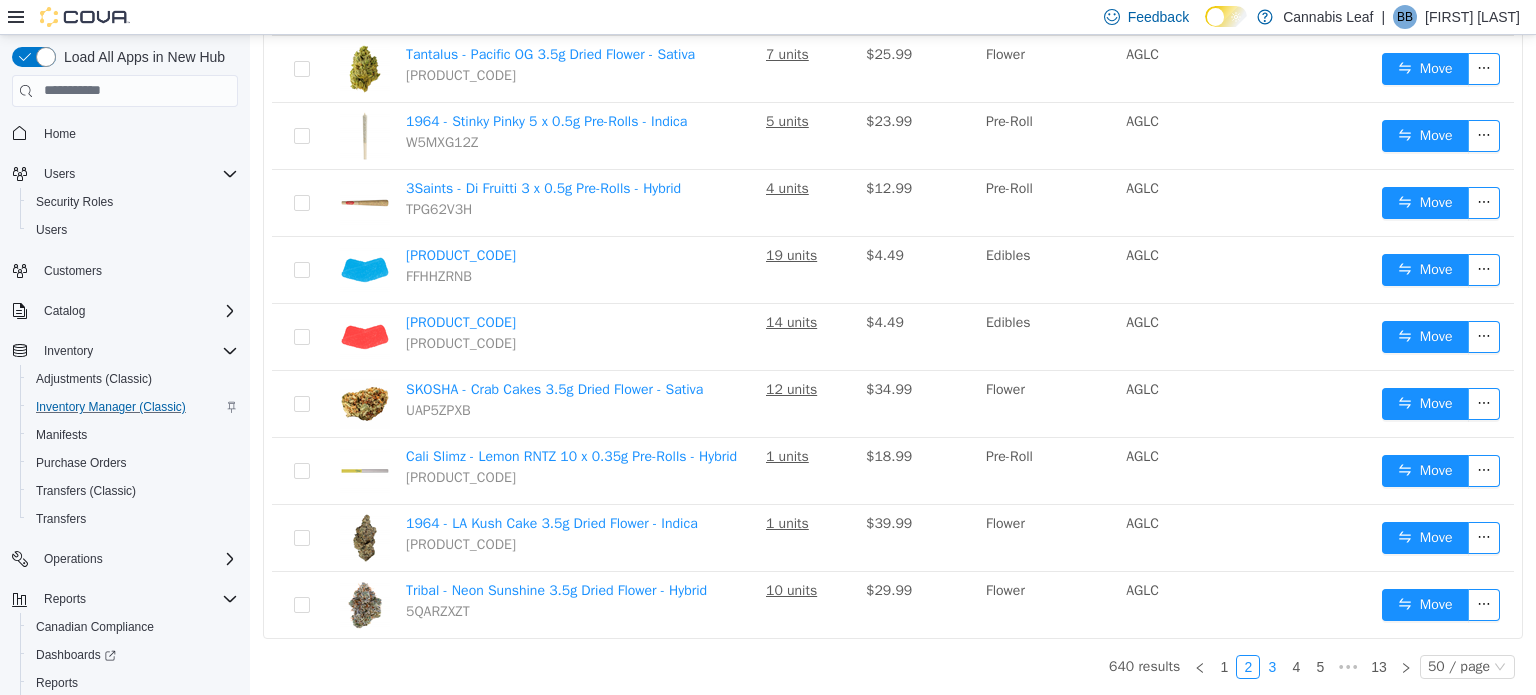 click on "3" at bounding box center [1272, 666] 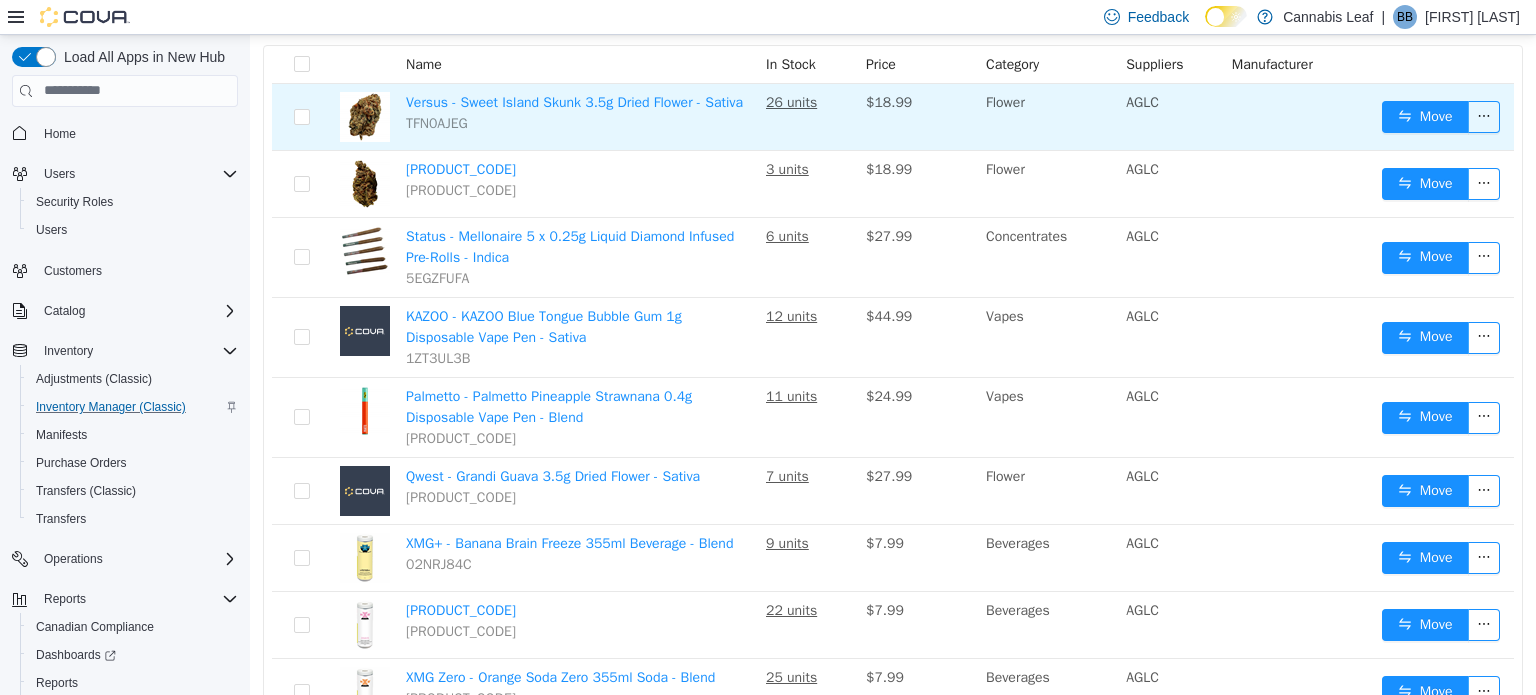 scroll, scrollTop: 0, scrollLeft: 0, axis: both 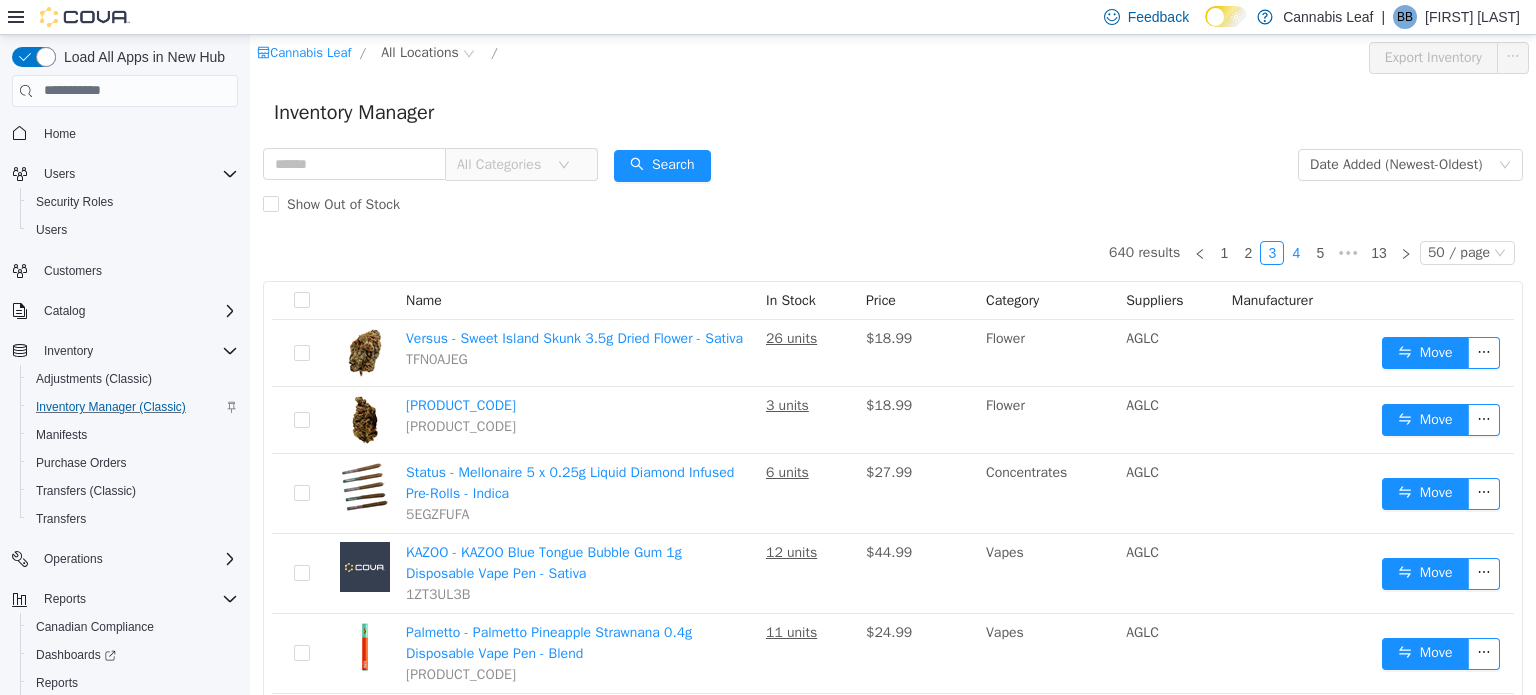 click on "4" at bounding box center (1296, 252) 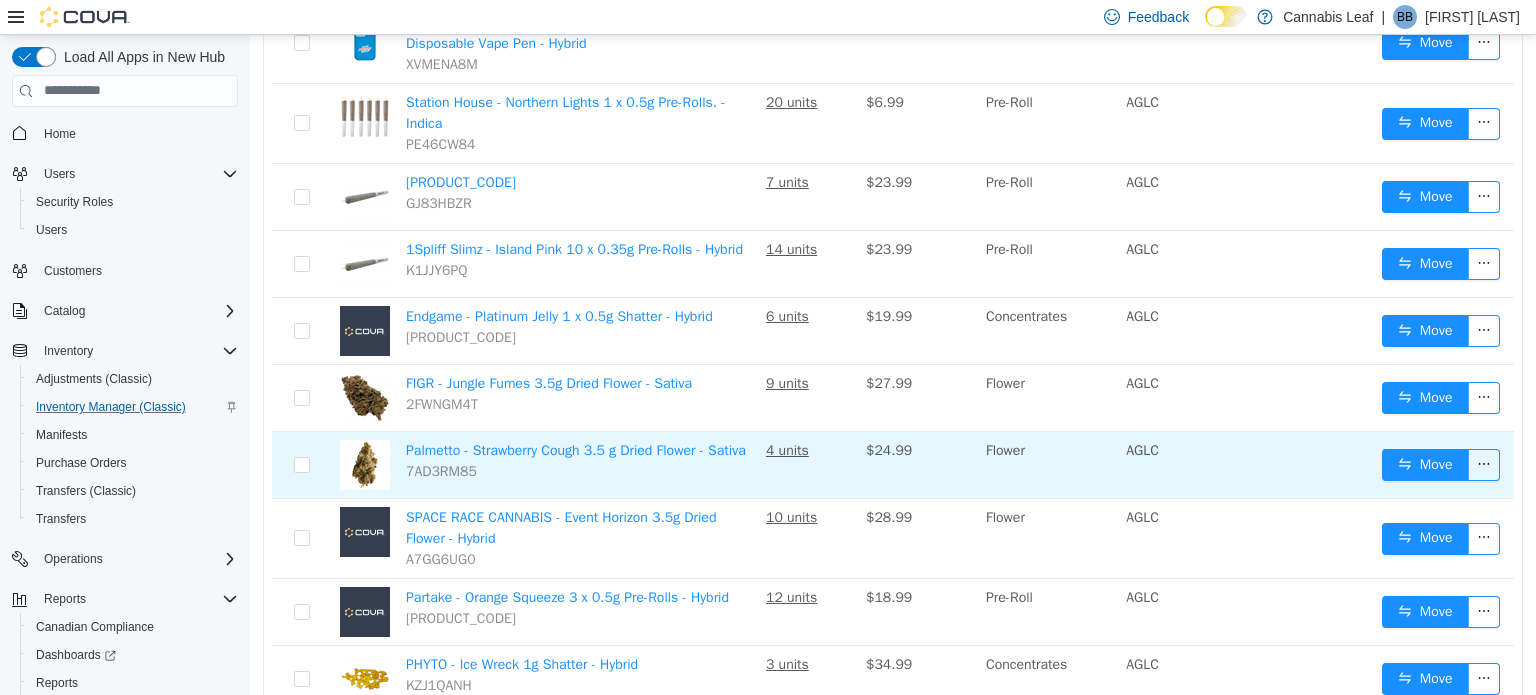 scroll, scrollTop: 3536, scrollLeft: 0, axis: vertical 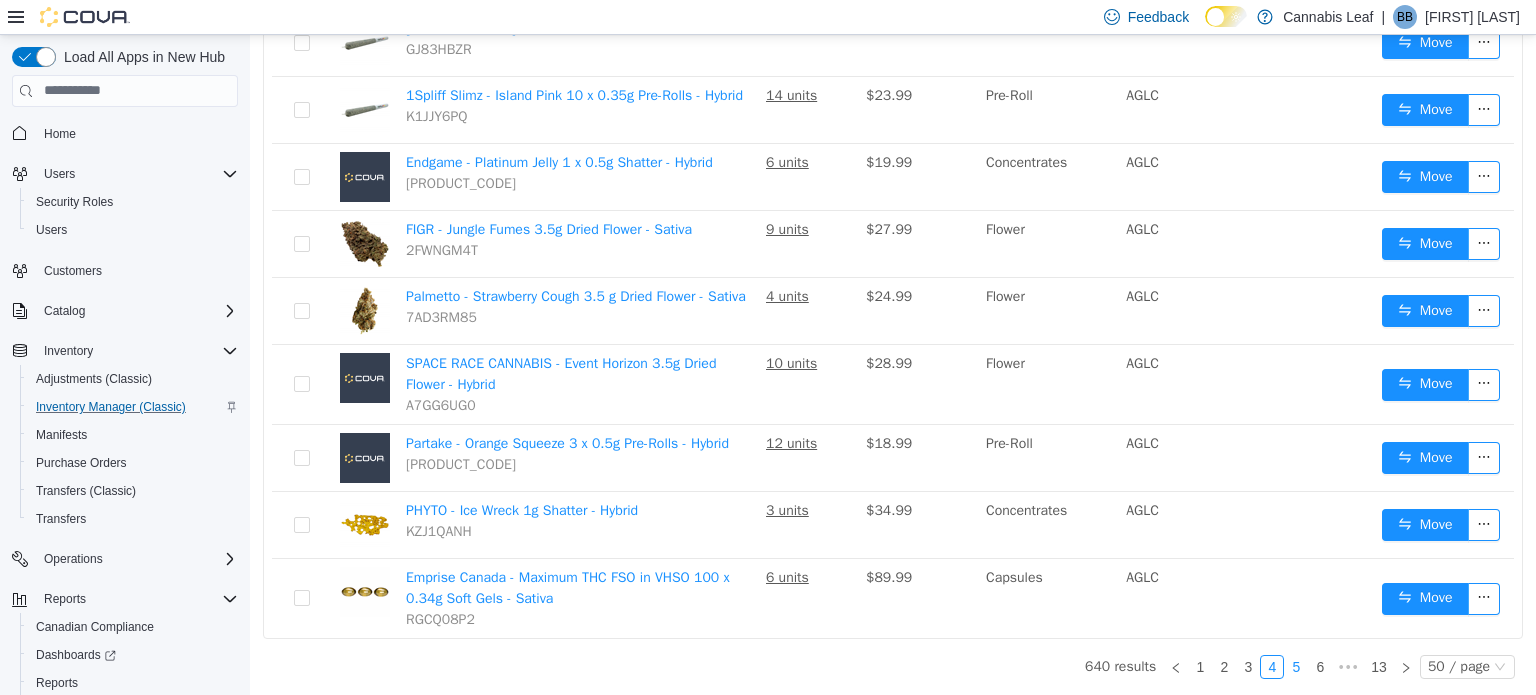 click on "5" at bounding box center (1296, 666) 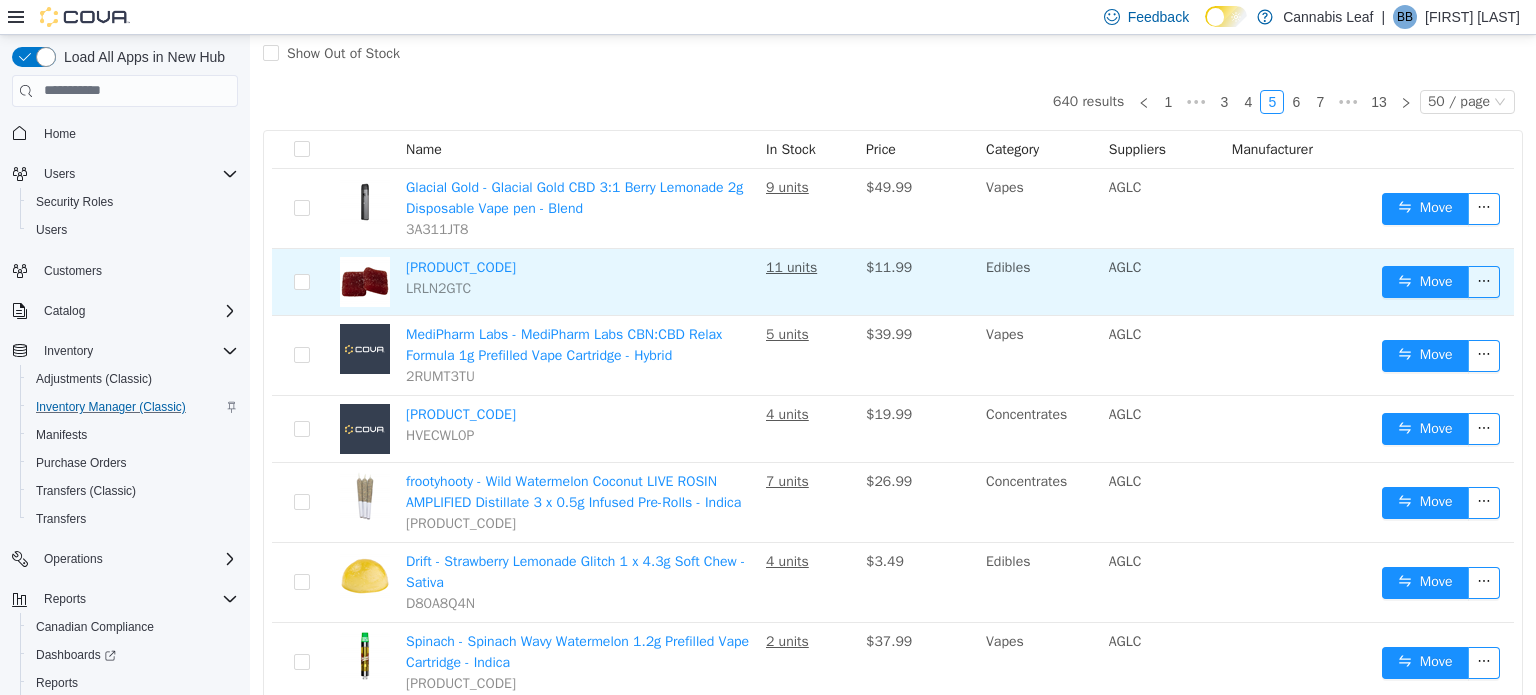 scroll, scrollTop: 0, scrollLeft: 0, axis: both 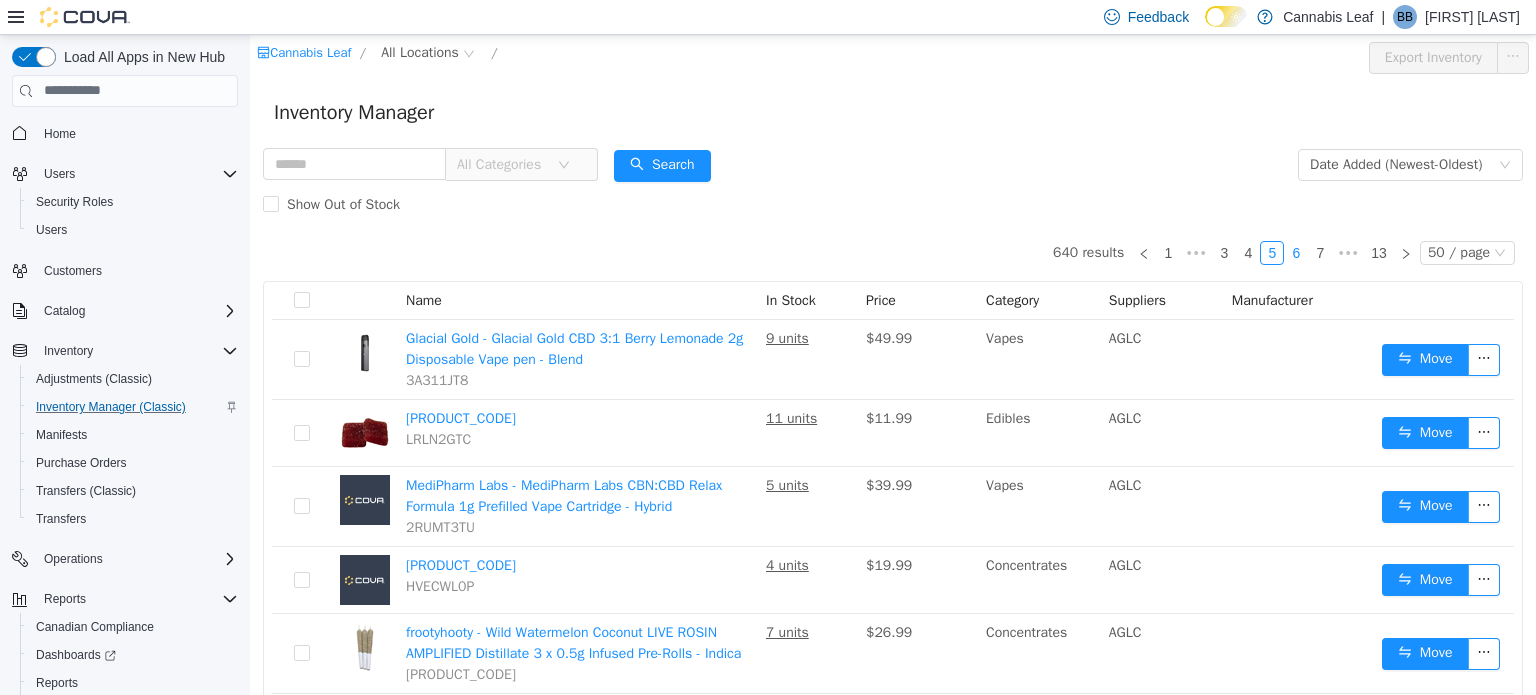 click on "6" at bounding box center [1296, 252] 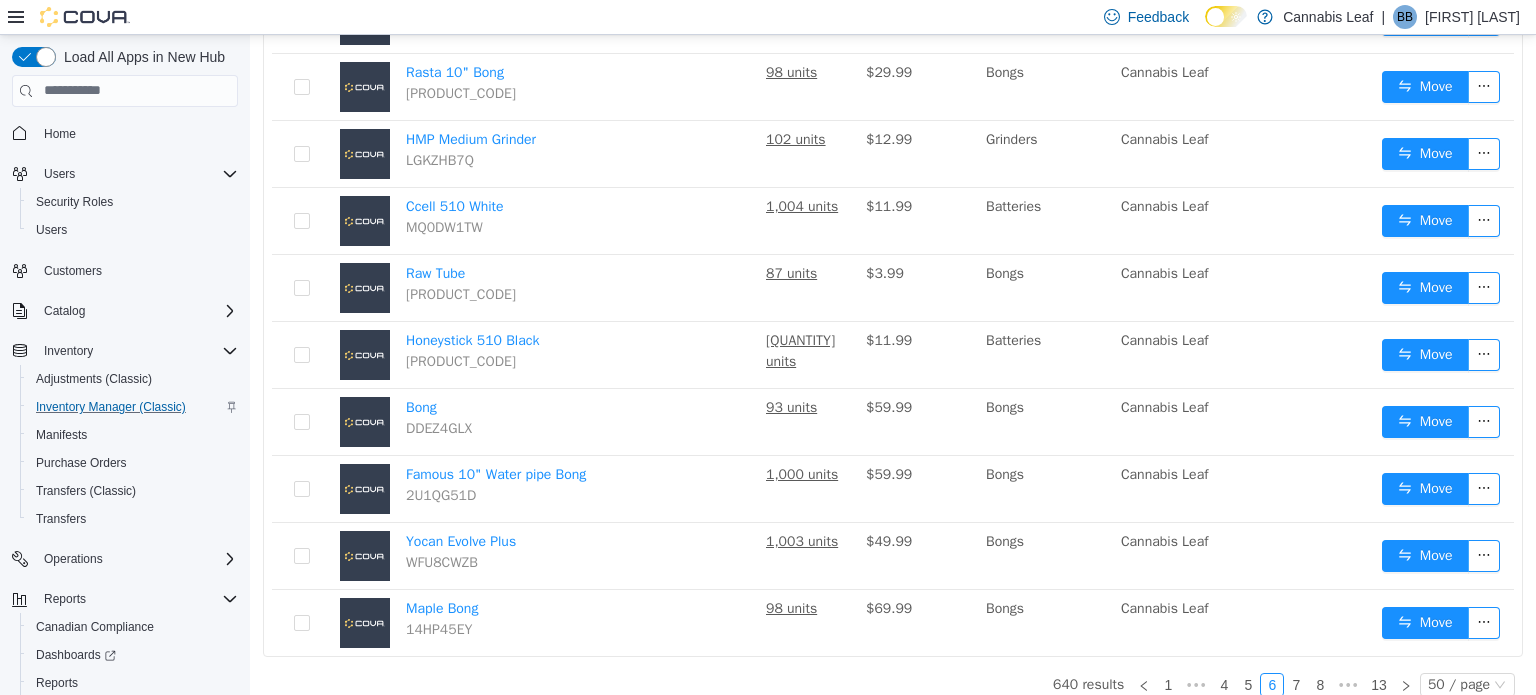scroll, scrollTop: 3020, scrollLeft: 0, axis: vertical 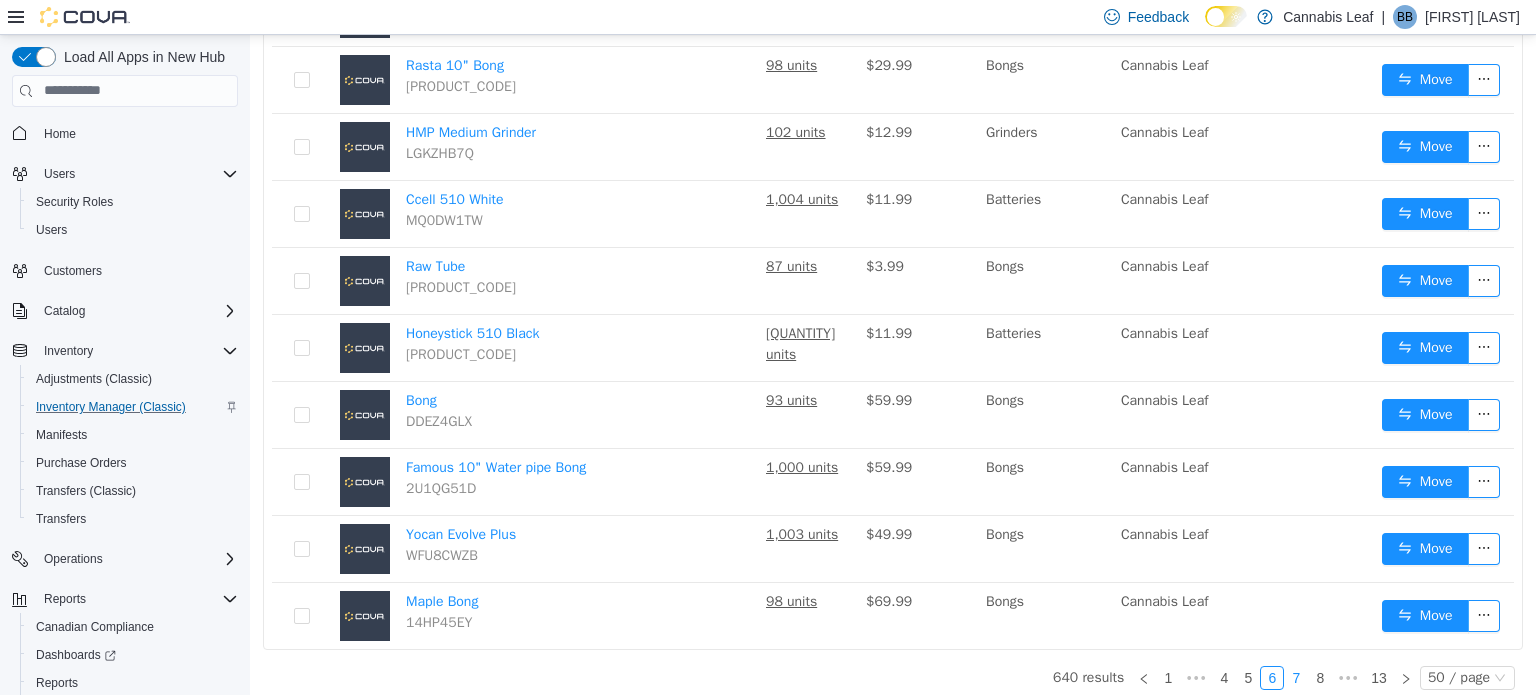 click on "7" at bounding box center [1296, 677] 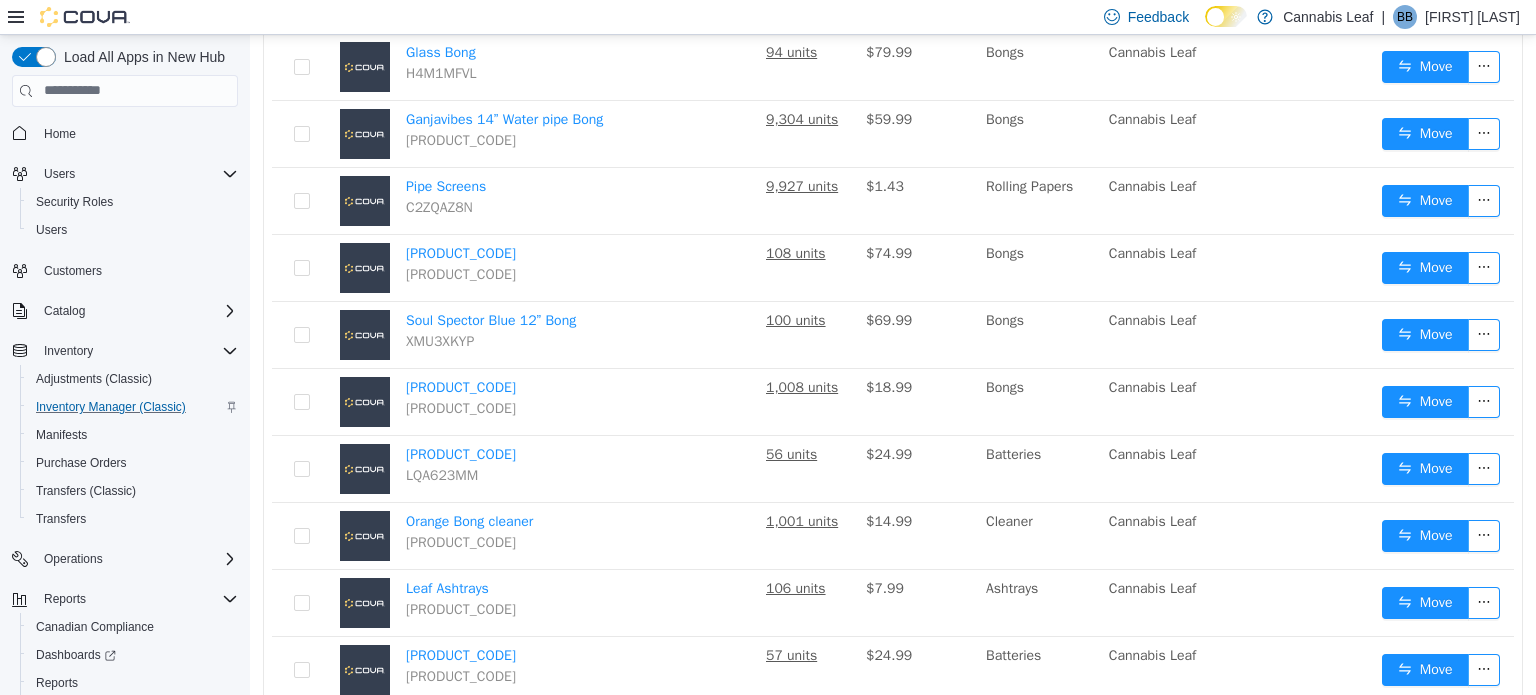 scroll, scrollTop: 0, scrollLeft: 0, axis: both 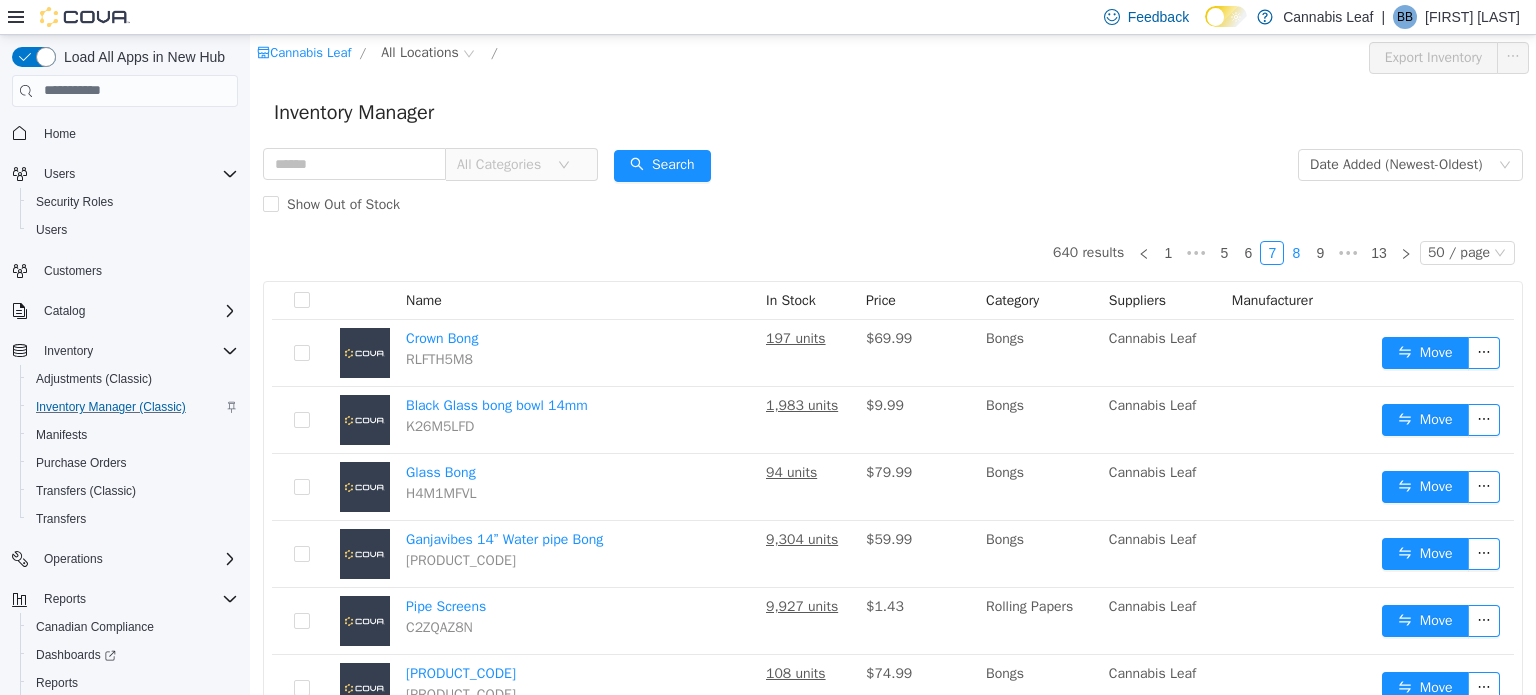 click on "8" at bounding box center [1296, 252] 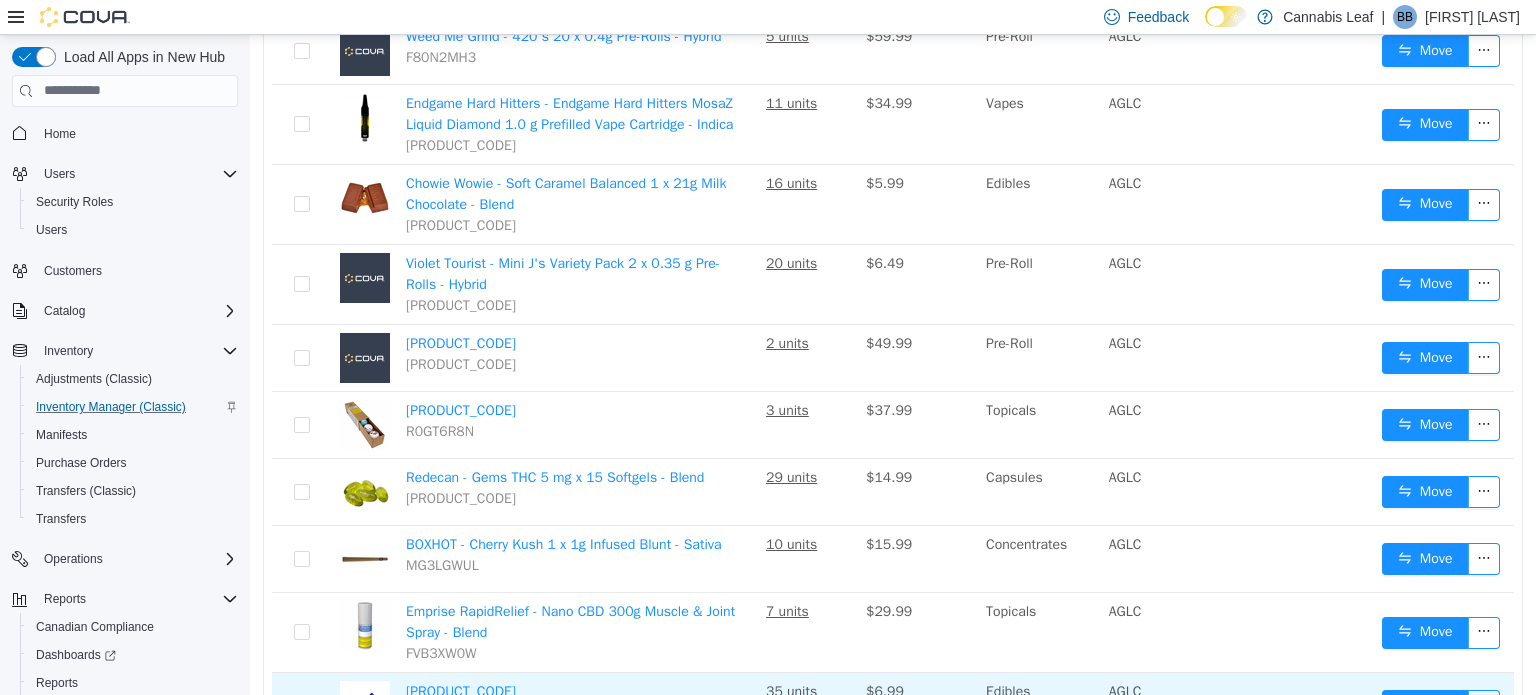 scroll, scrollTop: 2876, scrollLeft: 0, axis: vertical 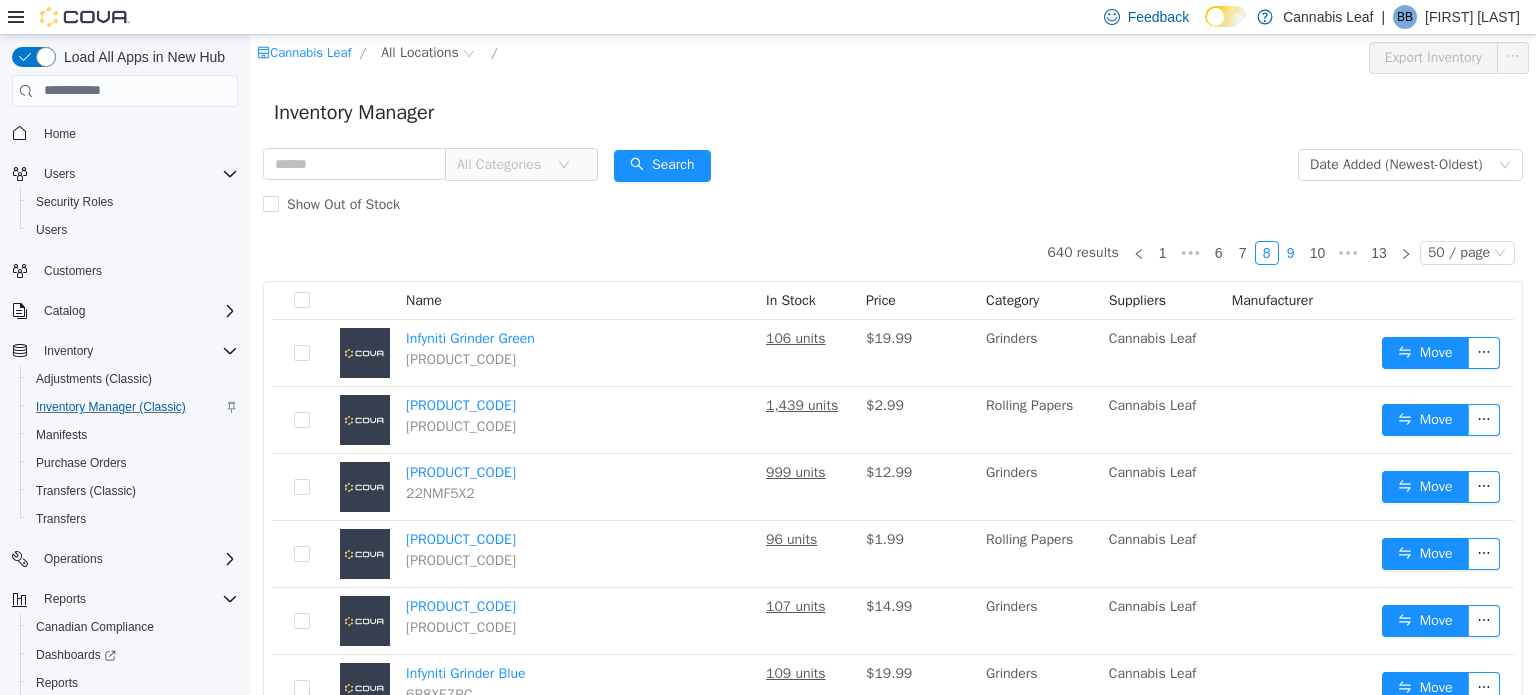 click on "9" at bounding box center (1291, 252) 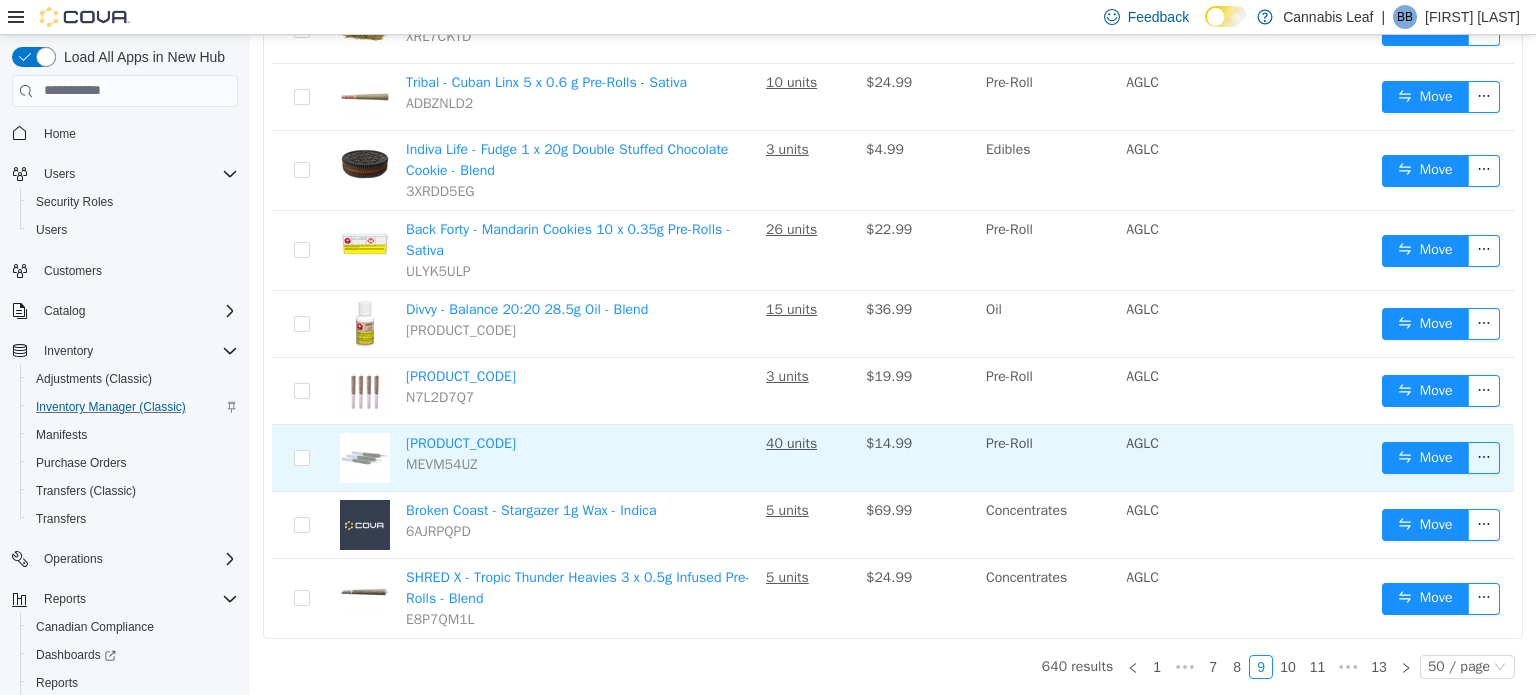 scroll, scrollTop: 3450, scrollLeft: 0, axis: vertical 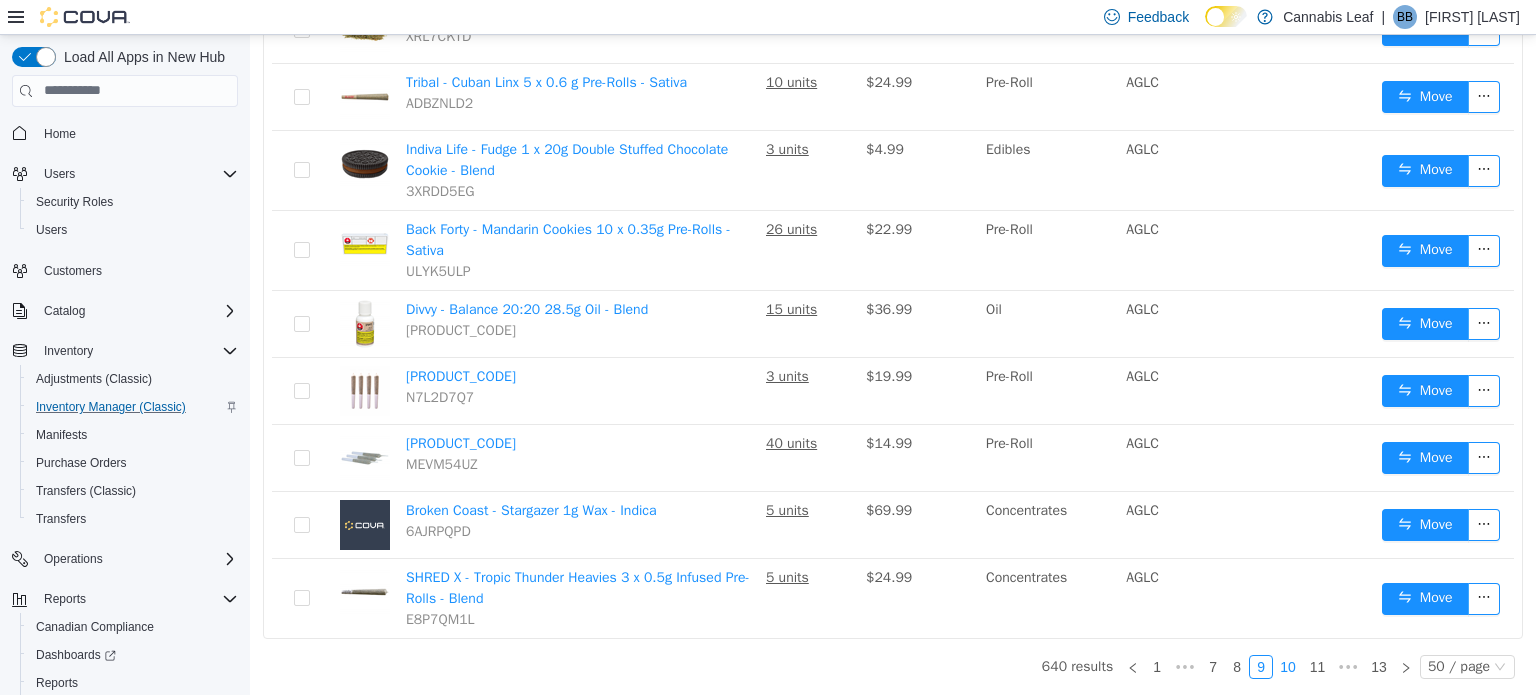 click on "10" at bounding box center [1288, 666] 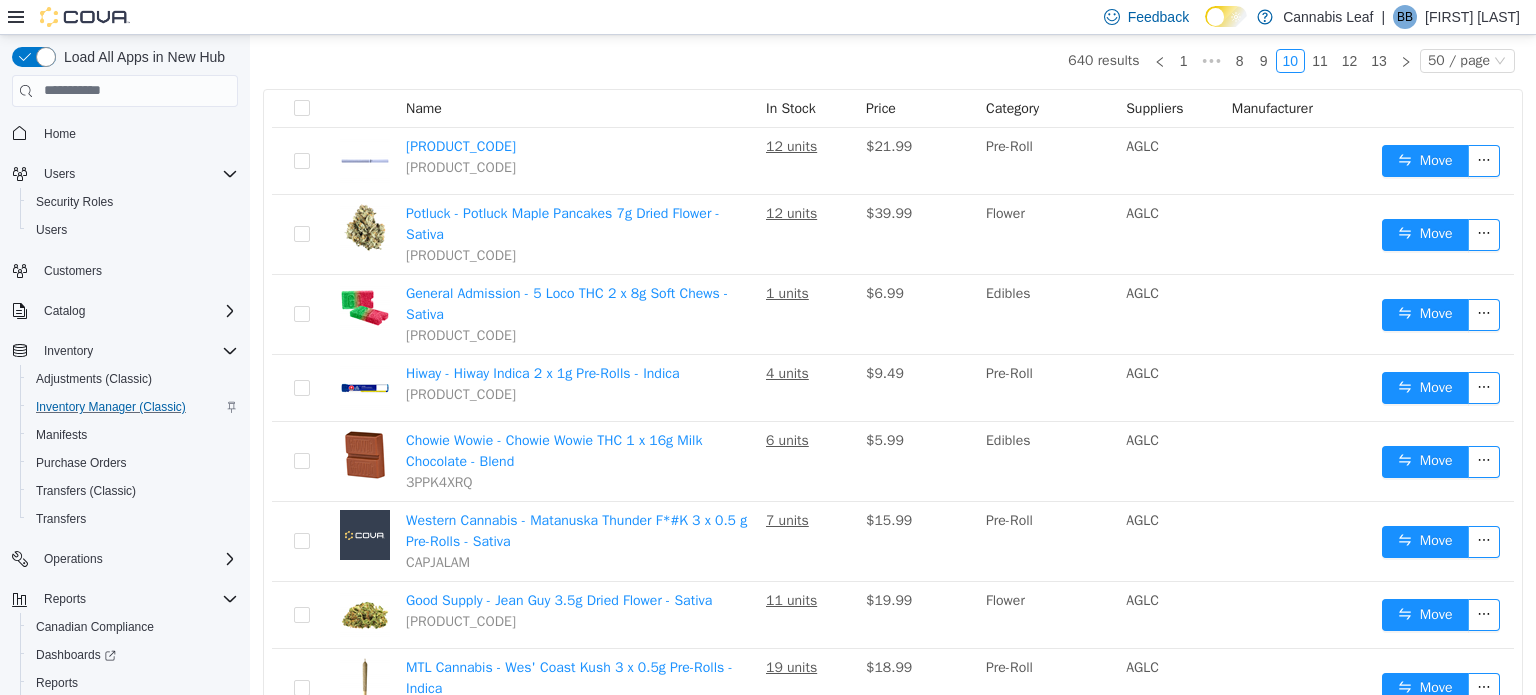 scroll, scrollTop: 0, scrollLeft: 0, axis: both 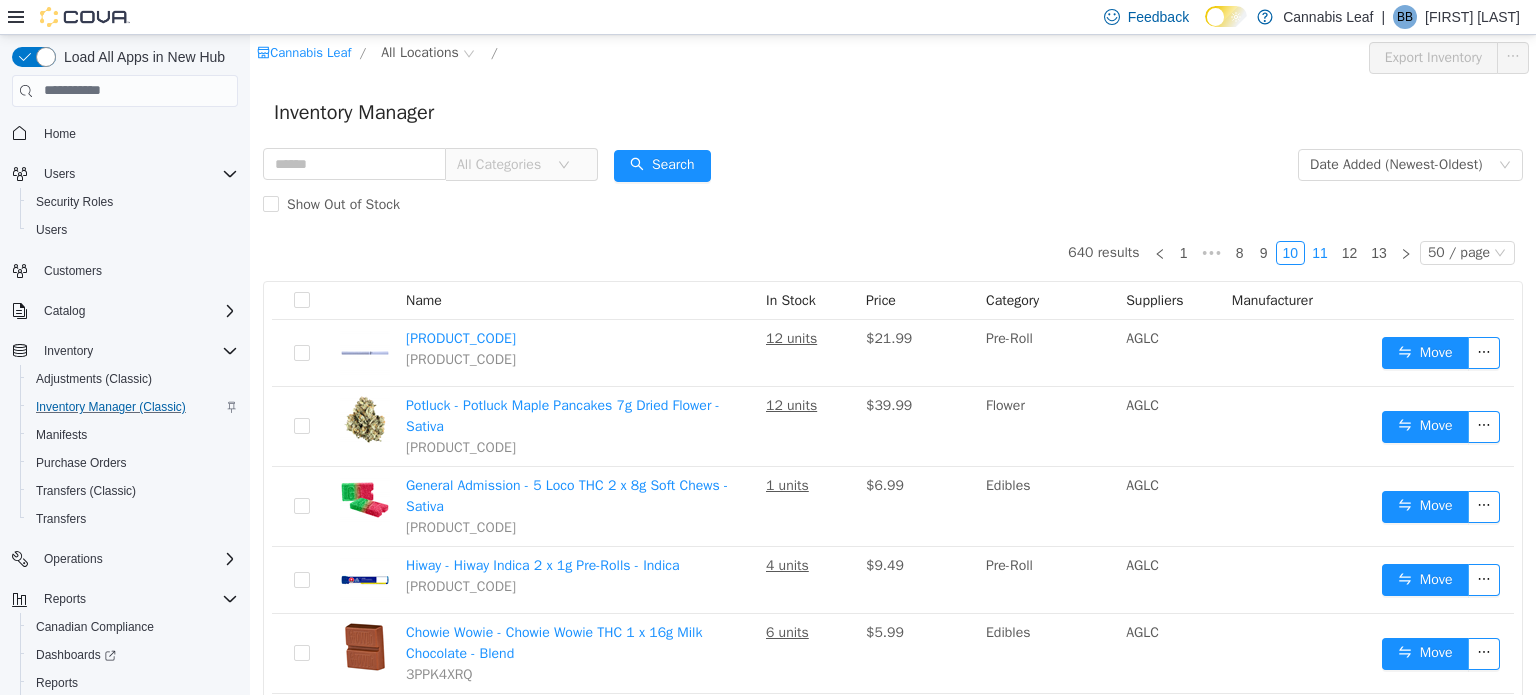 click on "11" at bounding box center (1320, 252) 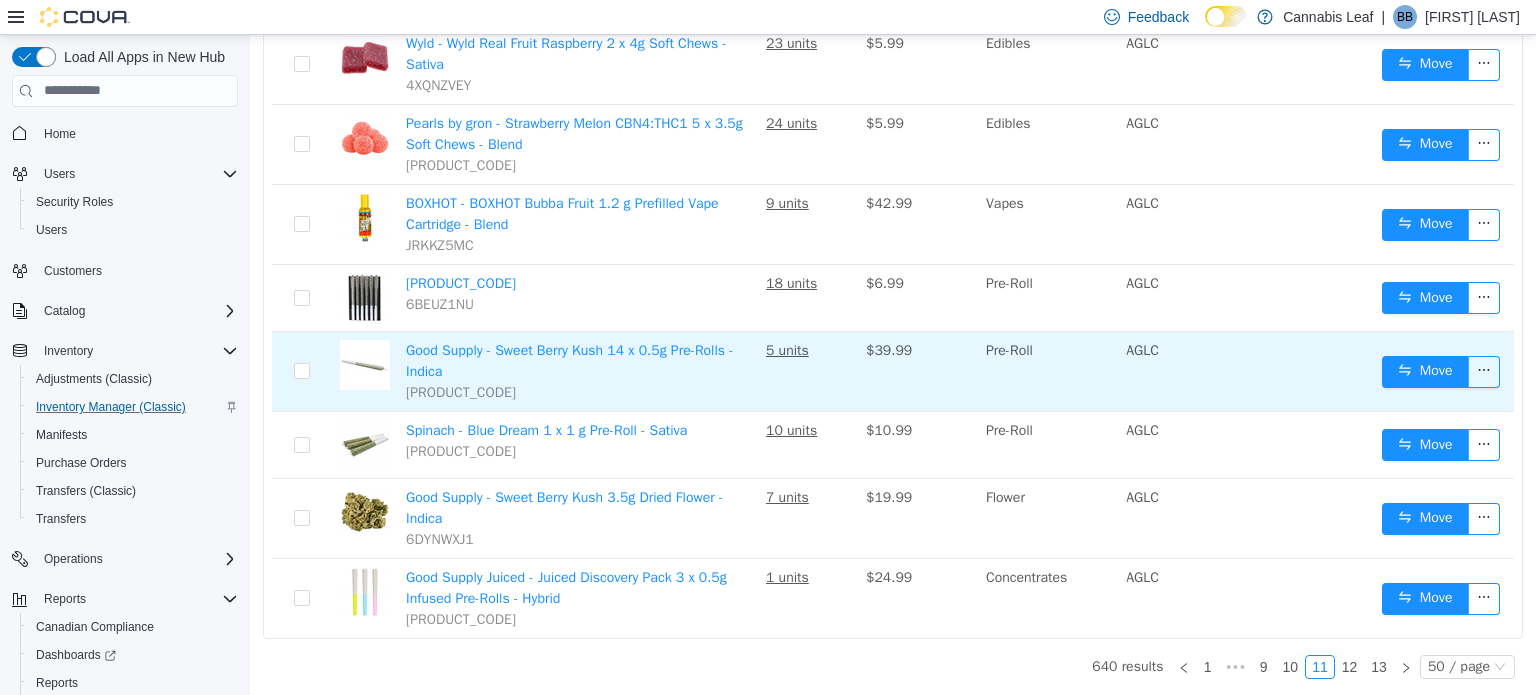 scroll, scrollTop: 3411, scrollLeft: 0, axis: vertical 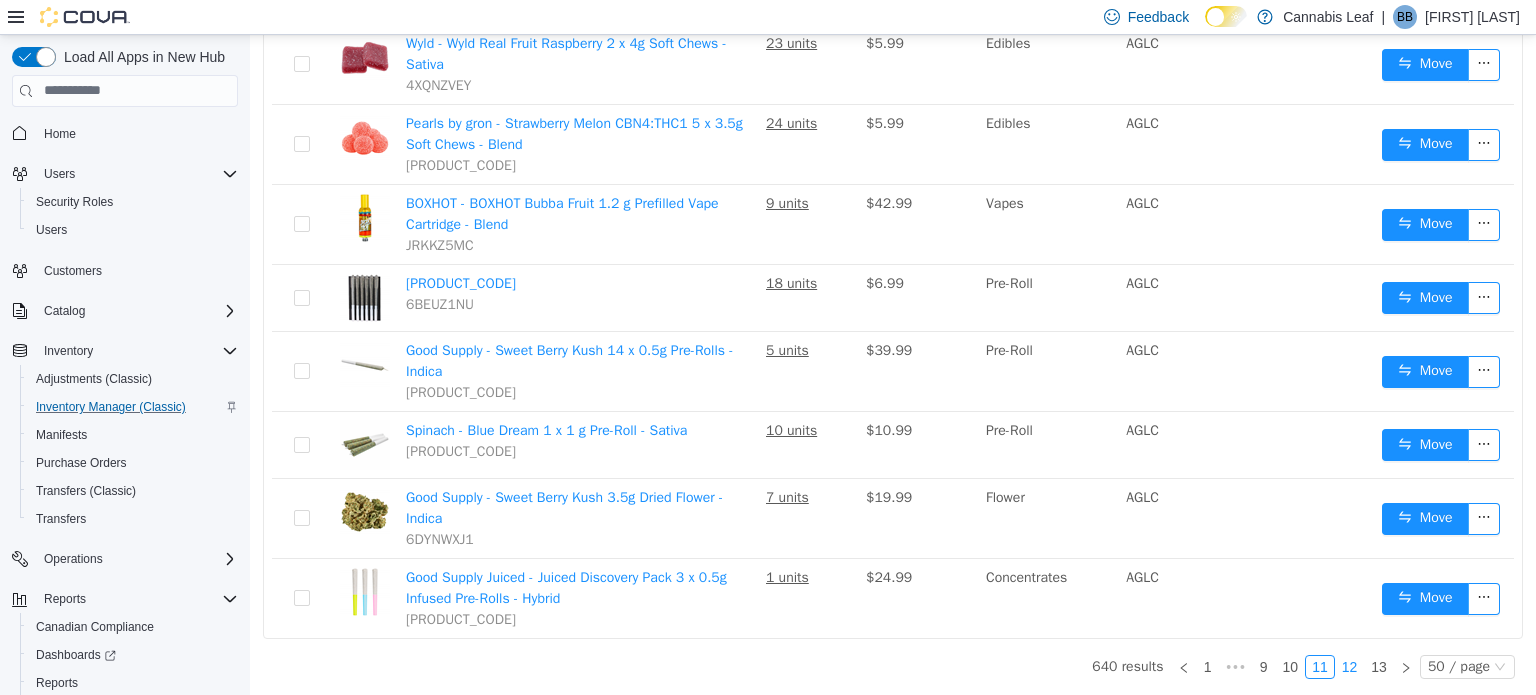 click on "12" at bounding box center [1350, 666] 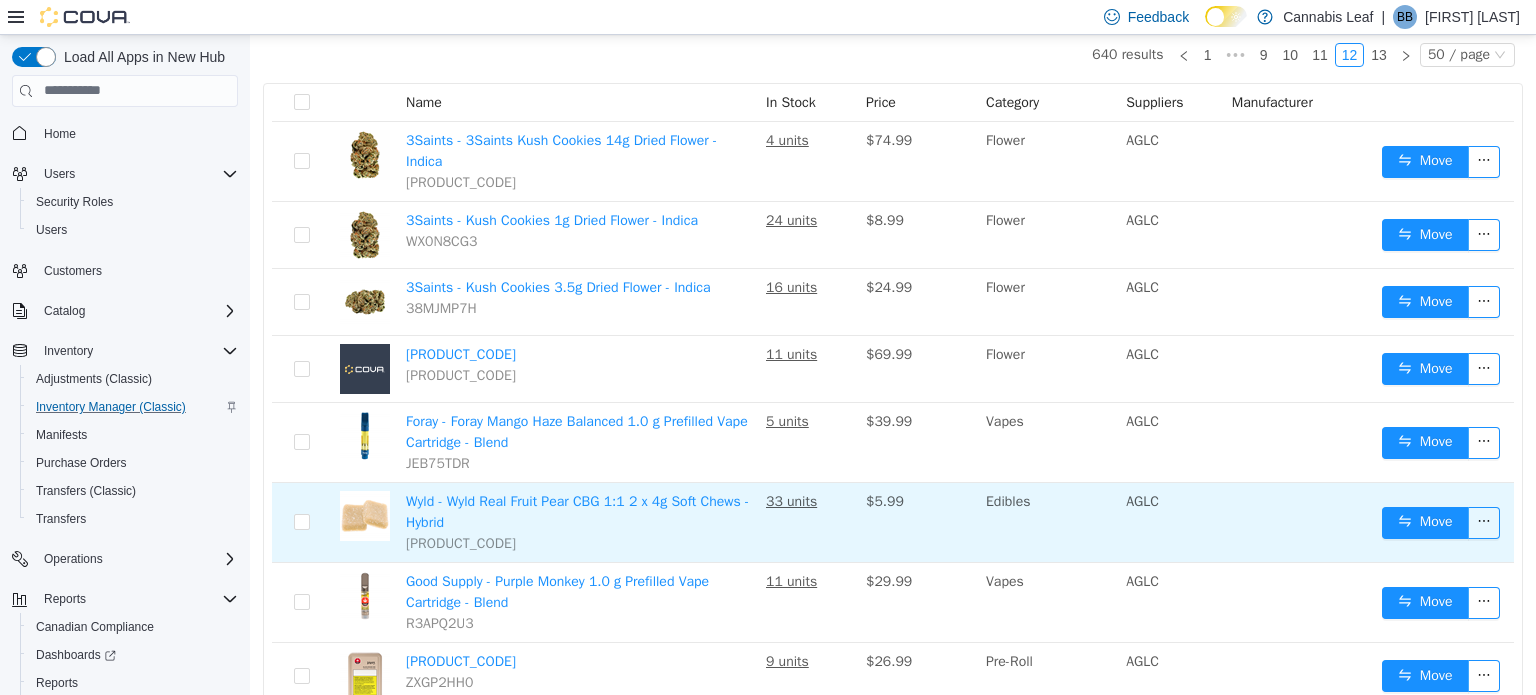scroll, scrollTop: 0, scrollLeft: 0, axis: both 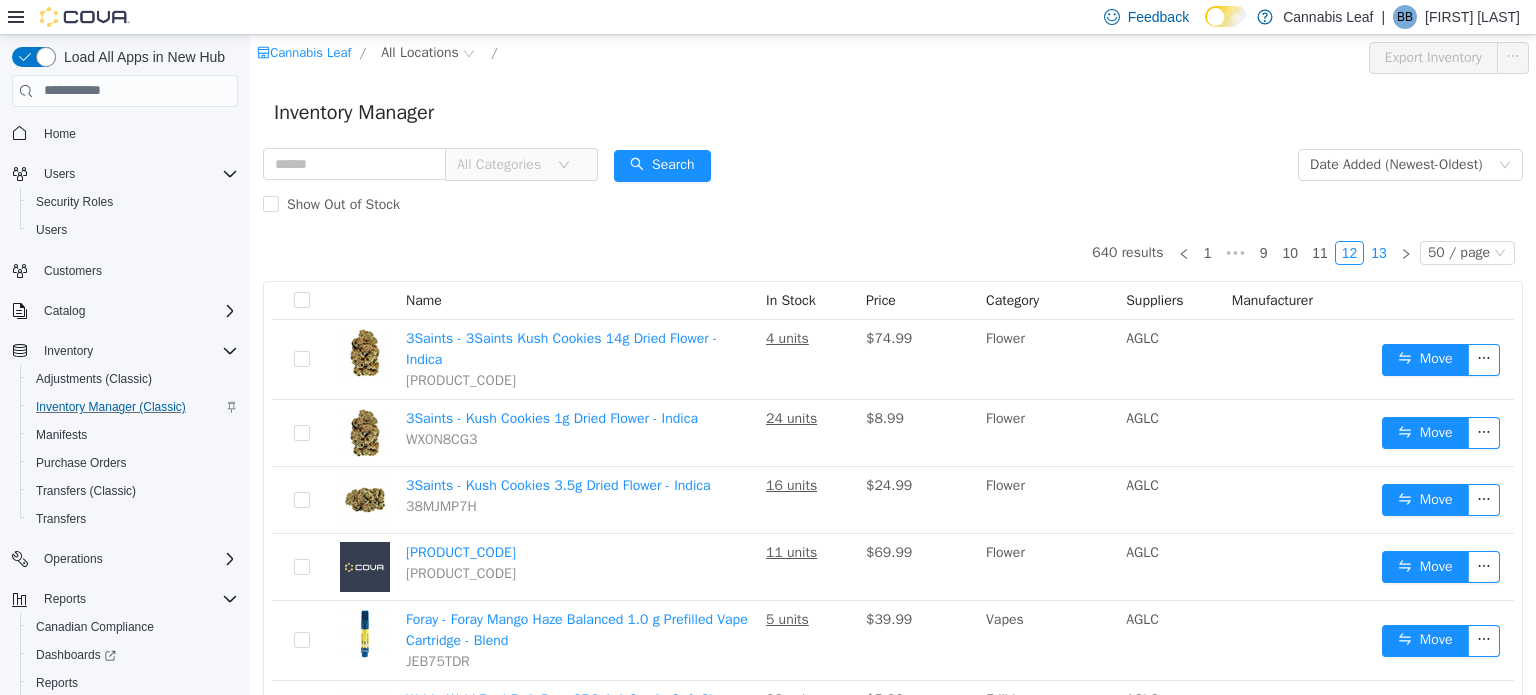 click on "13" at bounding box center [1379, 252] 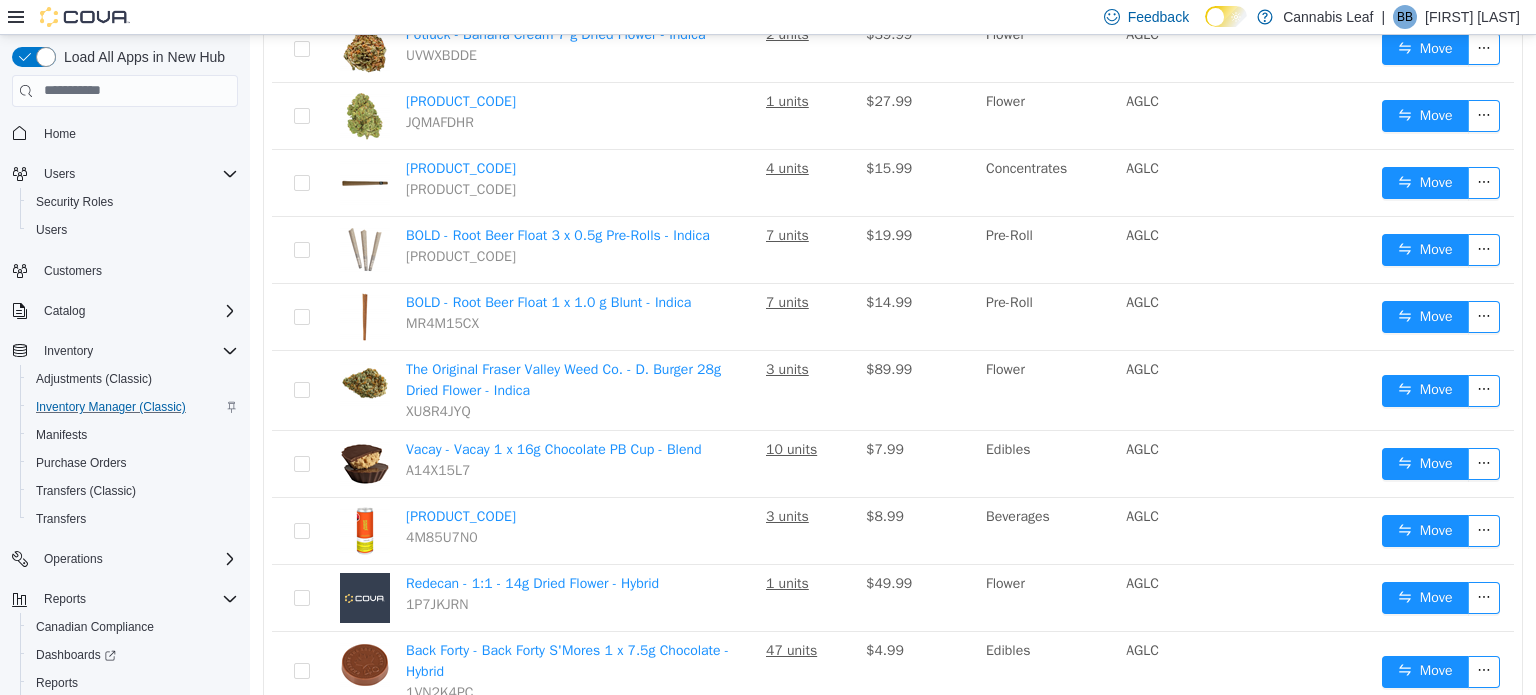scroll, scrollTop: 2639, scrollLeft: 0, axis: vertical 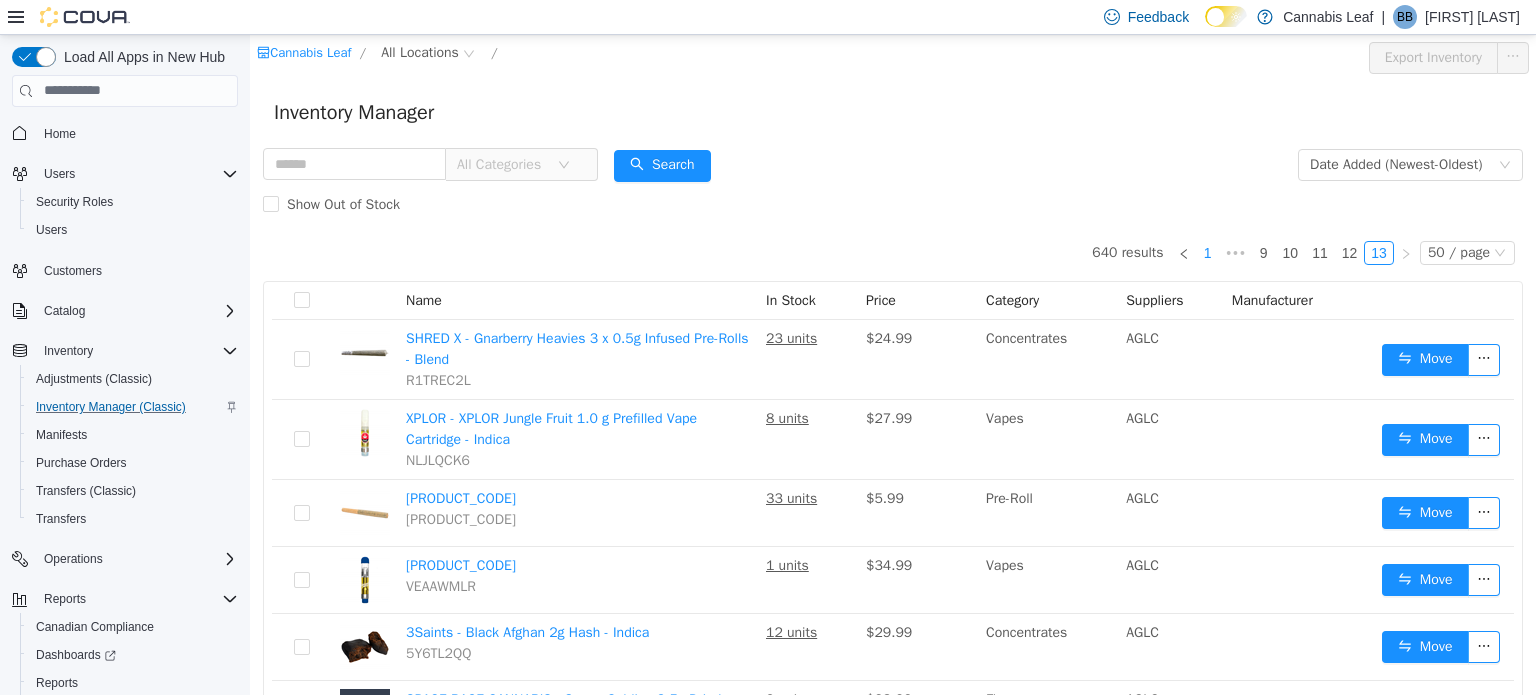 click on "1" at bounding box center [1208, 252] 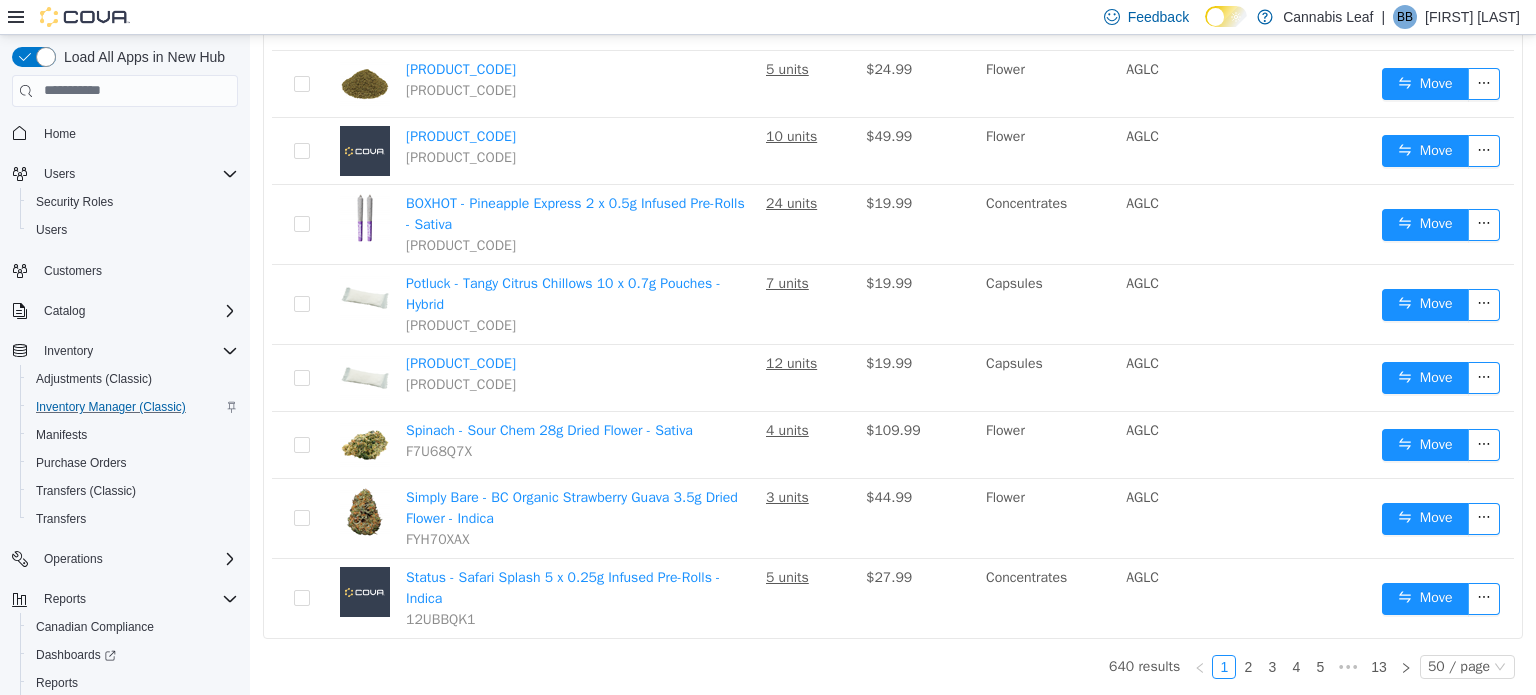 scroll, scrollTop: 0, scrollLeft: 0, axis: both 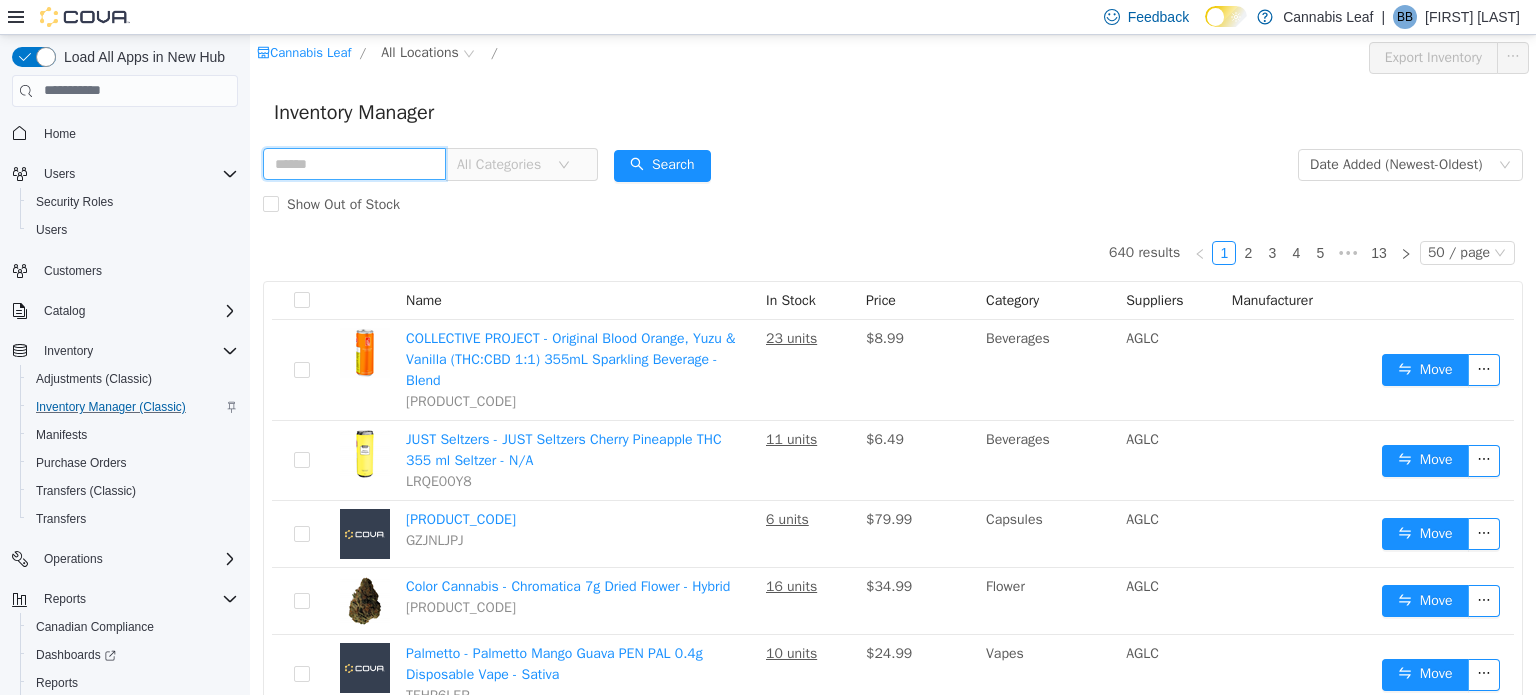 click at bounding box center [354, 163] 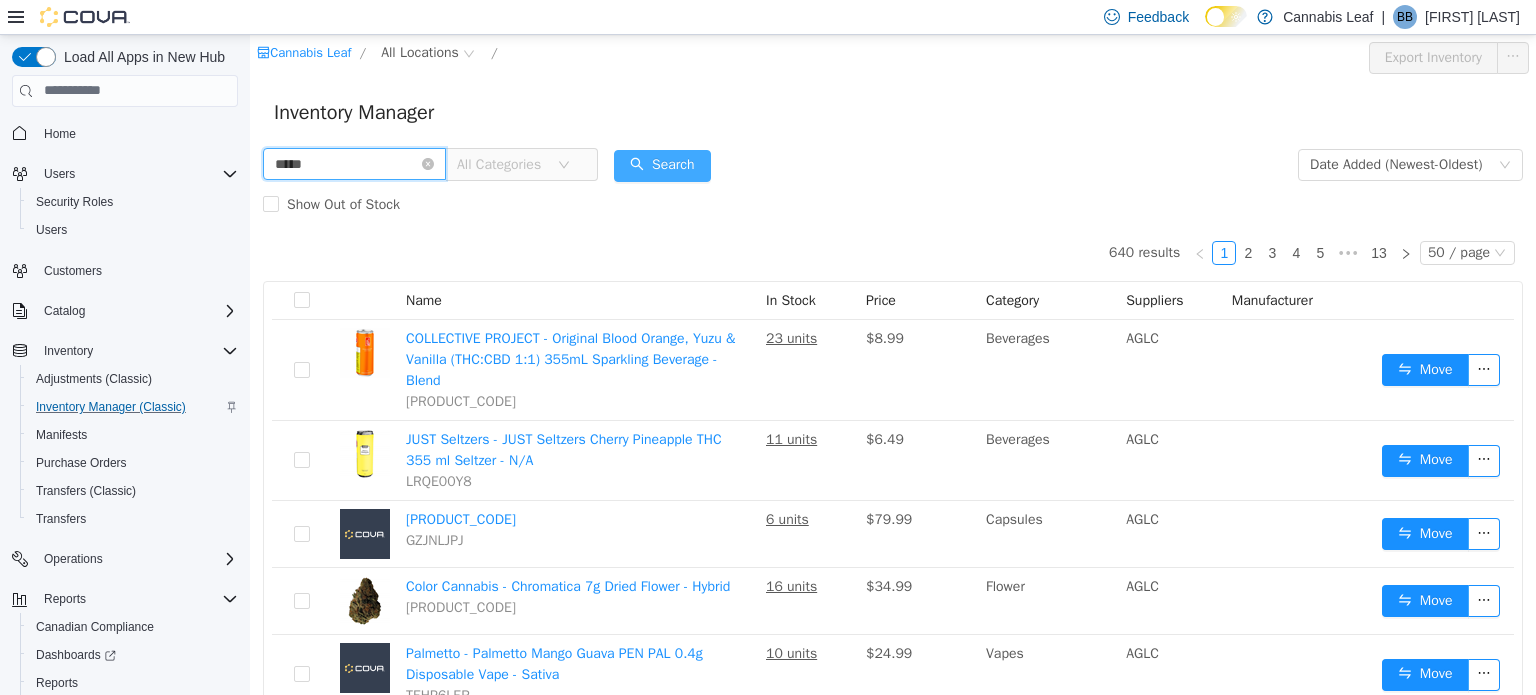 type on "*****" 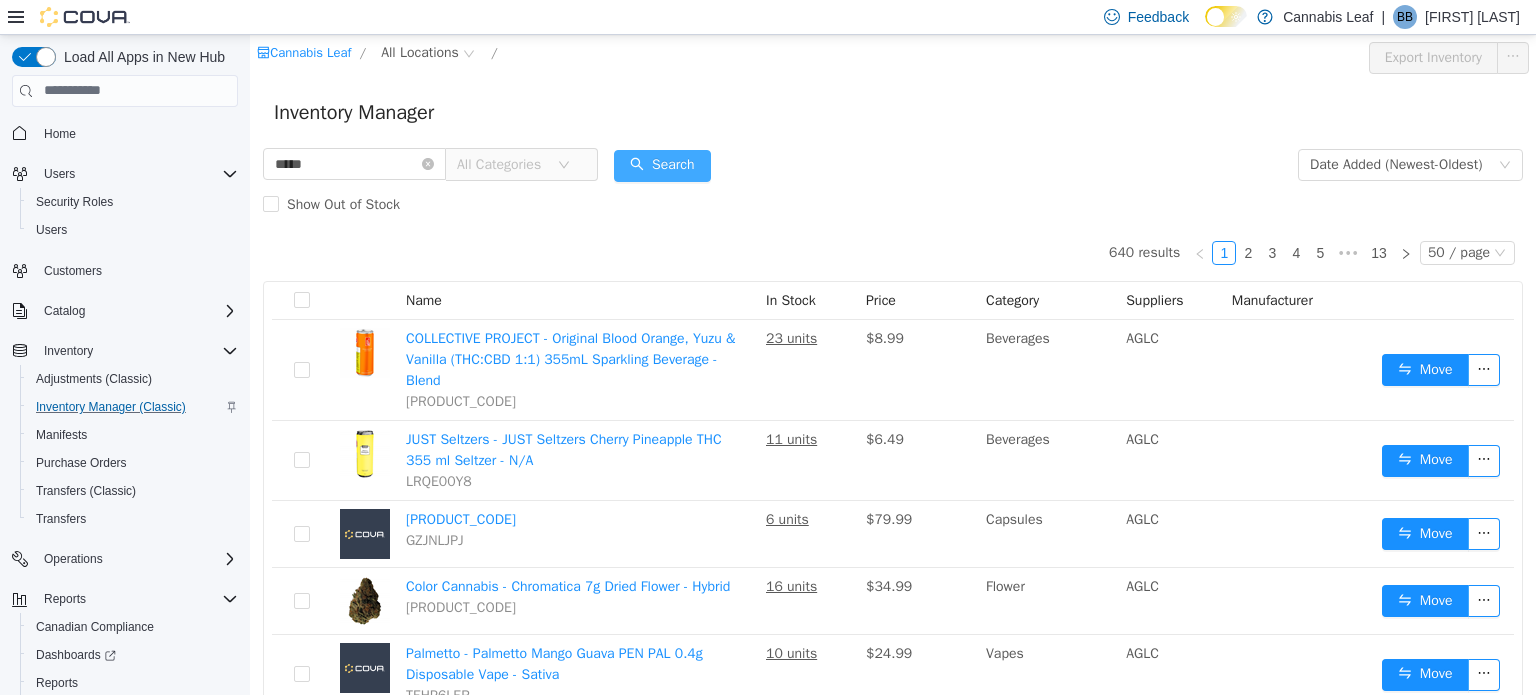 click on "Search" at bounding box center [662, 165] 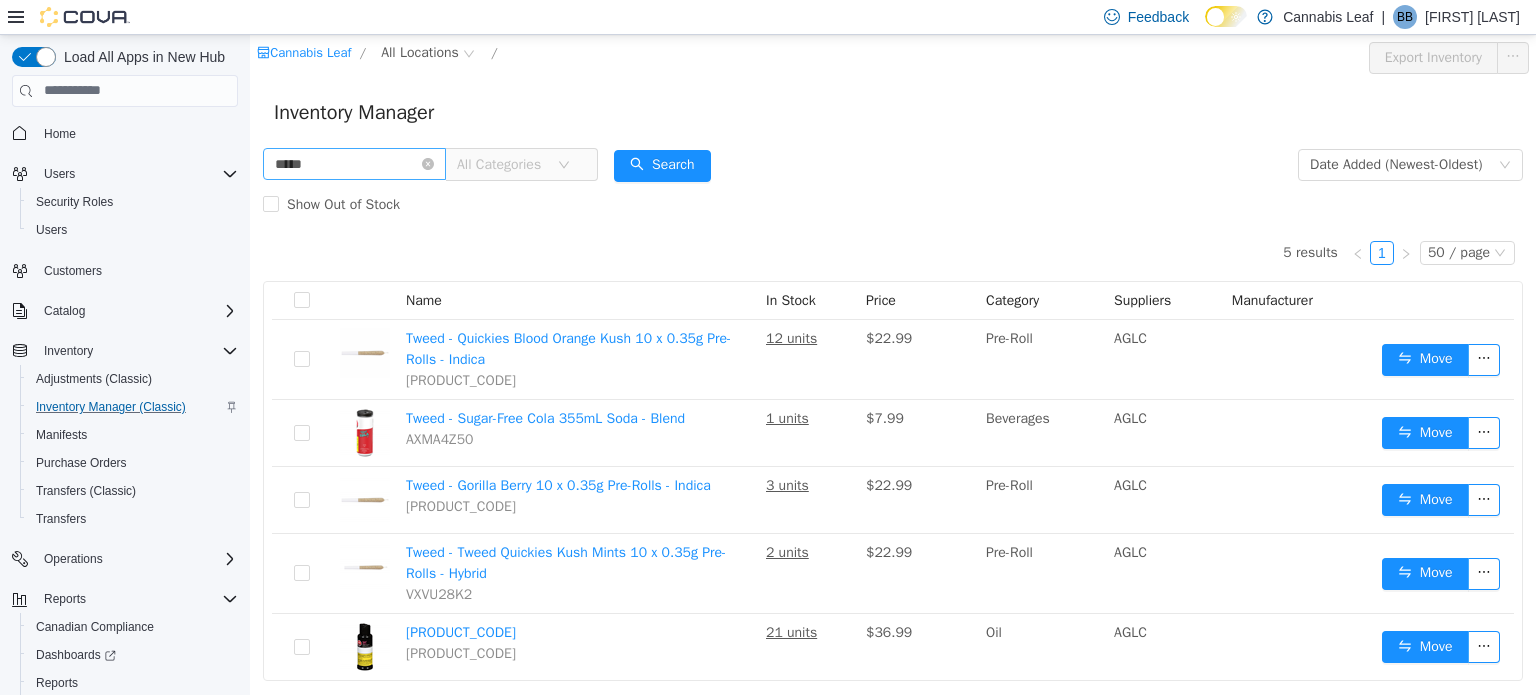 click 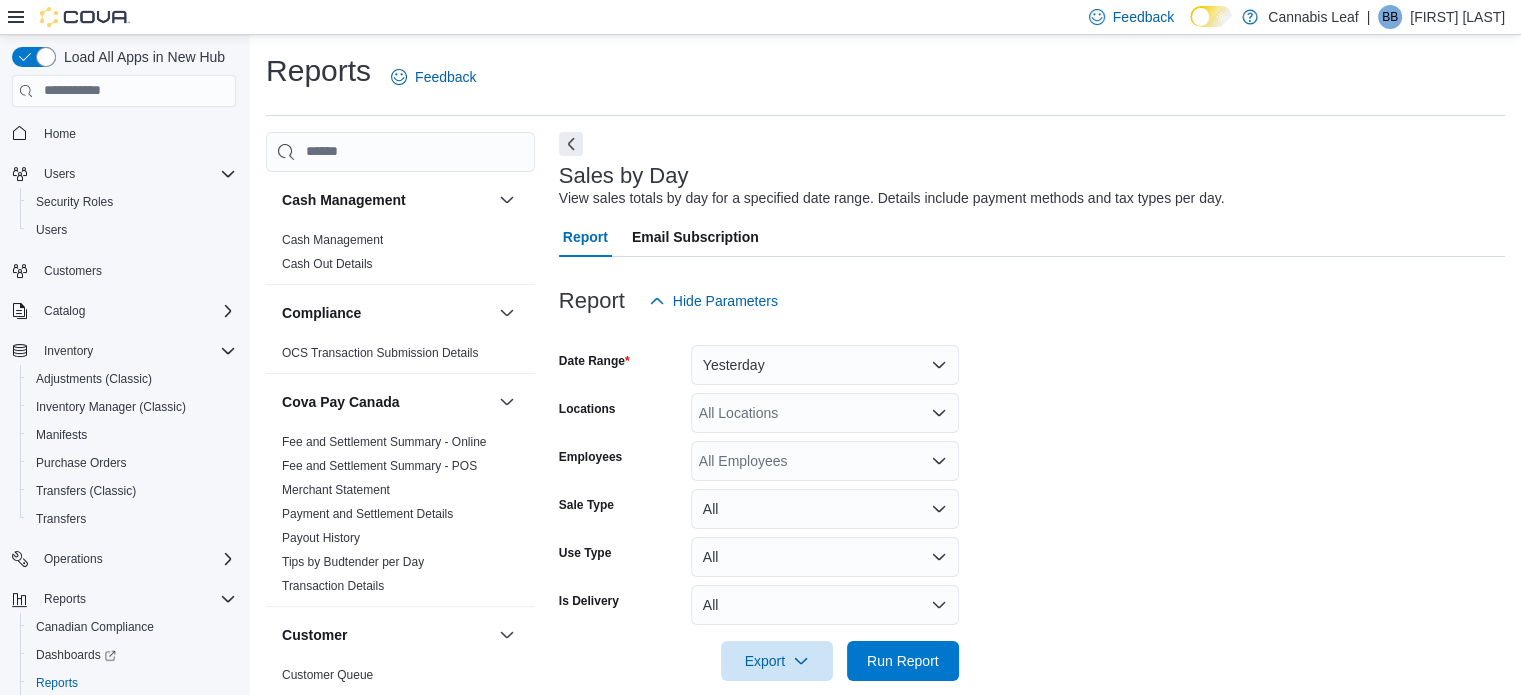 scroll, scrollTop: 25, scrollLeft: 0, axis: vertical 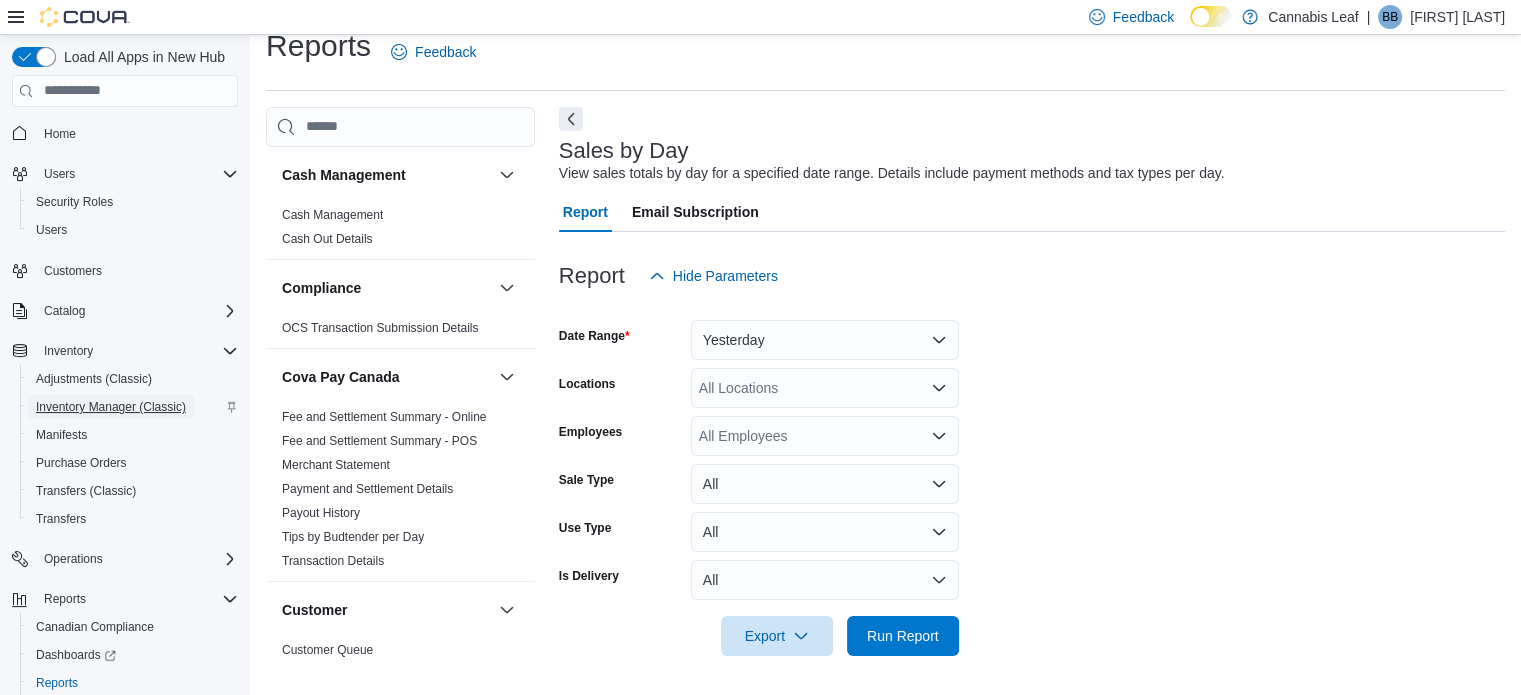 click on "Inventory Manager (Classic)" at bounding box center [111, 407] 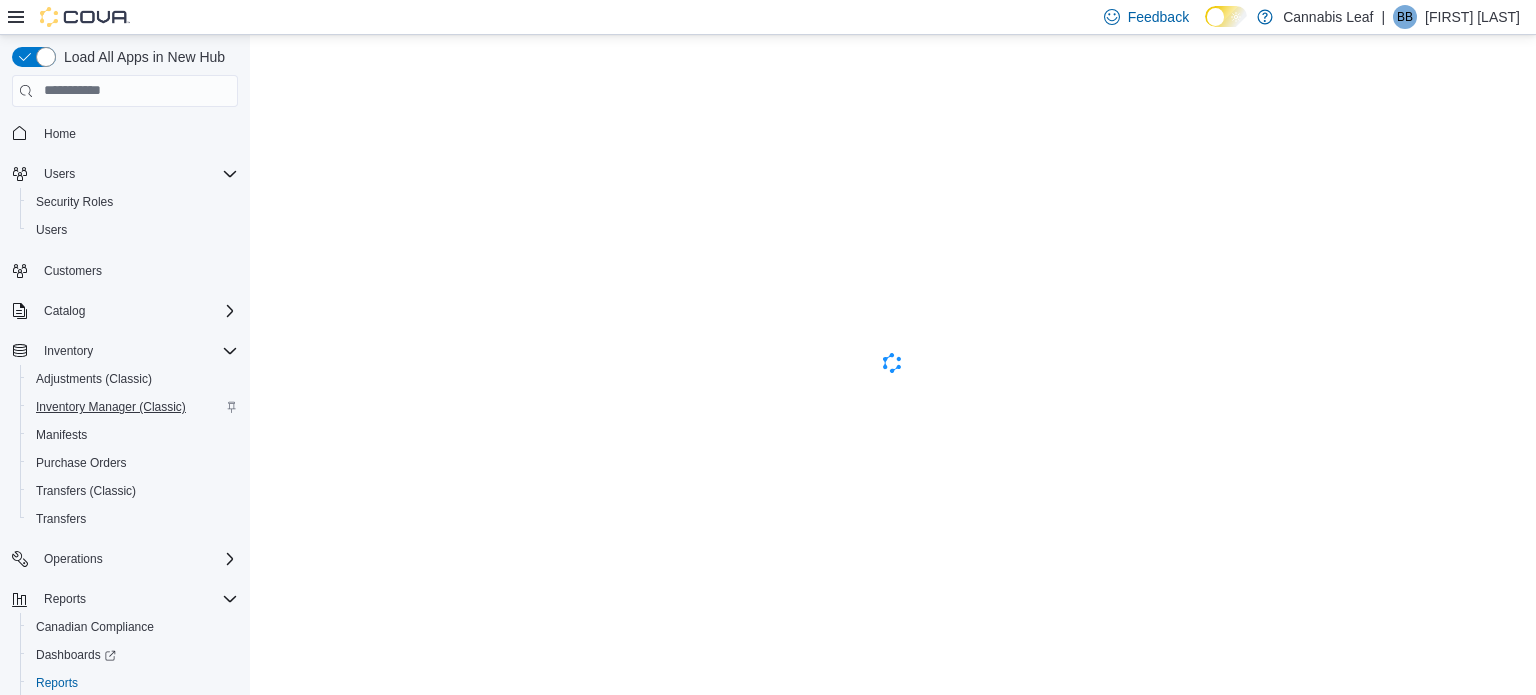 scroll, scrollTop: 0, scrollLeft: 0, axis: both 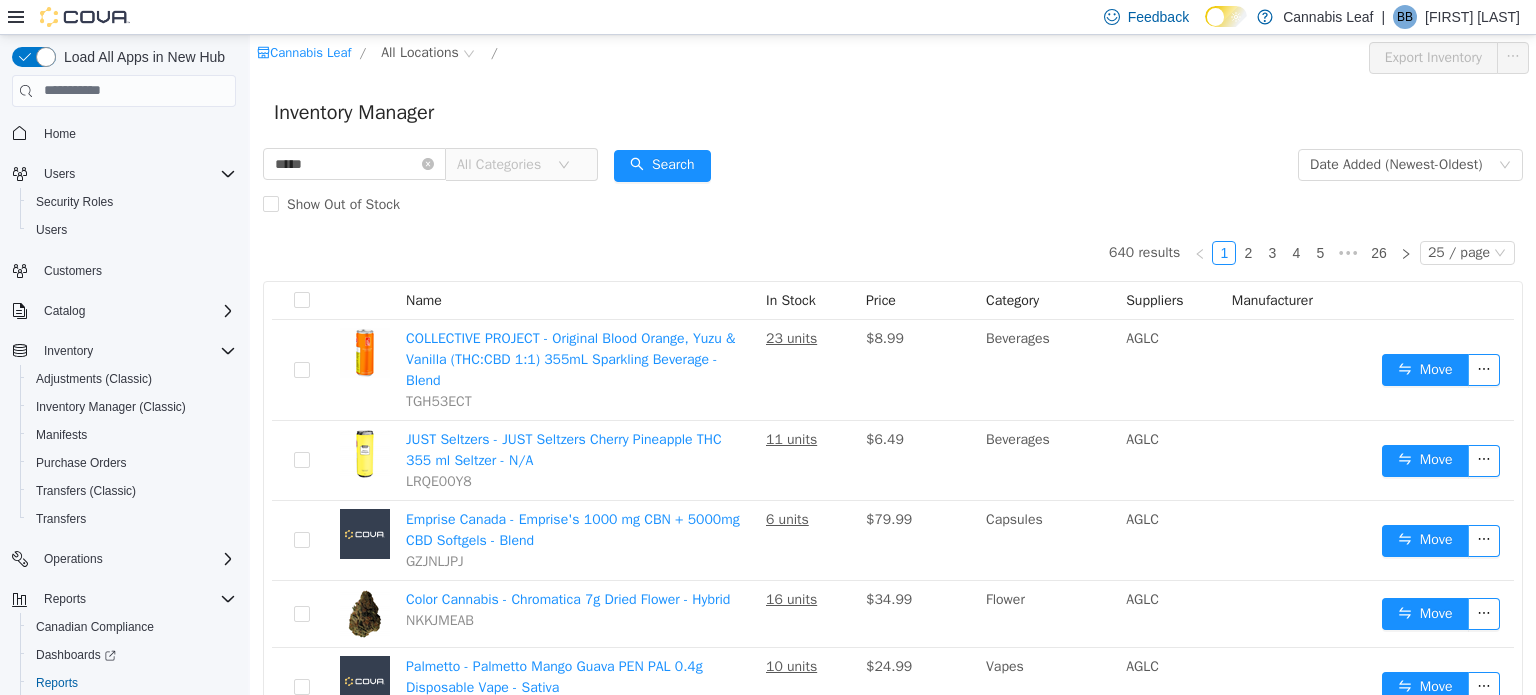 type on "*****" 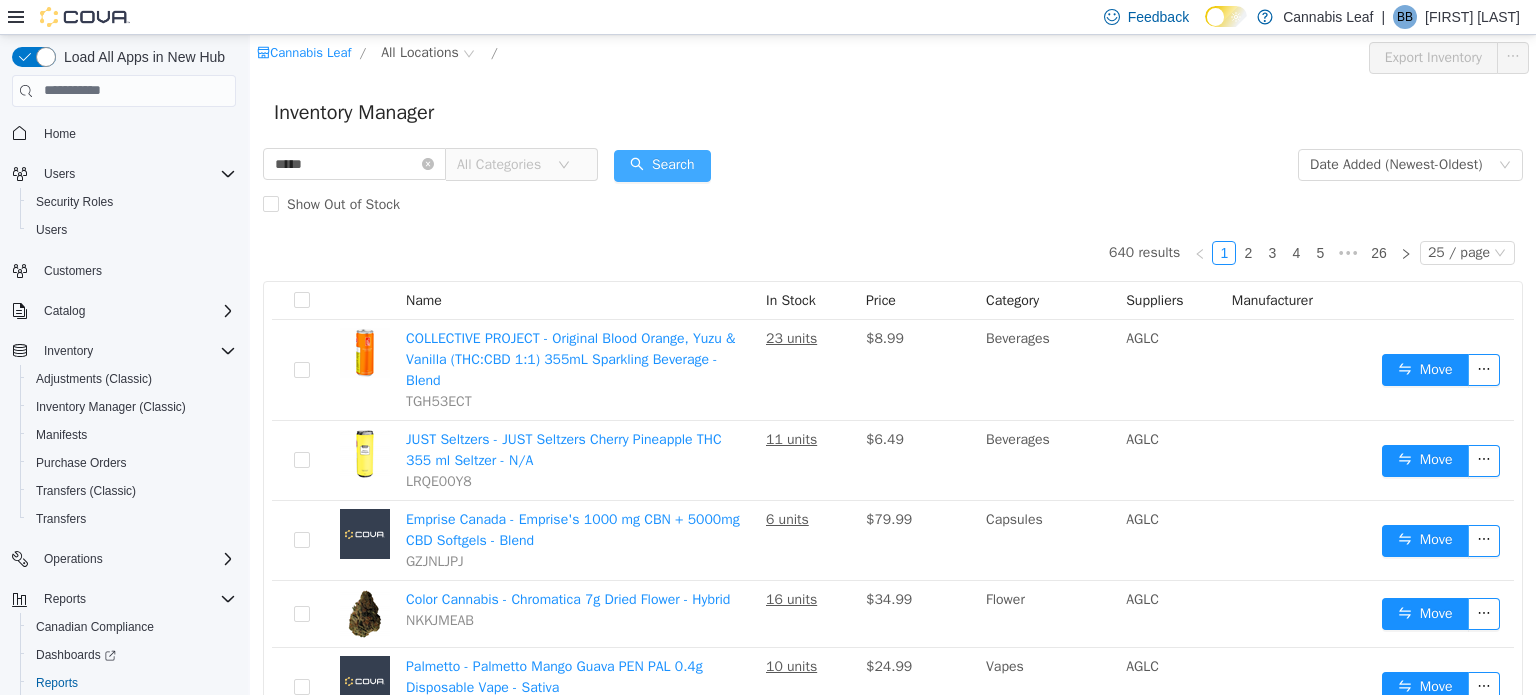 click on "Search" at bounding box center [662, 165] 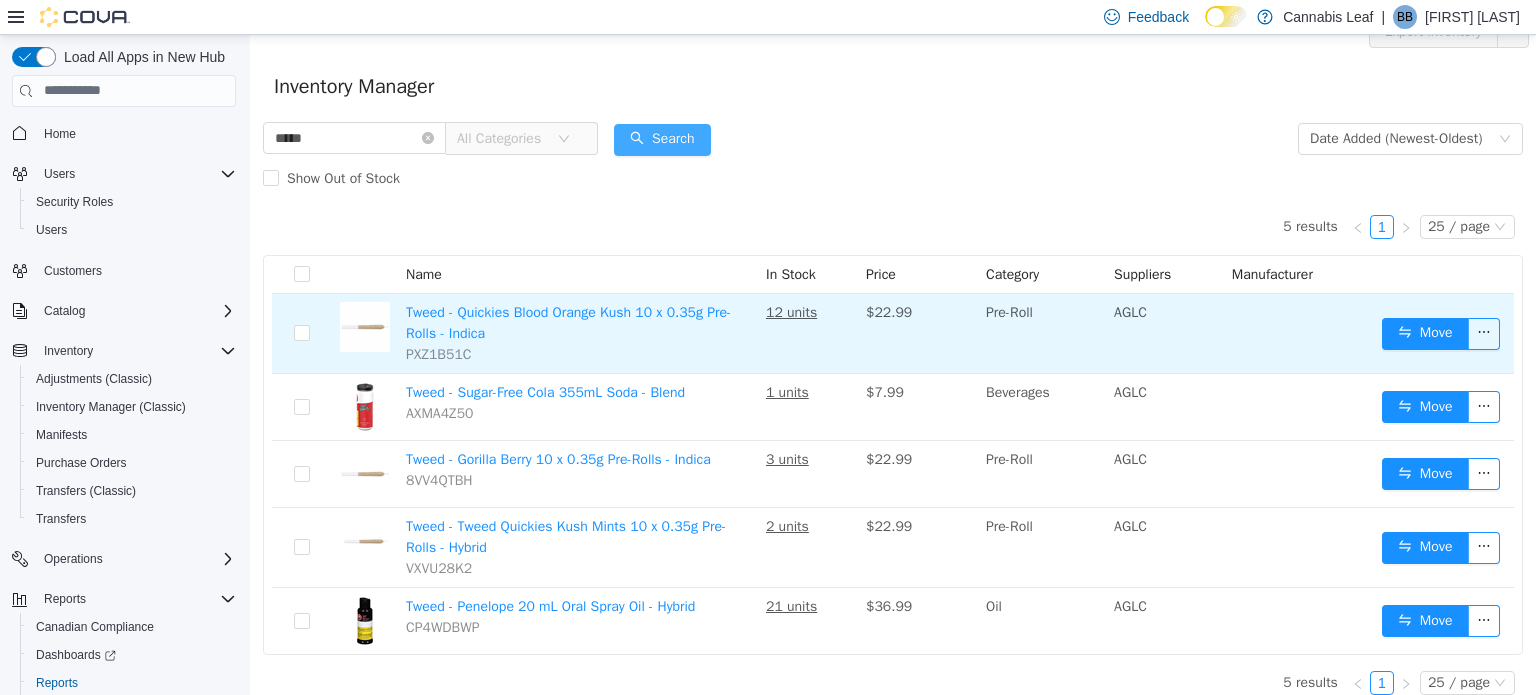 scroll, scrollTop: 40, scrollLeft: 0, axis: vertical 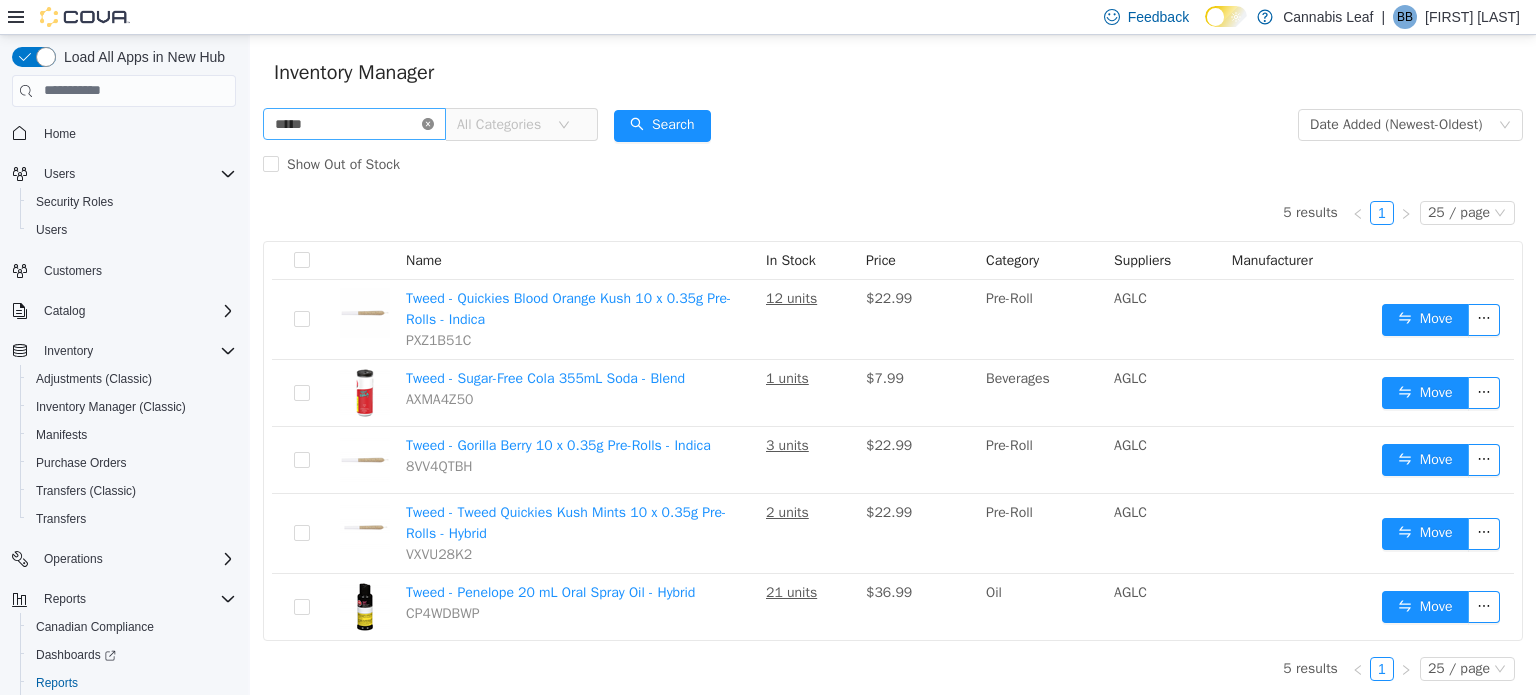 click 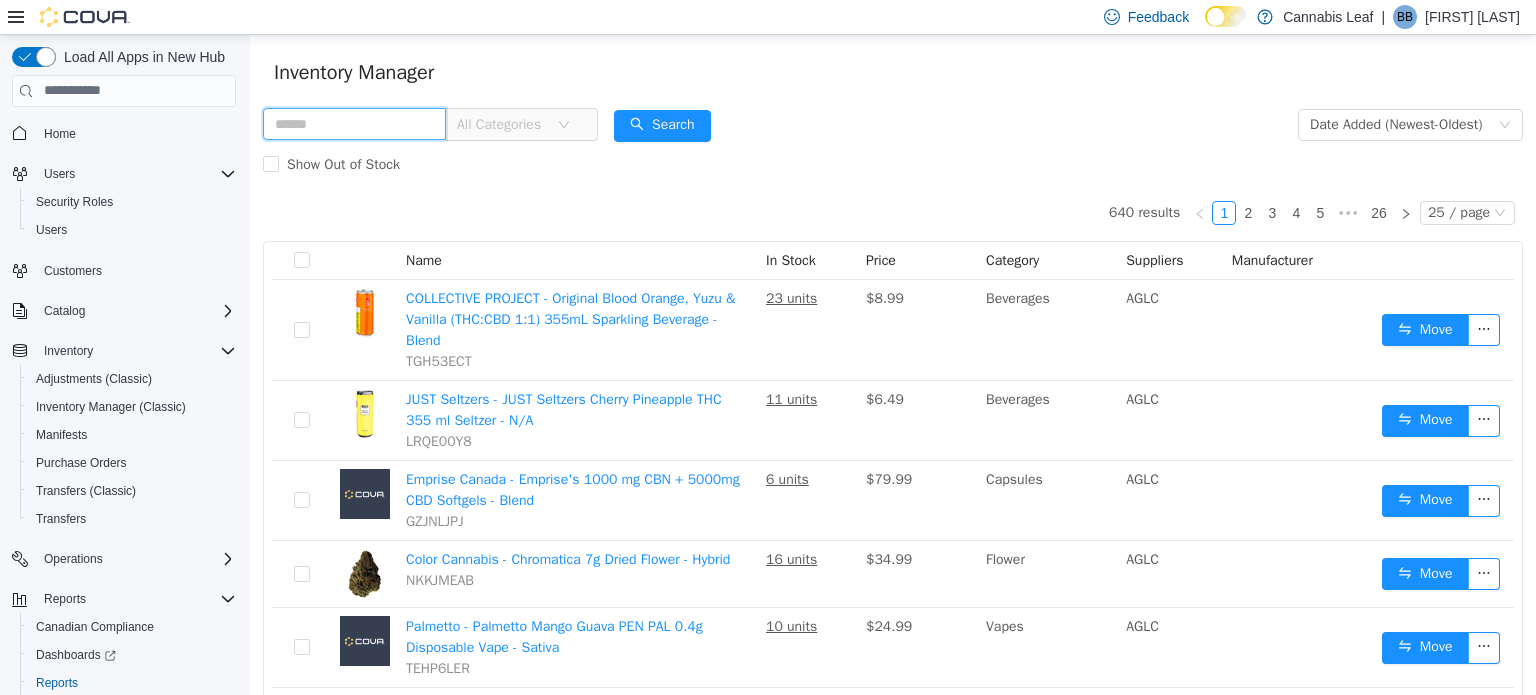 click at bounding box center [354, 123] 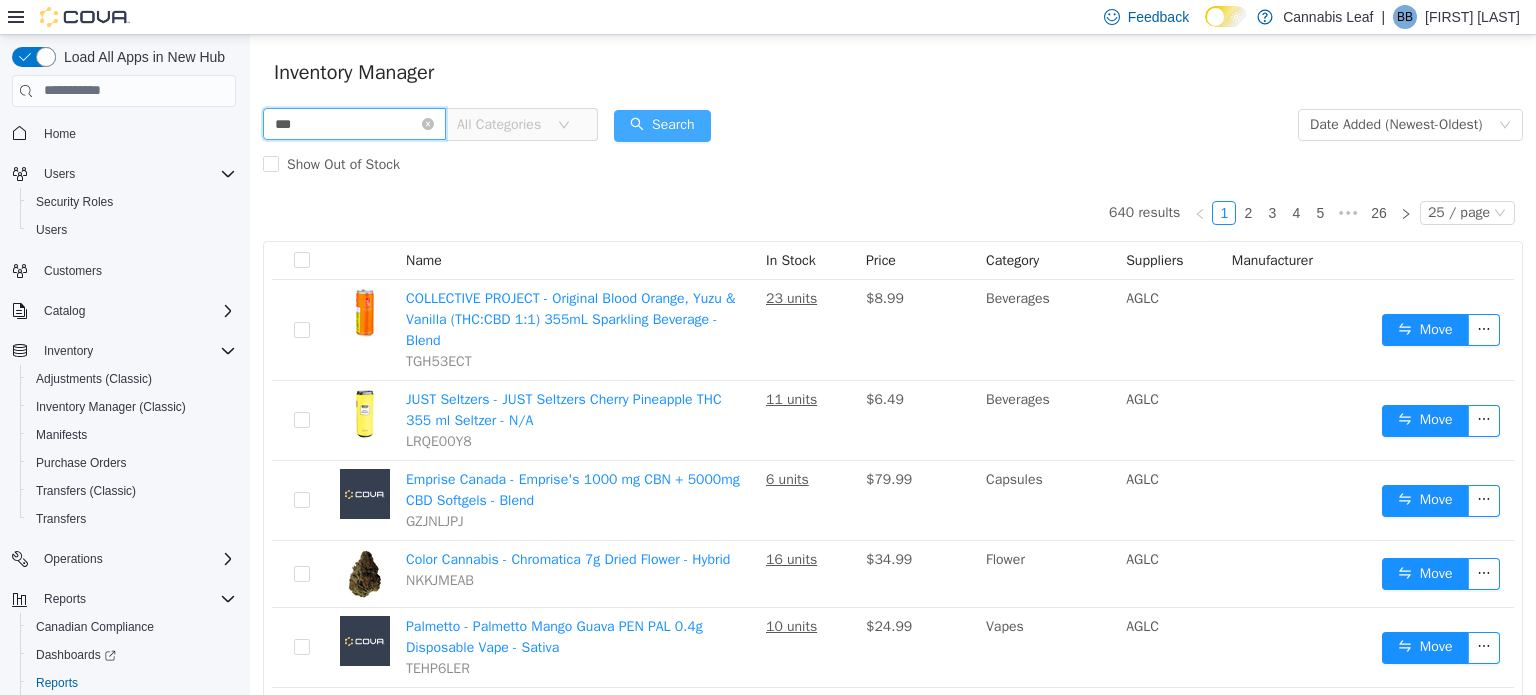 type on "***" 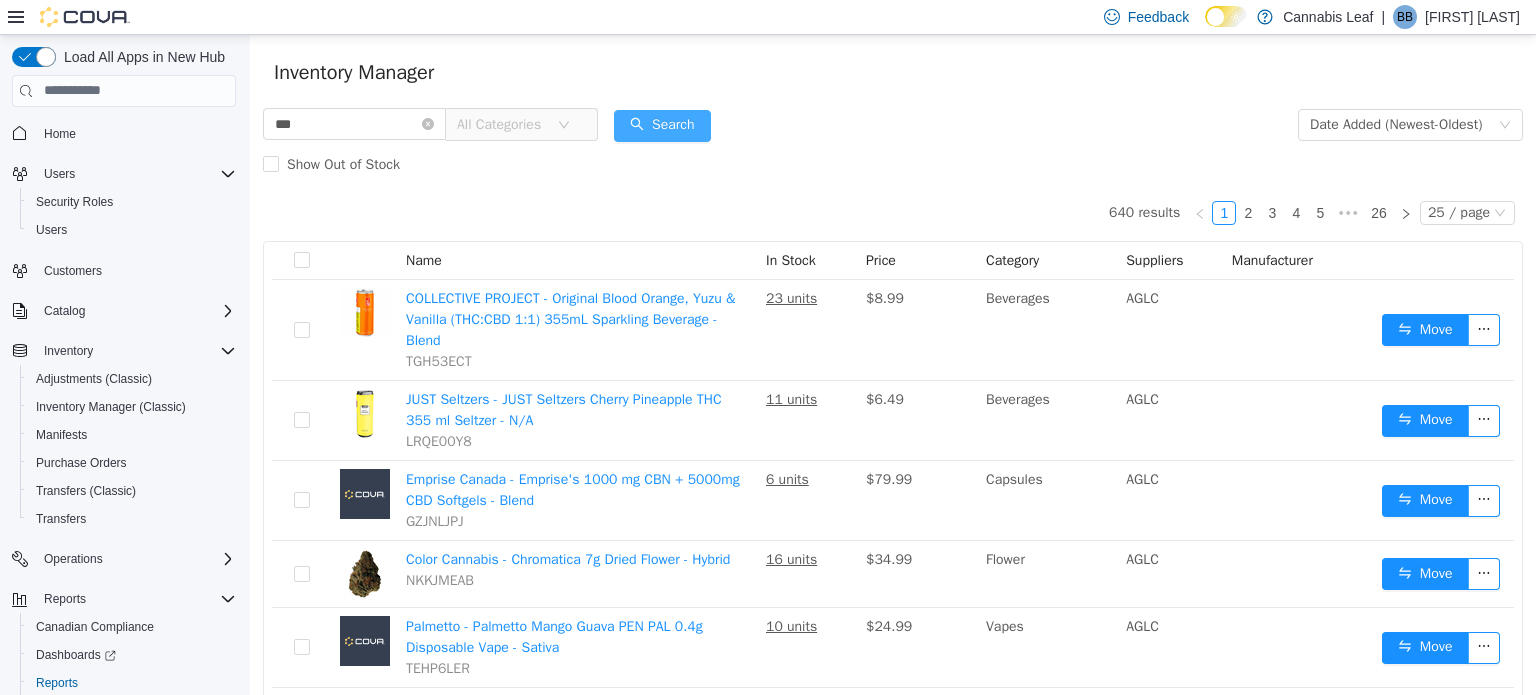 click on "Search" at bounding box center (662, 125) 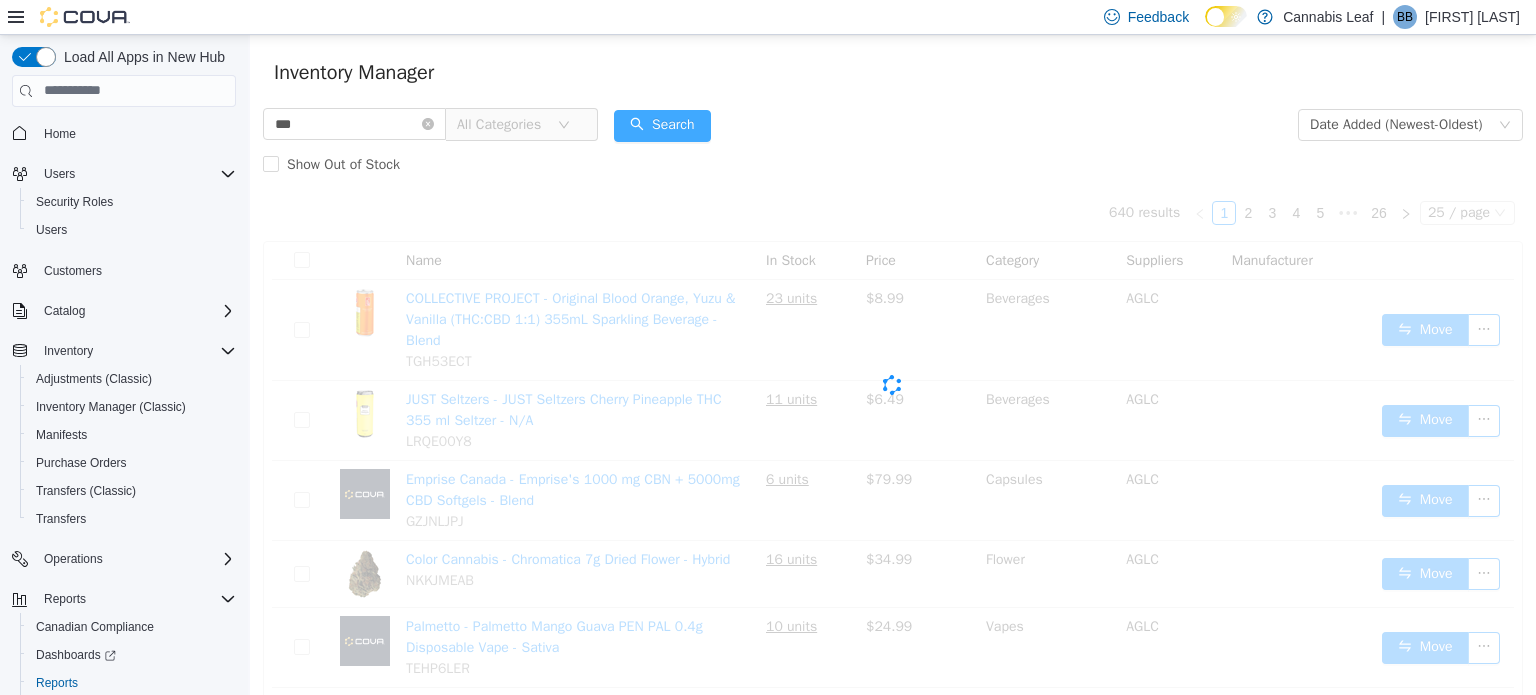 scroll, scrollTop: 15, scrollLeft: 0, axis: vertical 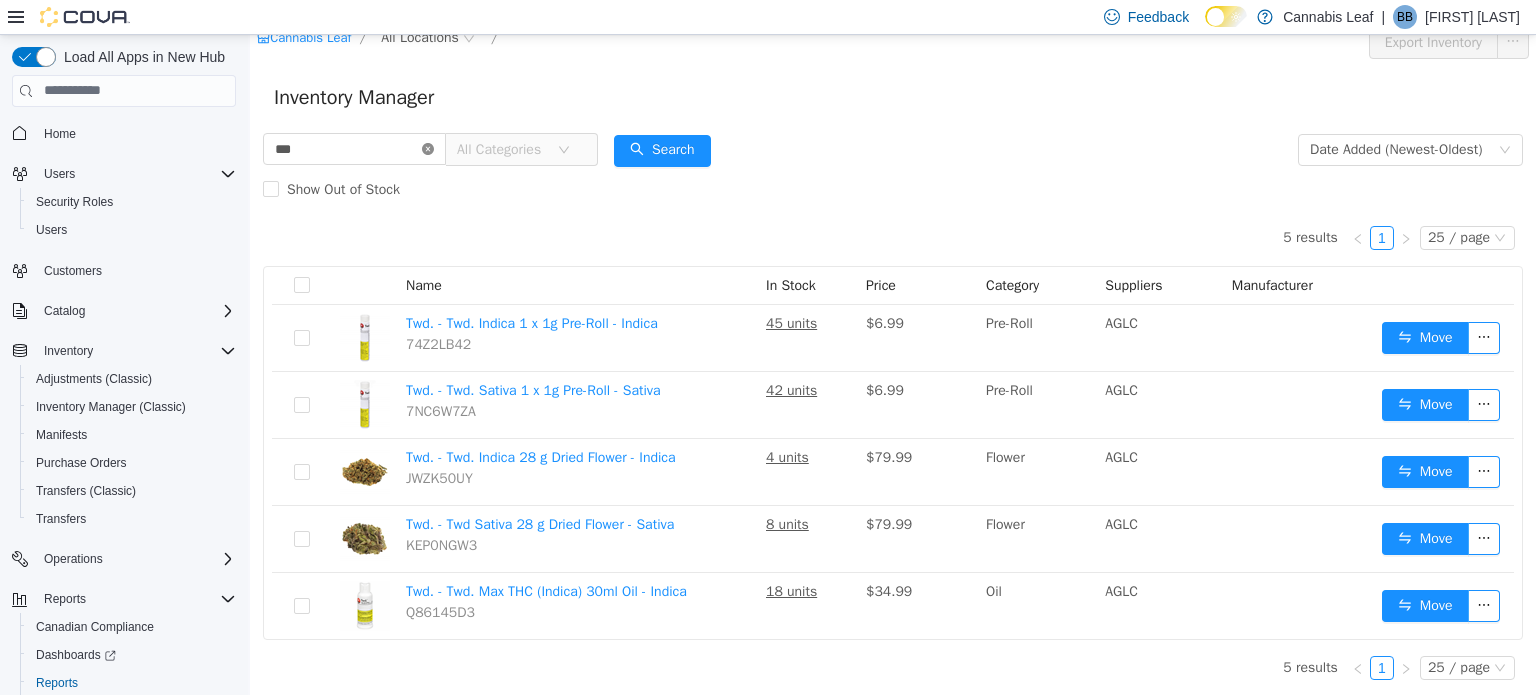 click 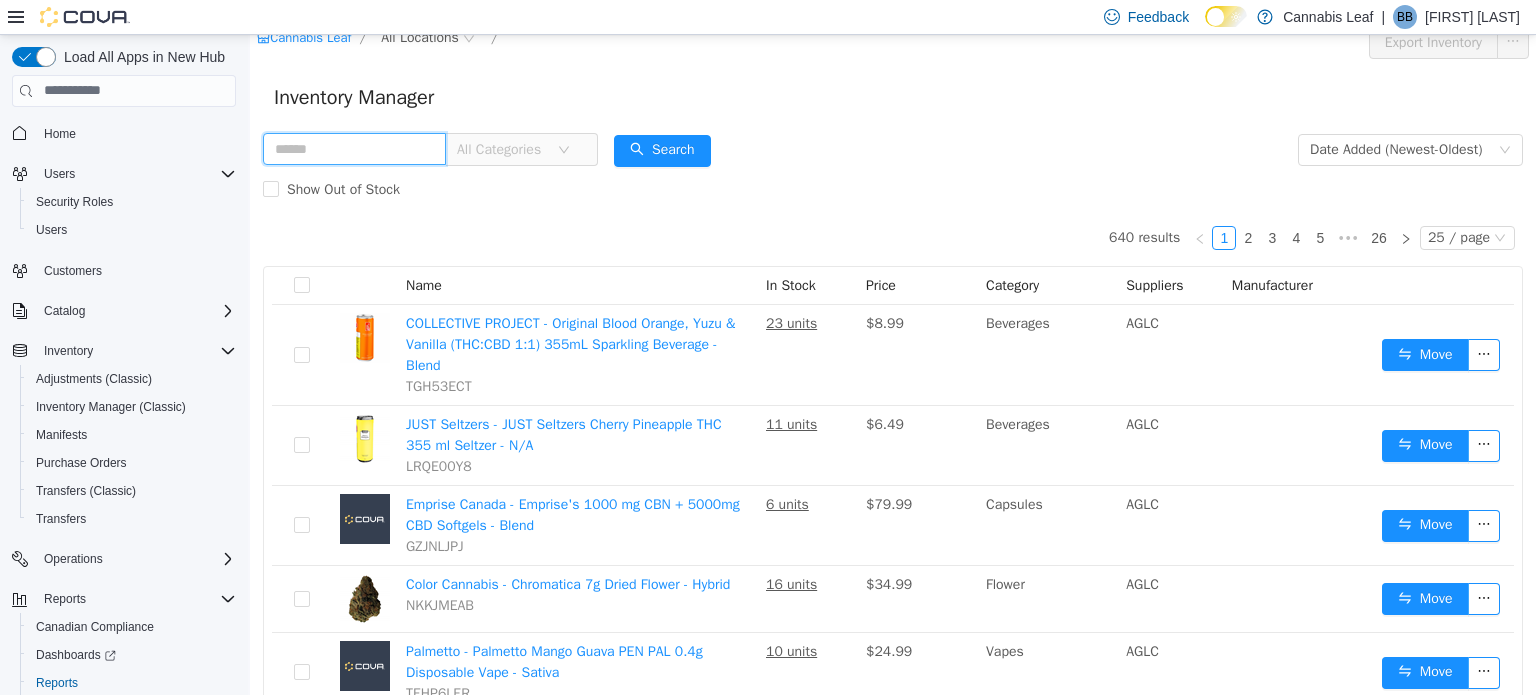 click at bounding box center (354, 148) 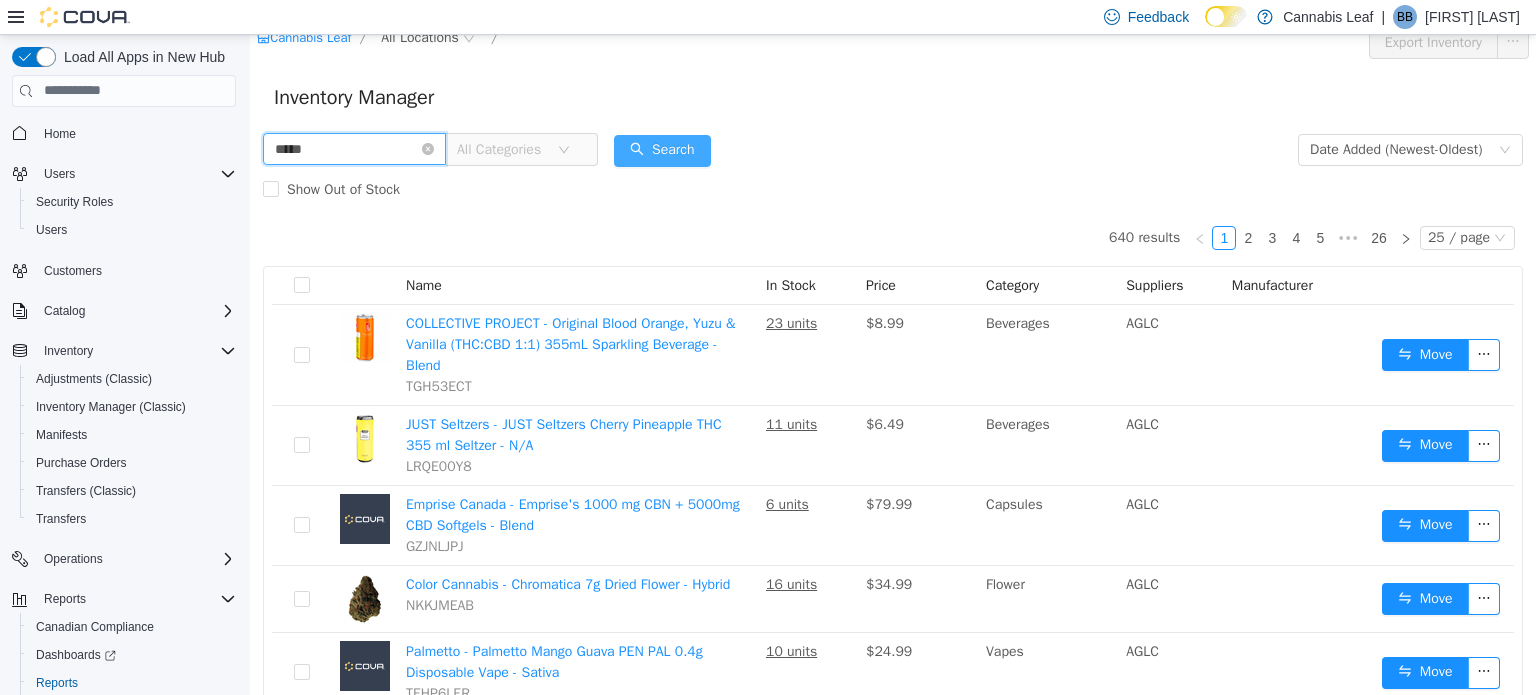type on "*****" 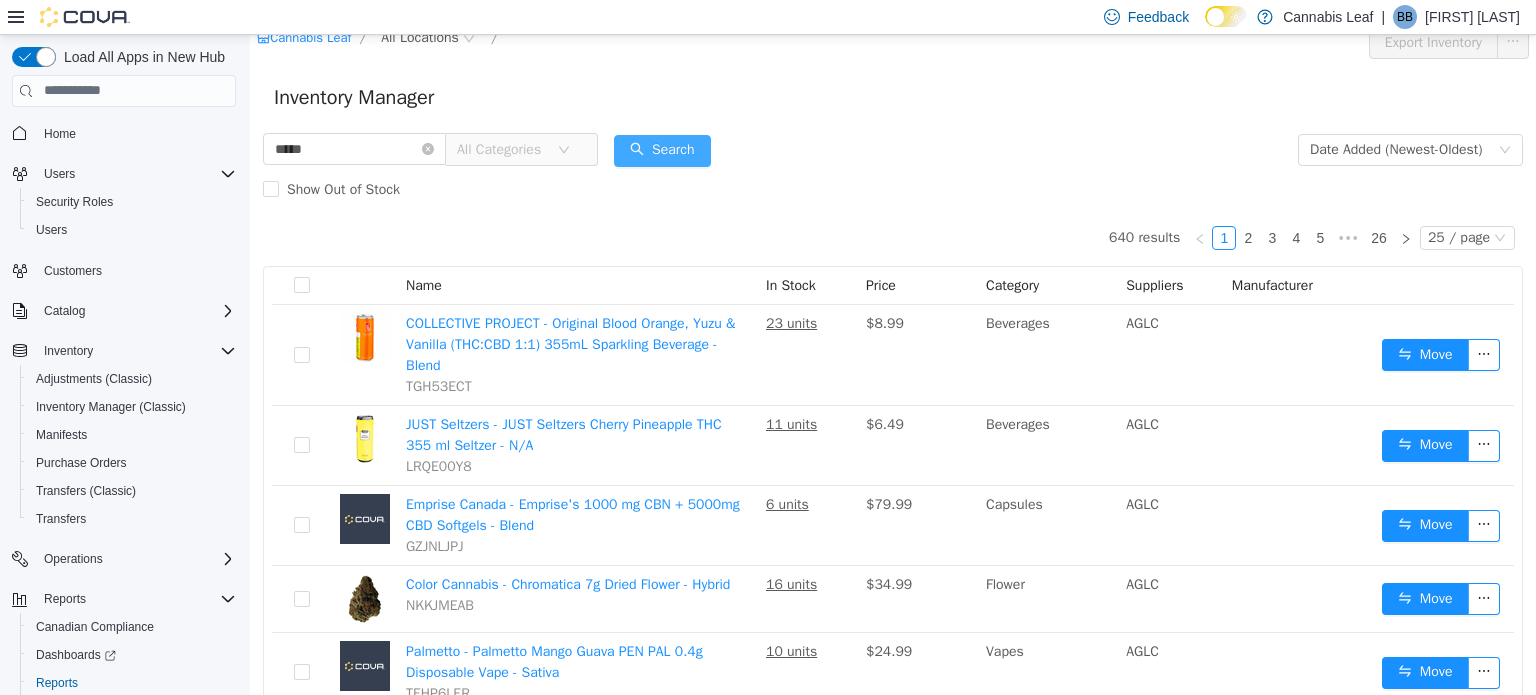 click on "Search" at bounding box center (662, 150) 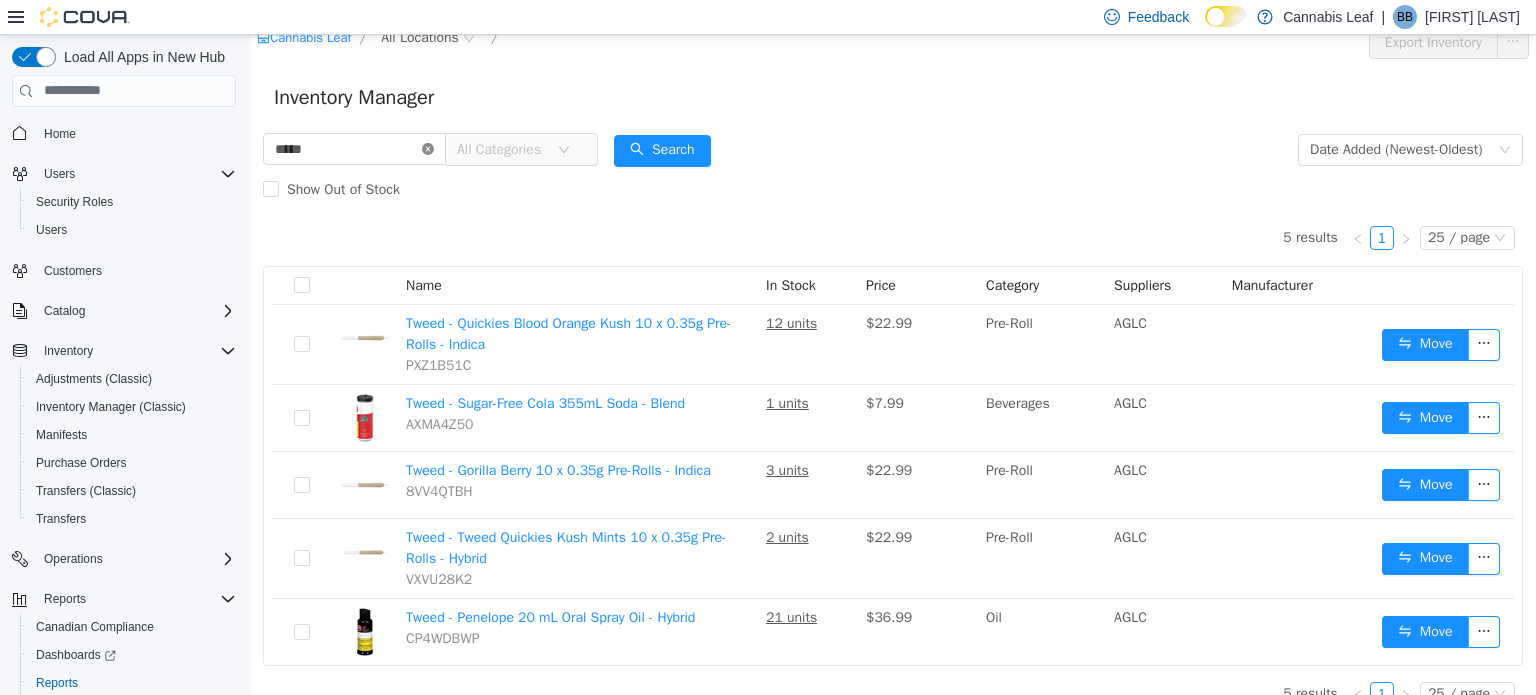 click 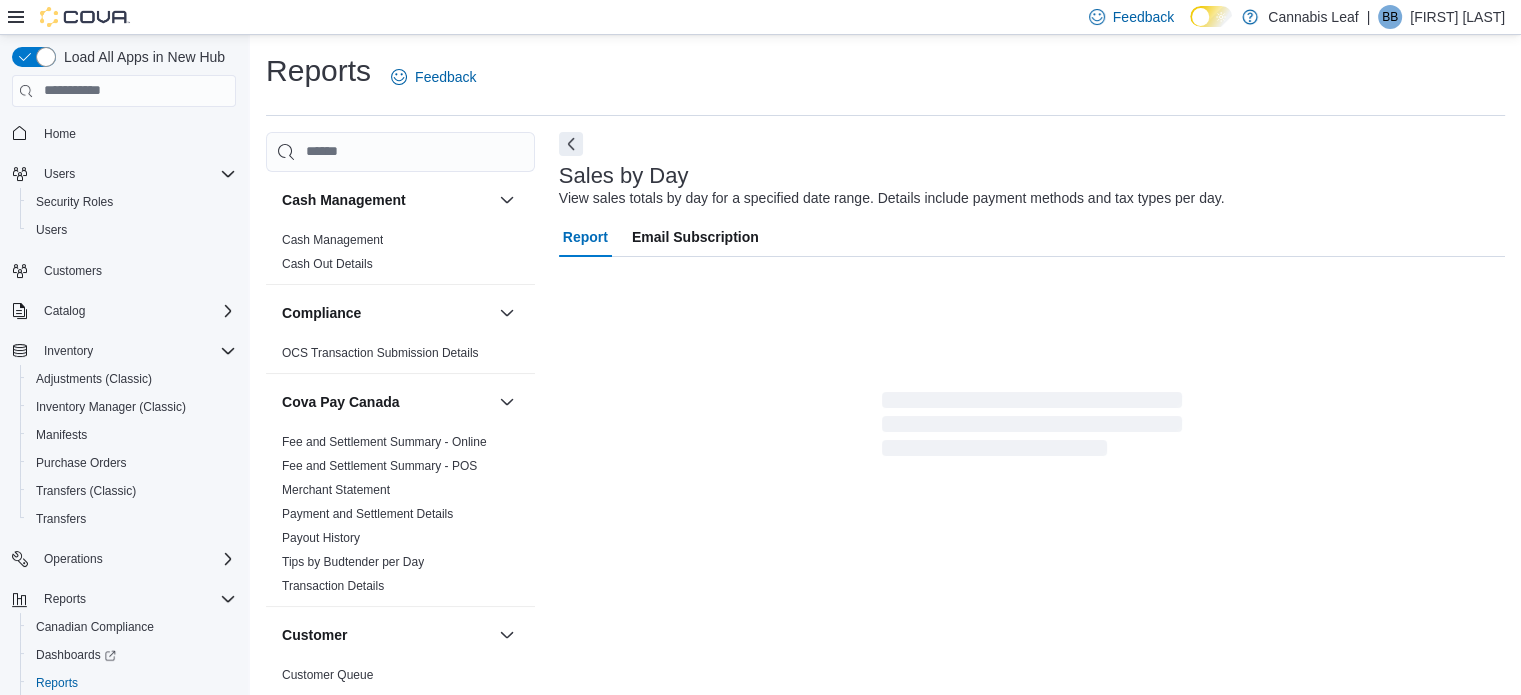 scroll, scrollTop: 25, scrollLeft: 0, axis: vertical 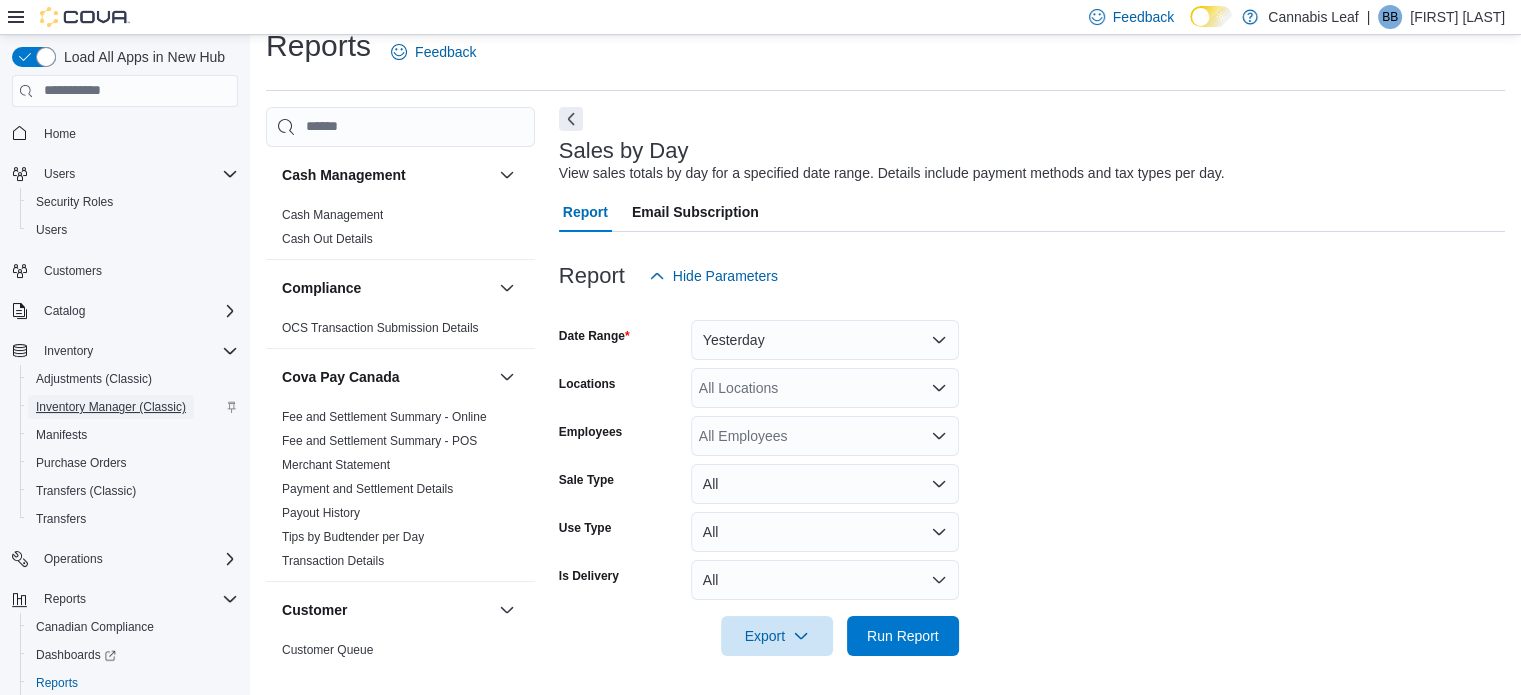 click on "Inventory Manager (Classic)" at bounding box center [111, 407] 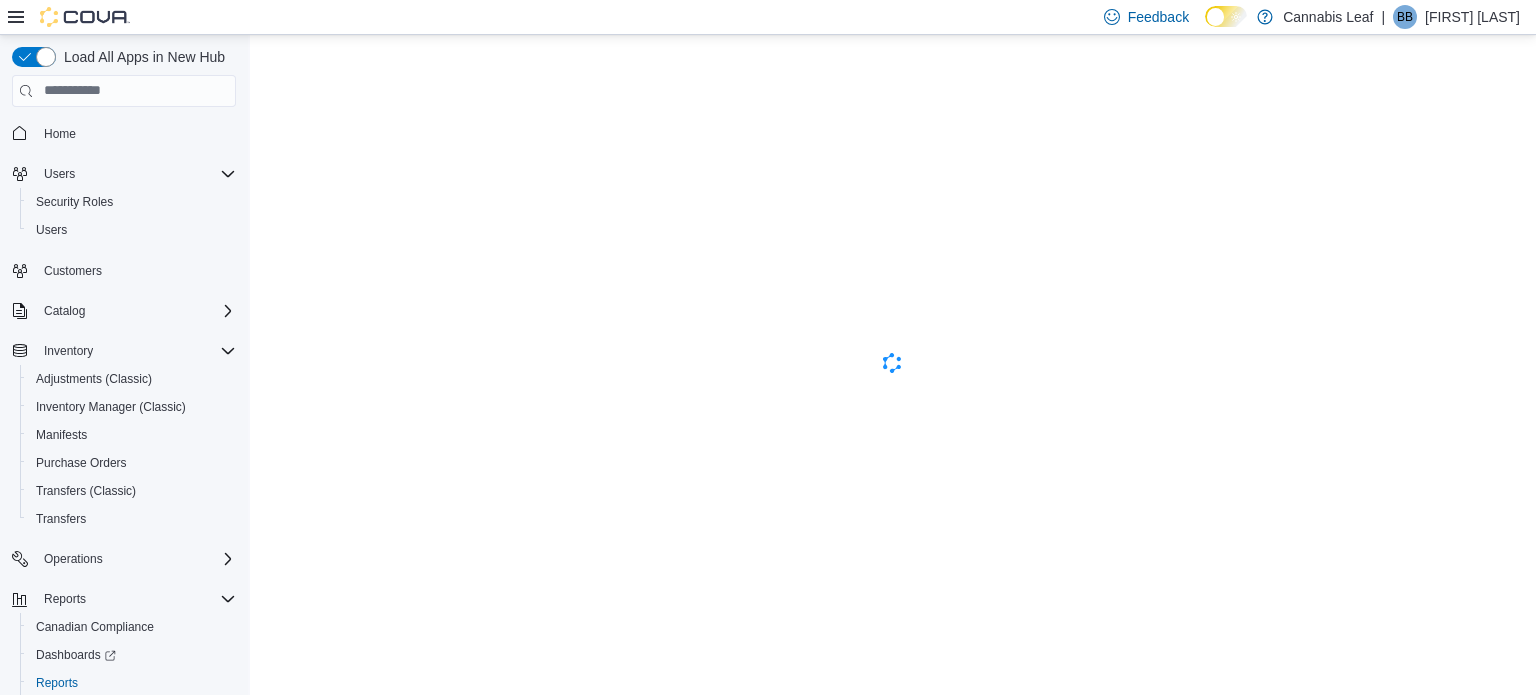 scroll, scrollTop: 0, scrollLeft: 0, axis: both 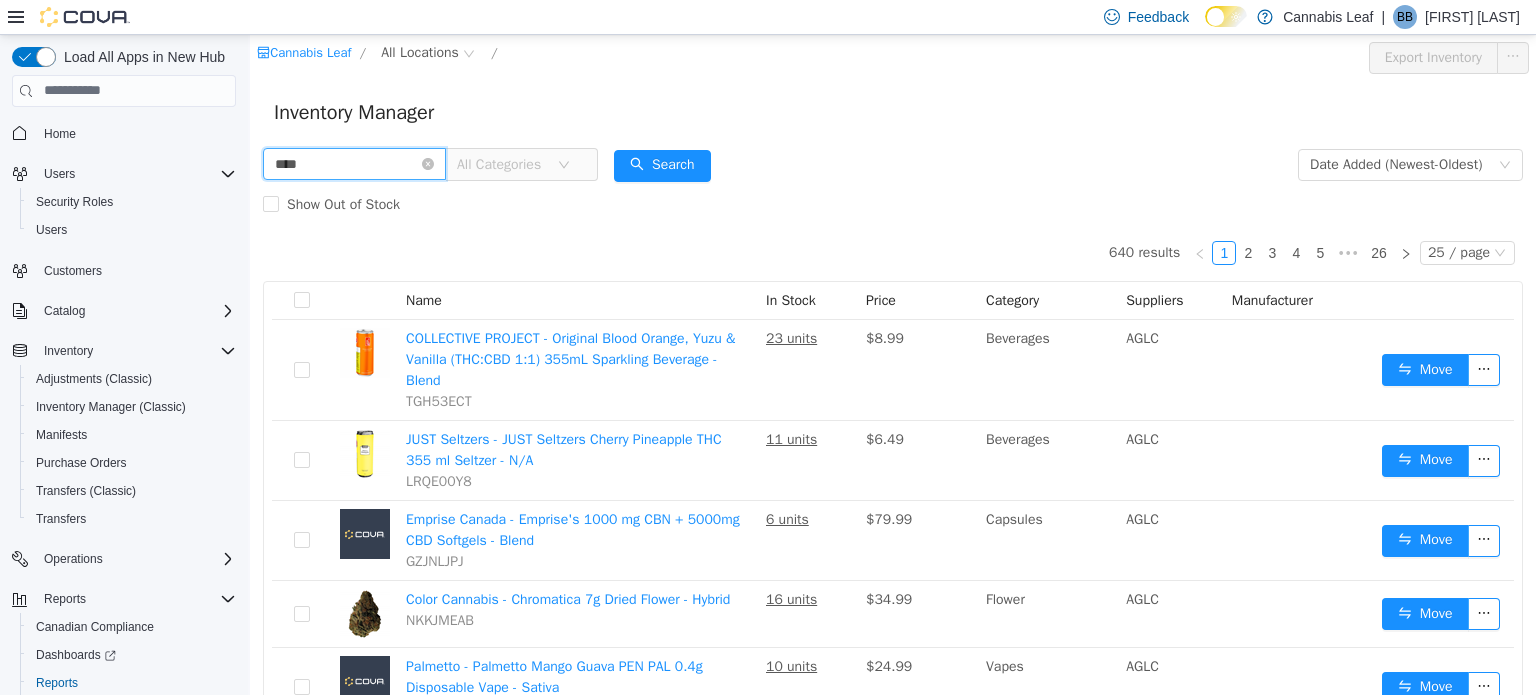 type on "****" 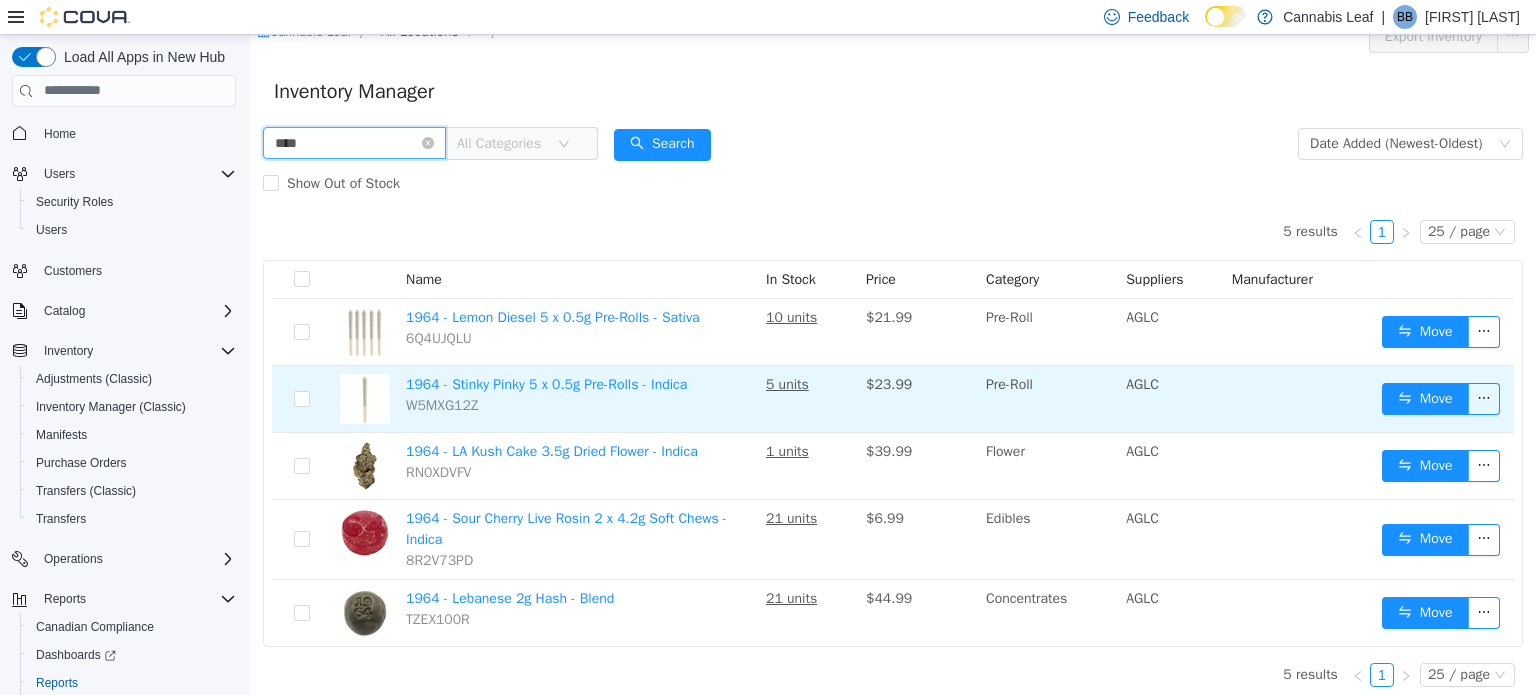 scroll, scrollTop: 28, scrollLeft: 0, axis: vertical 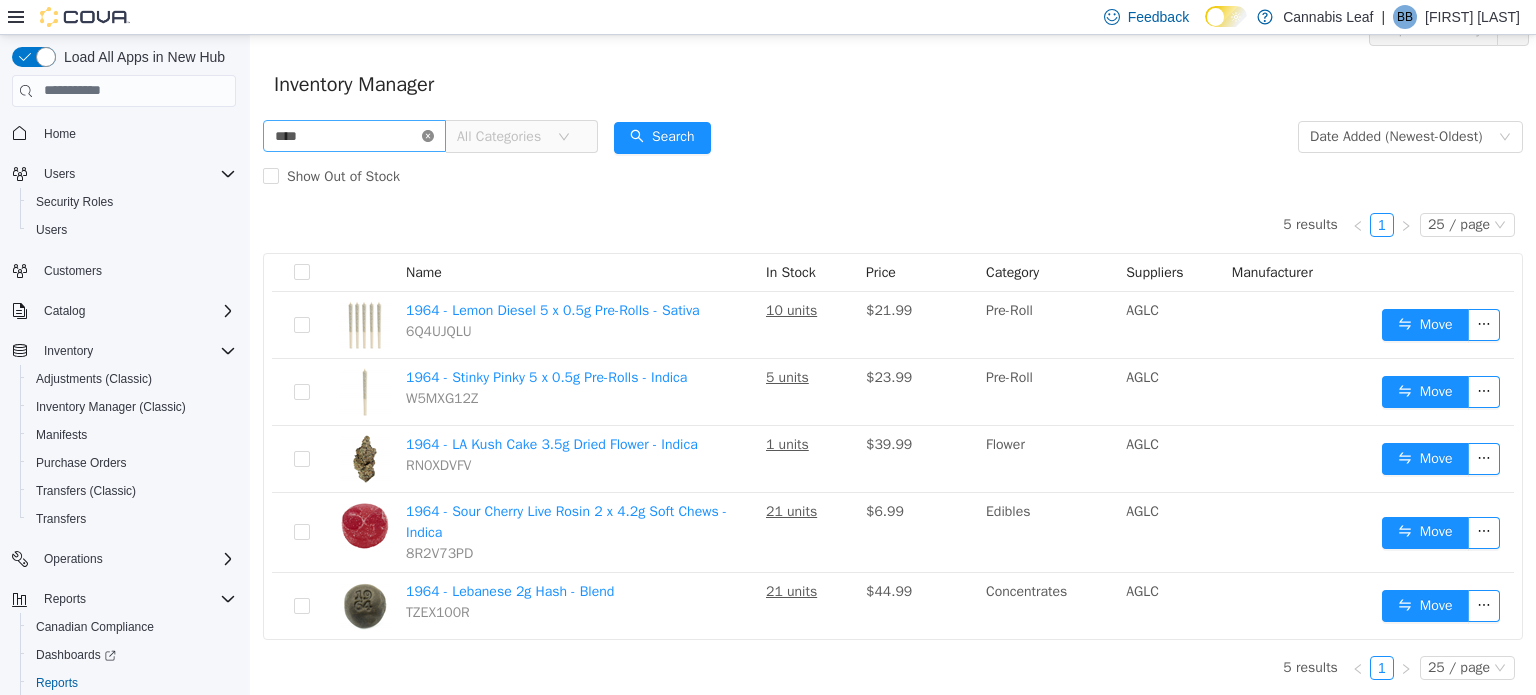 click 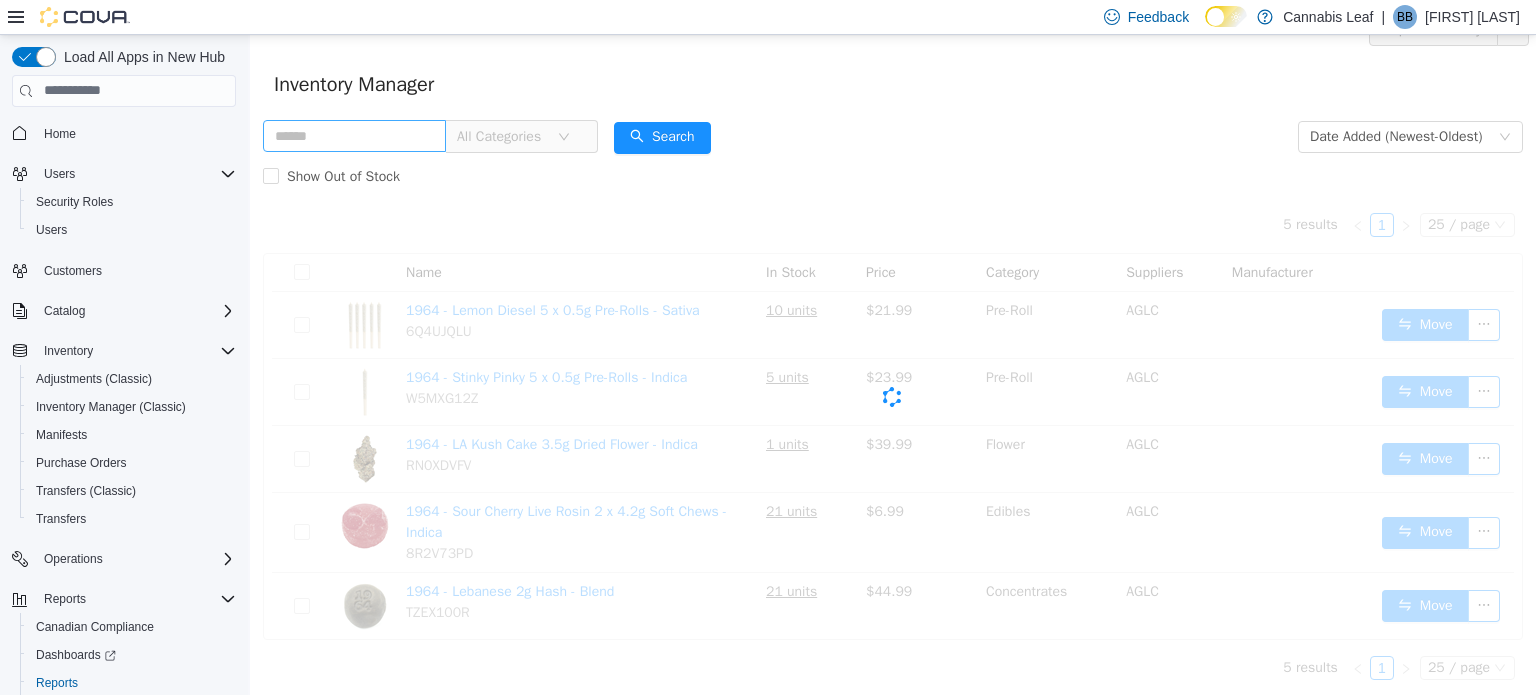 click on "All Categories" at bounding box center [430, 136] 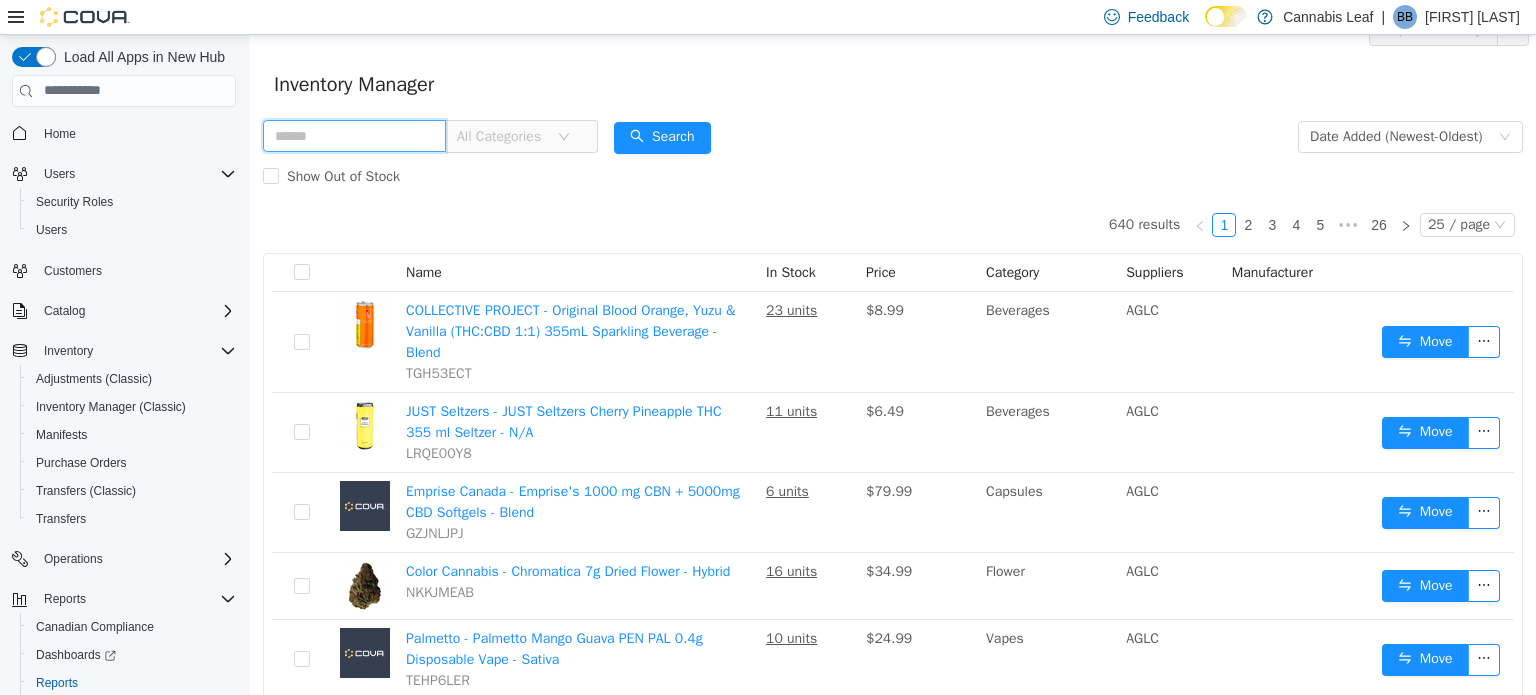 click at bounding box center [354, 135] 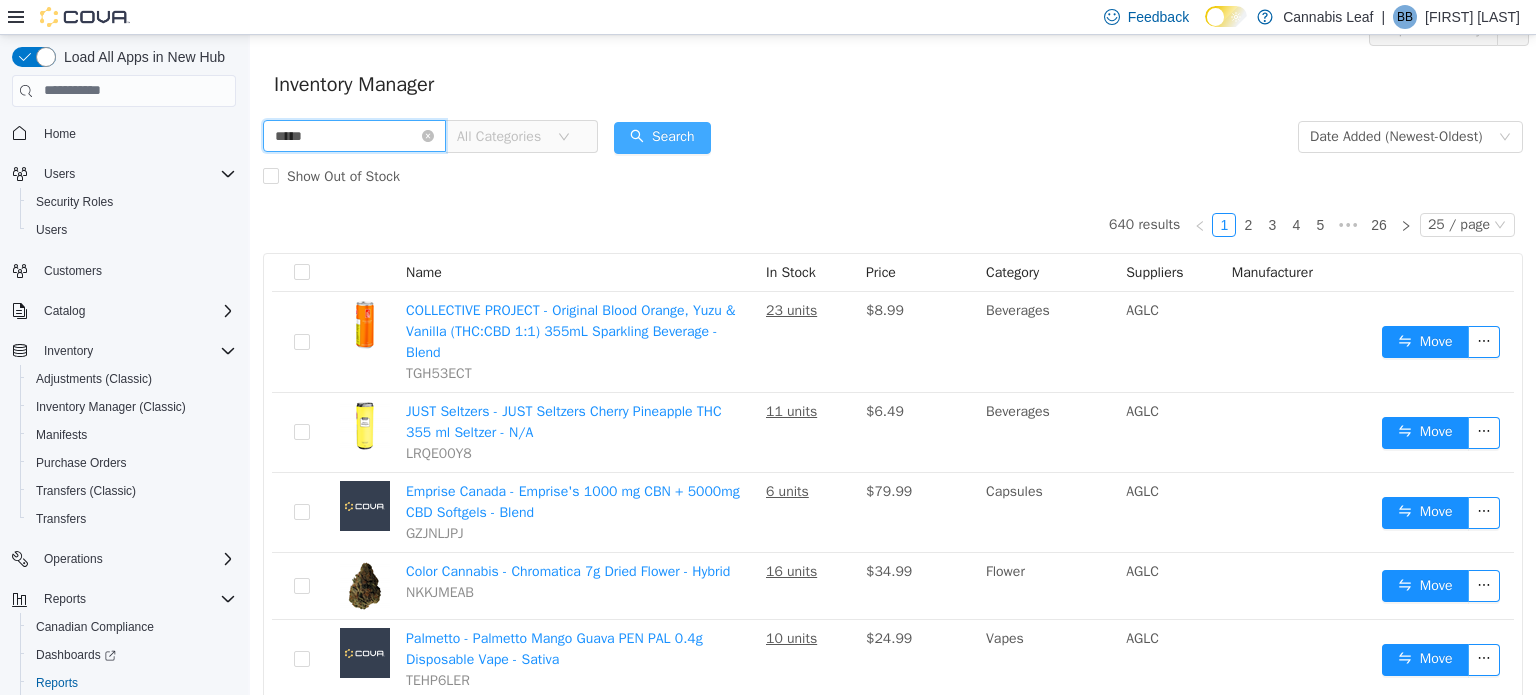 type on "*****" 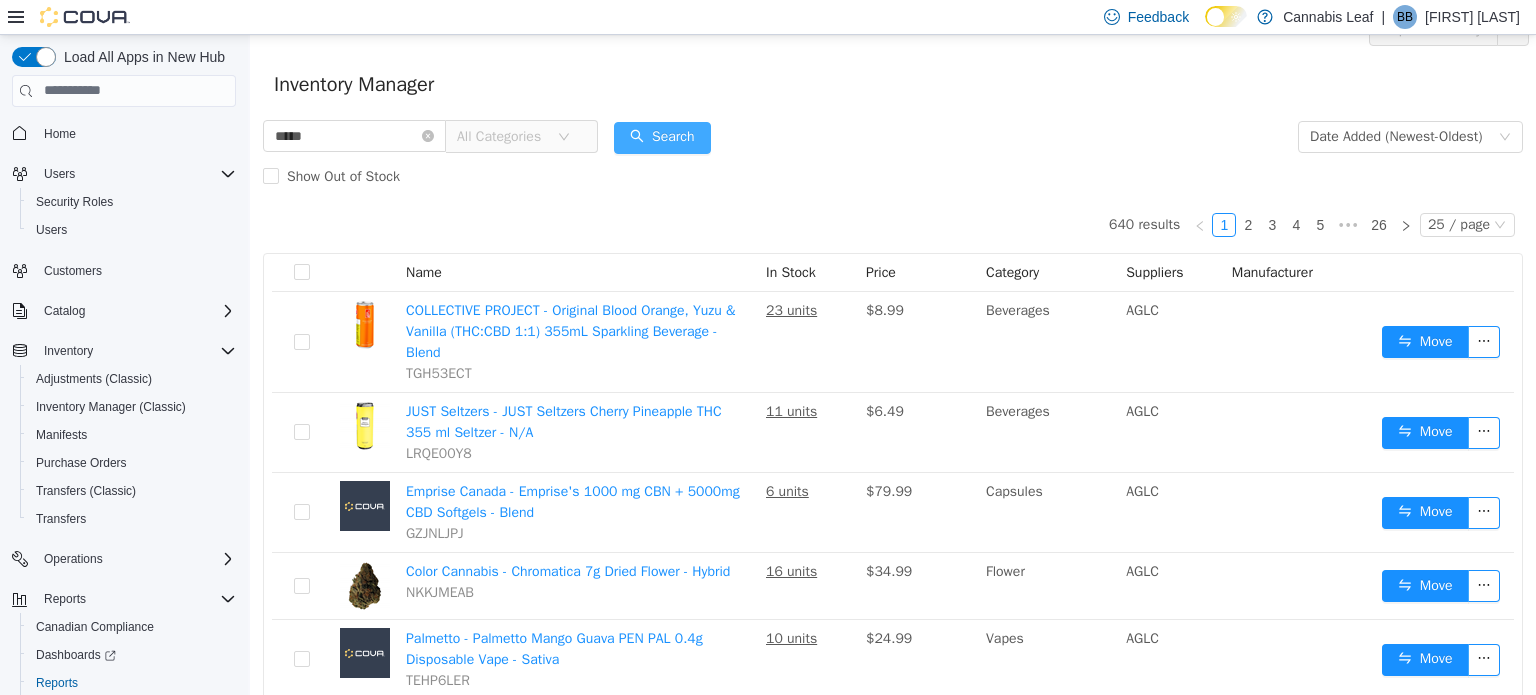 click on "Search" at bounding box center (662, 137) 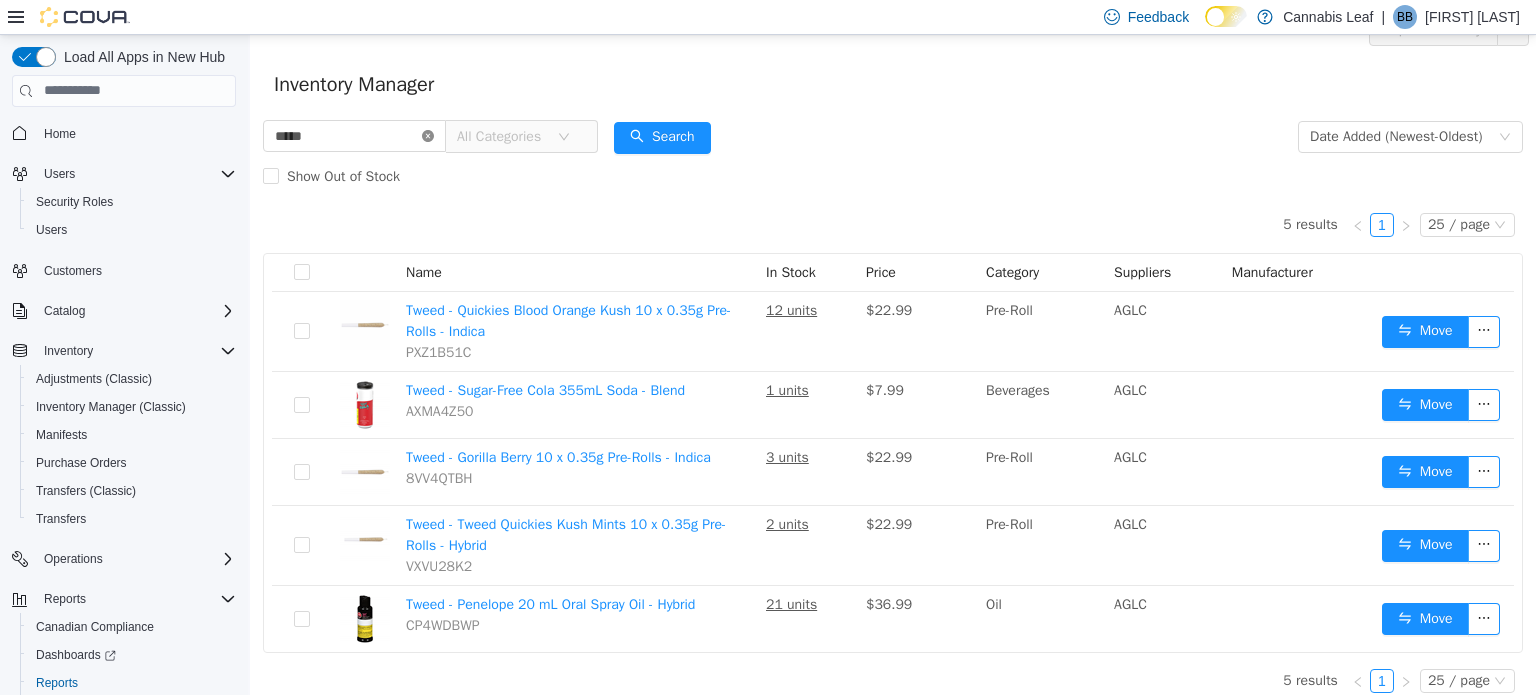 click 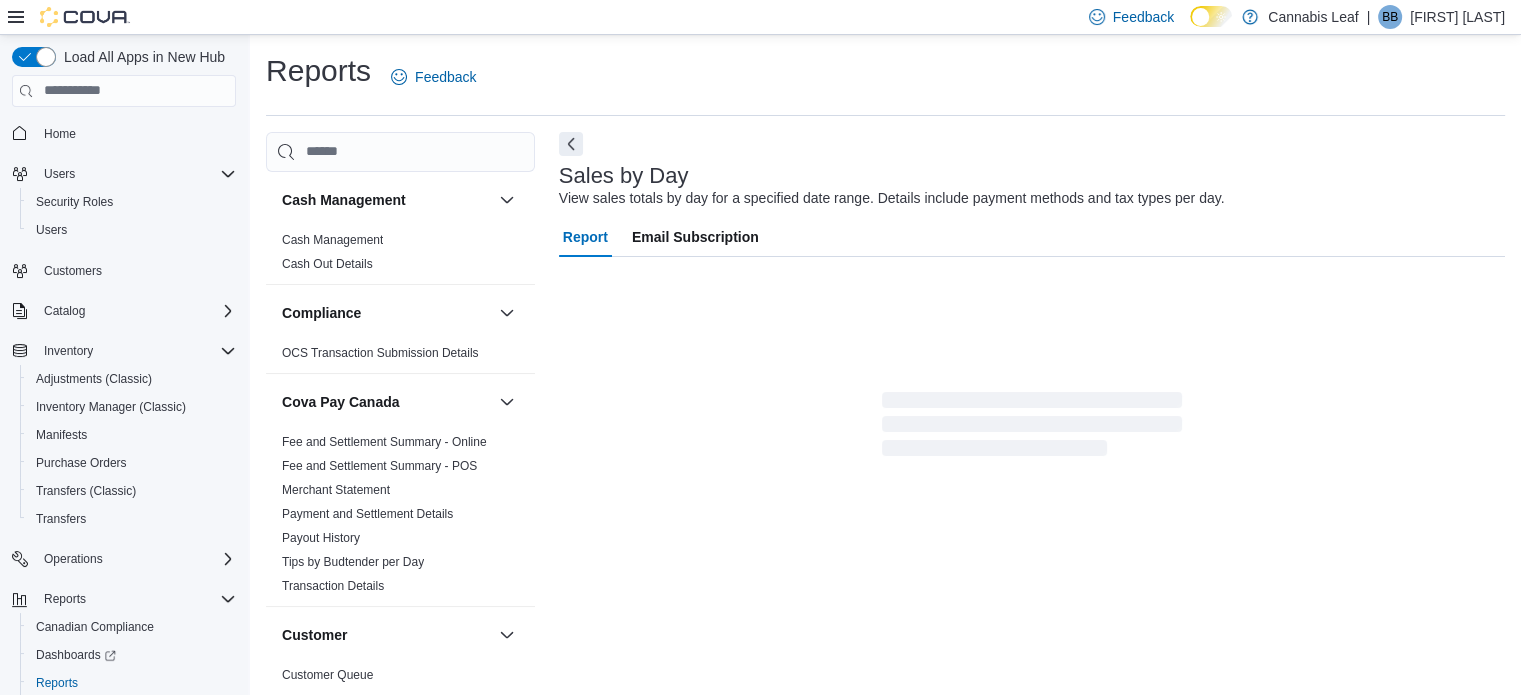 scroll, scrollTop: 25, scrollLeft: 0, axis: vertical 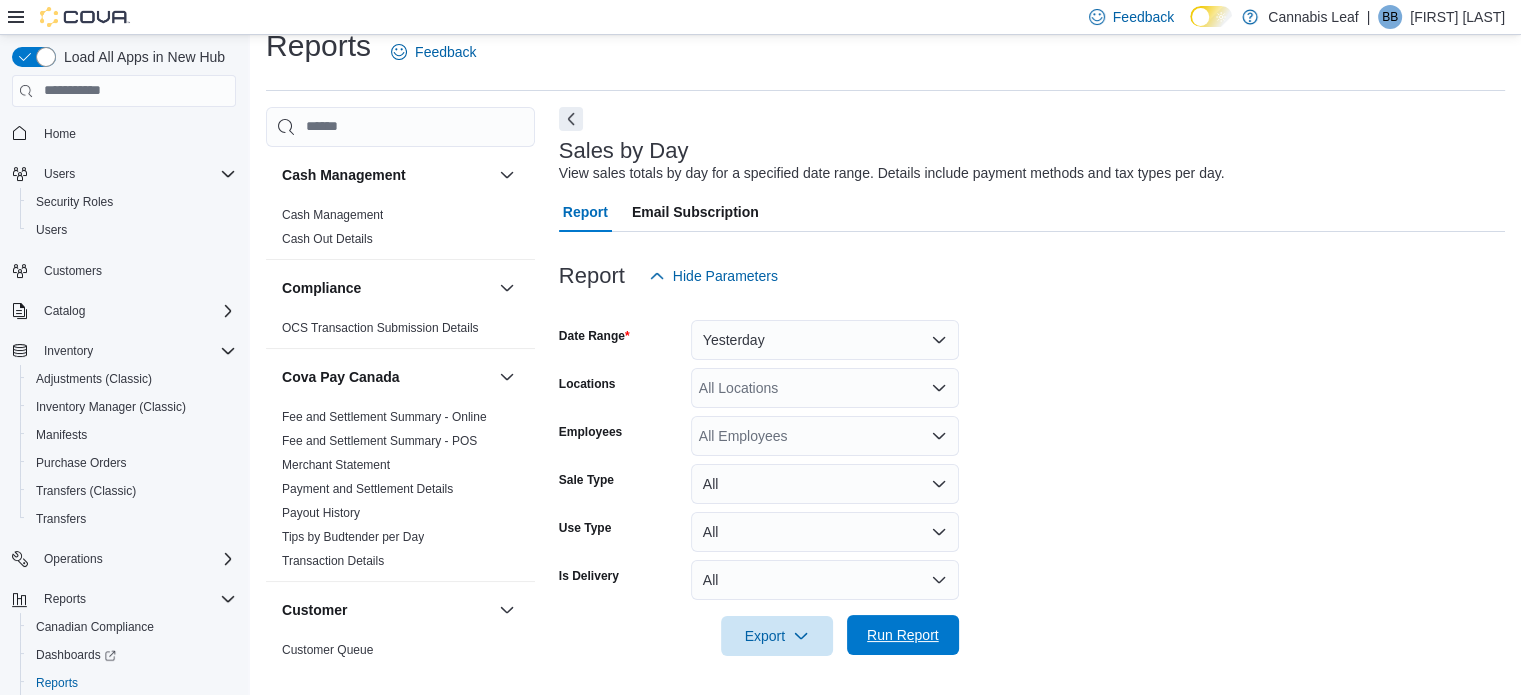 click on "Run Report" at bounding box center [903, 635] 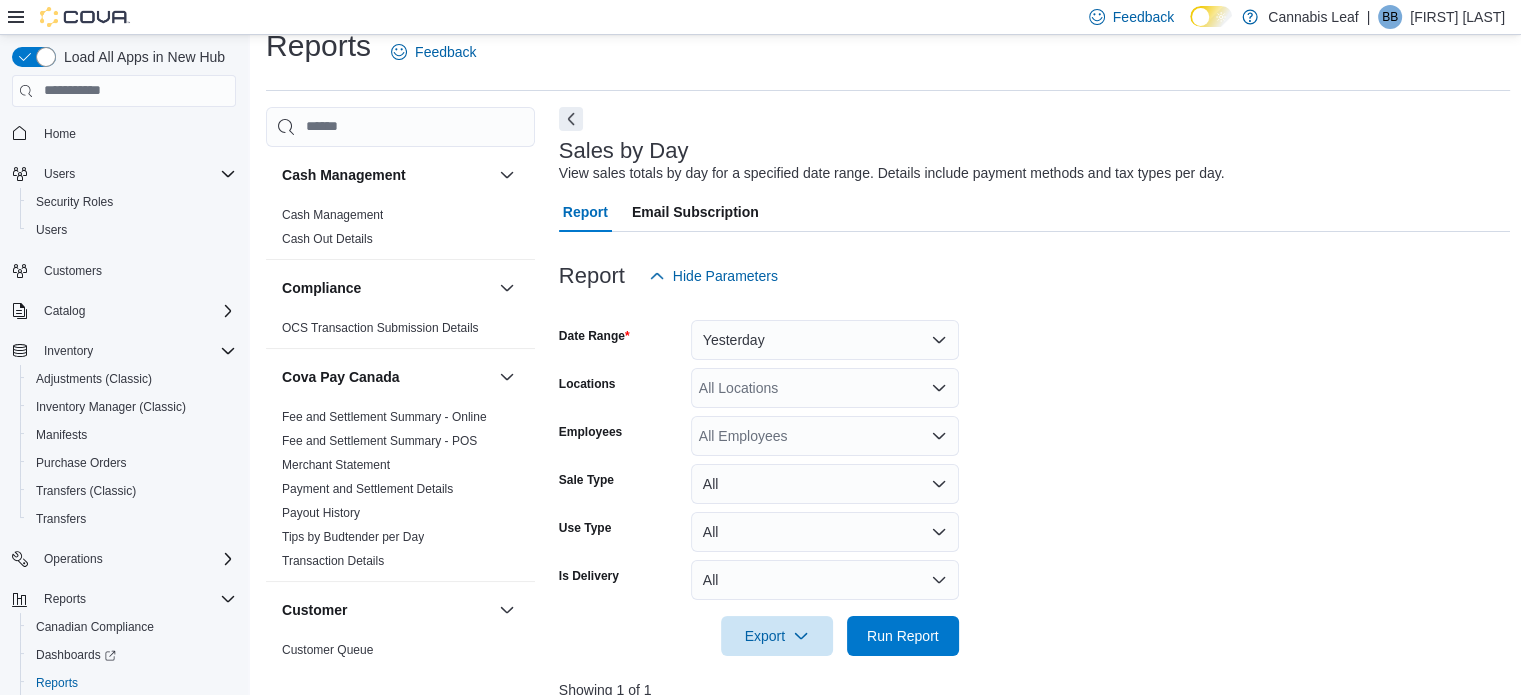 scroll, scrollTop: 605, scrollLeft: 0, axis: vertical 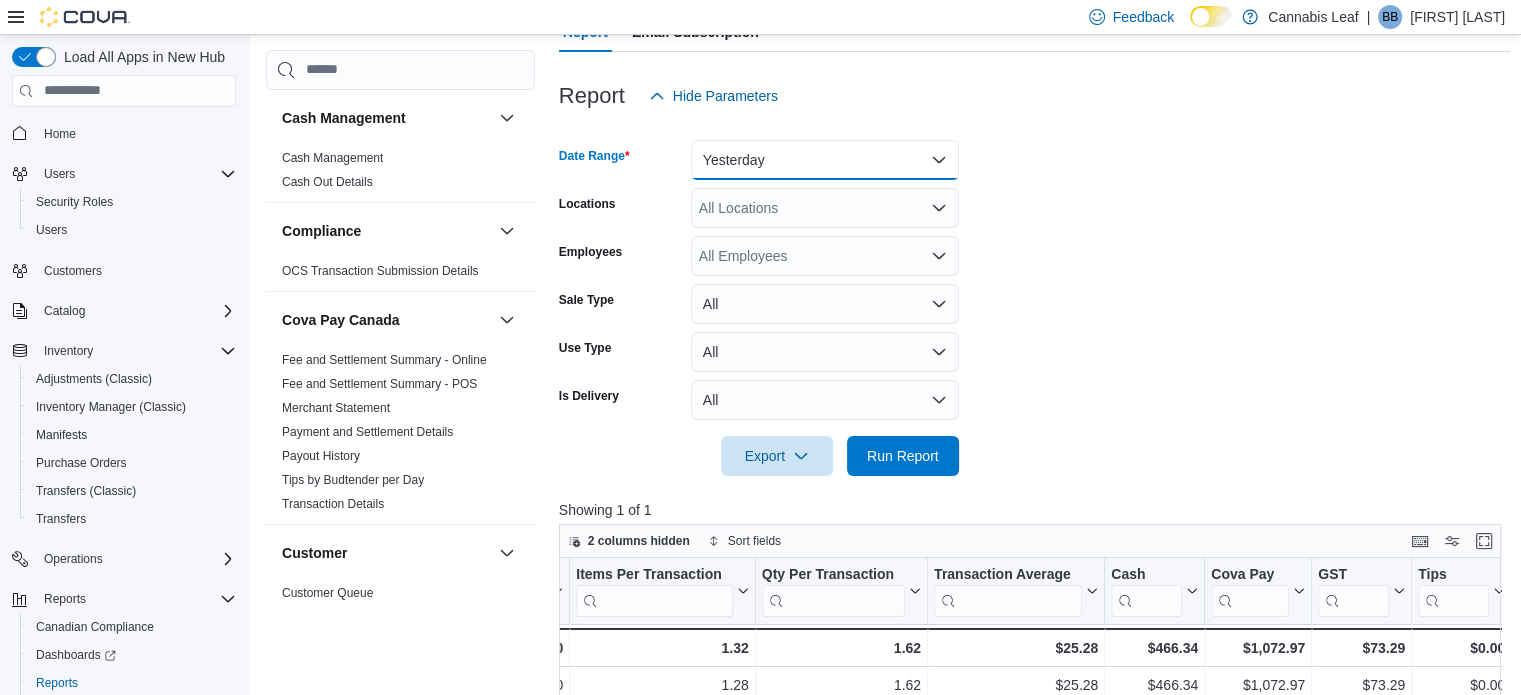 click on "Yesterday" at bounding box center [825, 160] 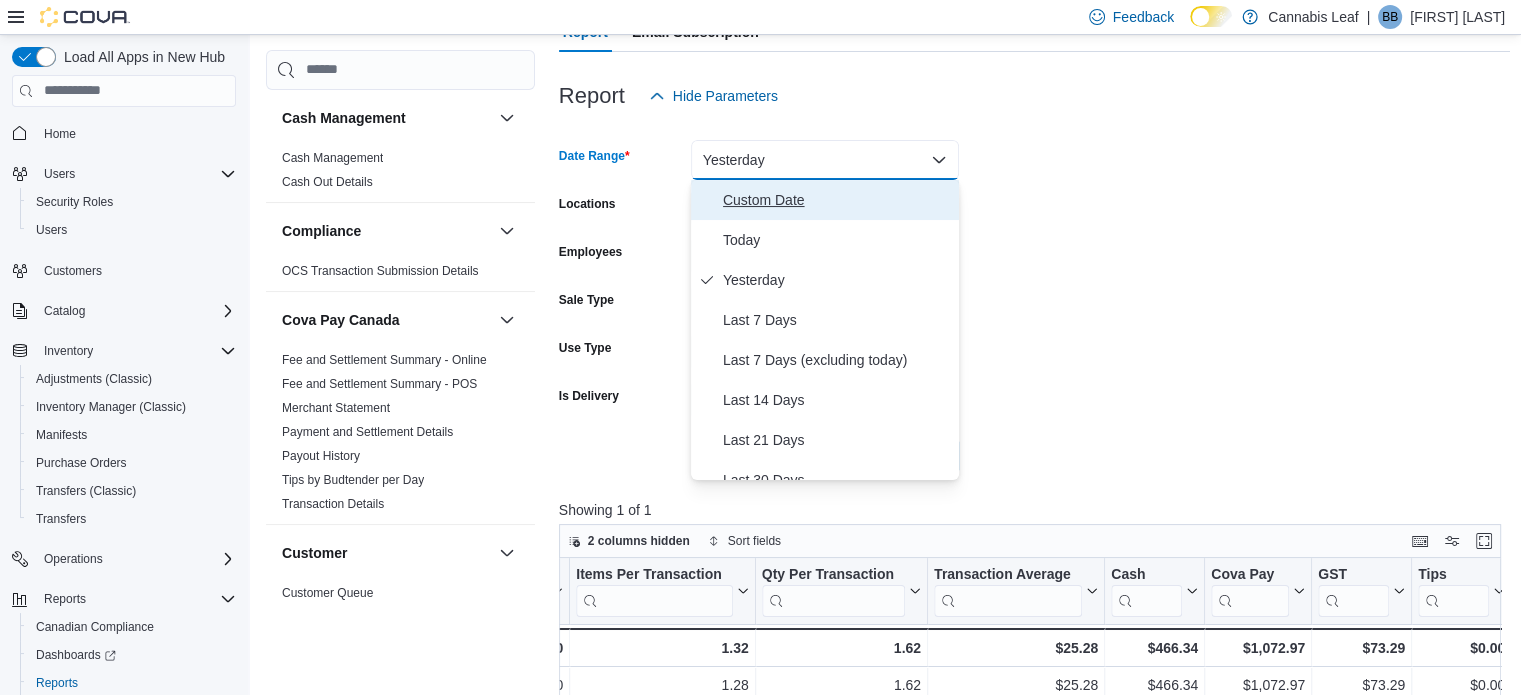click on "Custom Date" at bounding box center [837, 200] 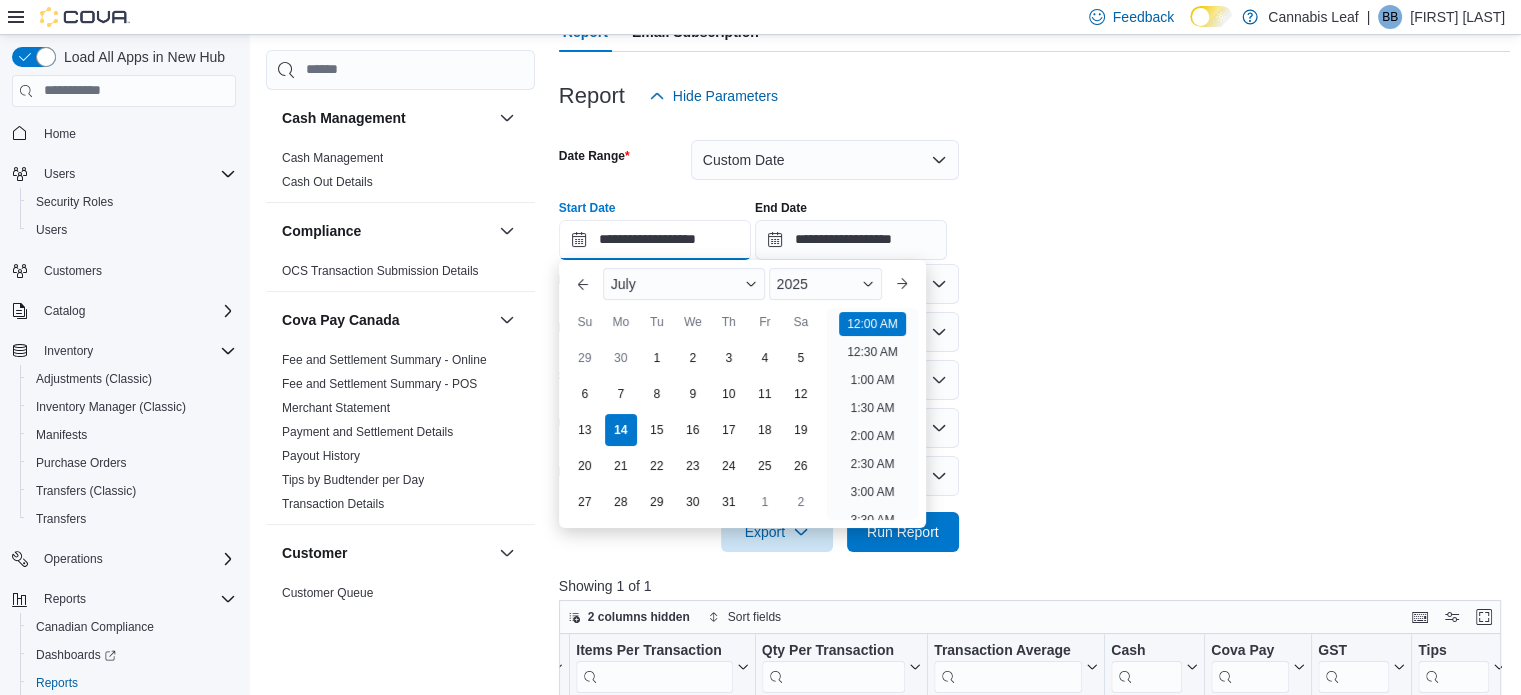 click on "**********" at bounding box center (655, 240) 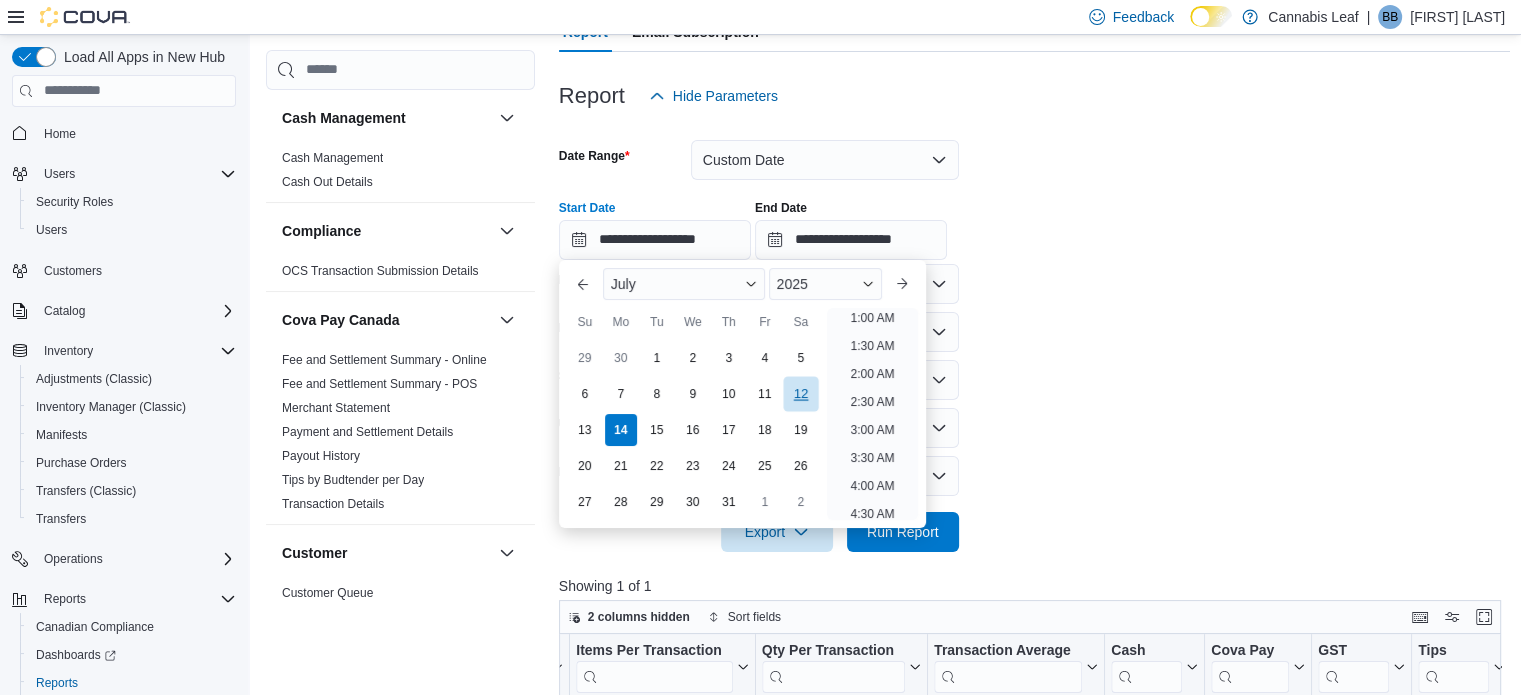 click on "12" at bounding box center (800, 393) 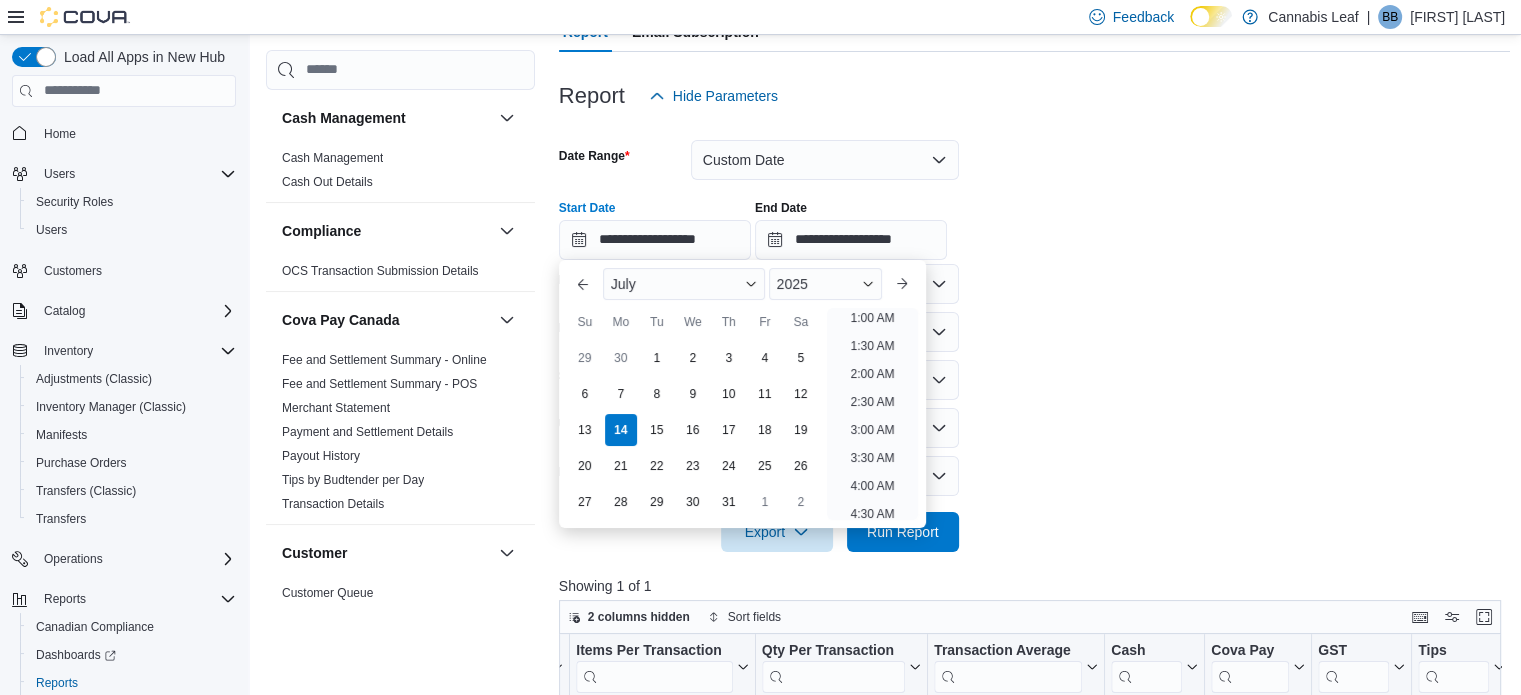scroll, scrollTop: 4, scrollLeft: 0, axis: vertical 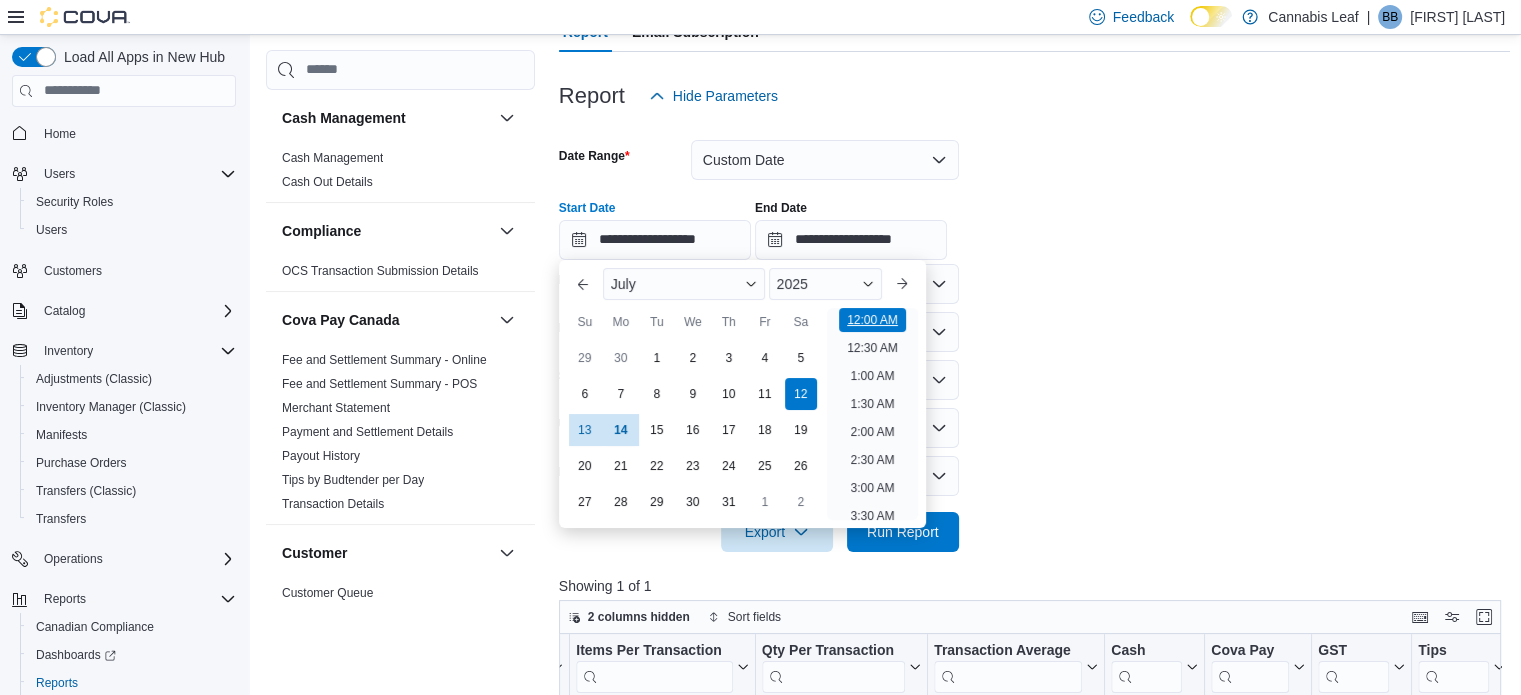 click on "12:00 AM" at bounding box center (872, 320) 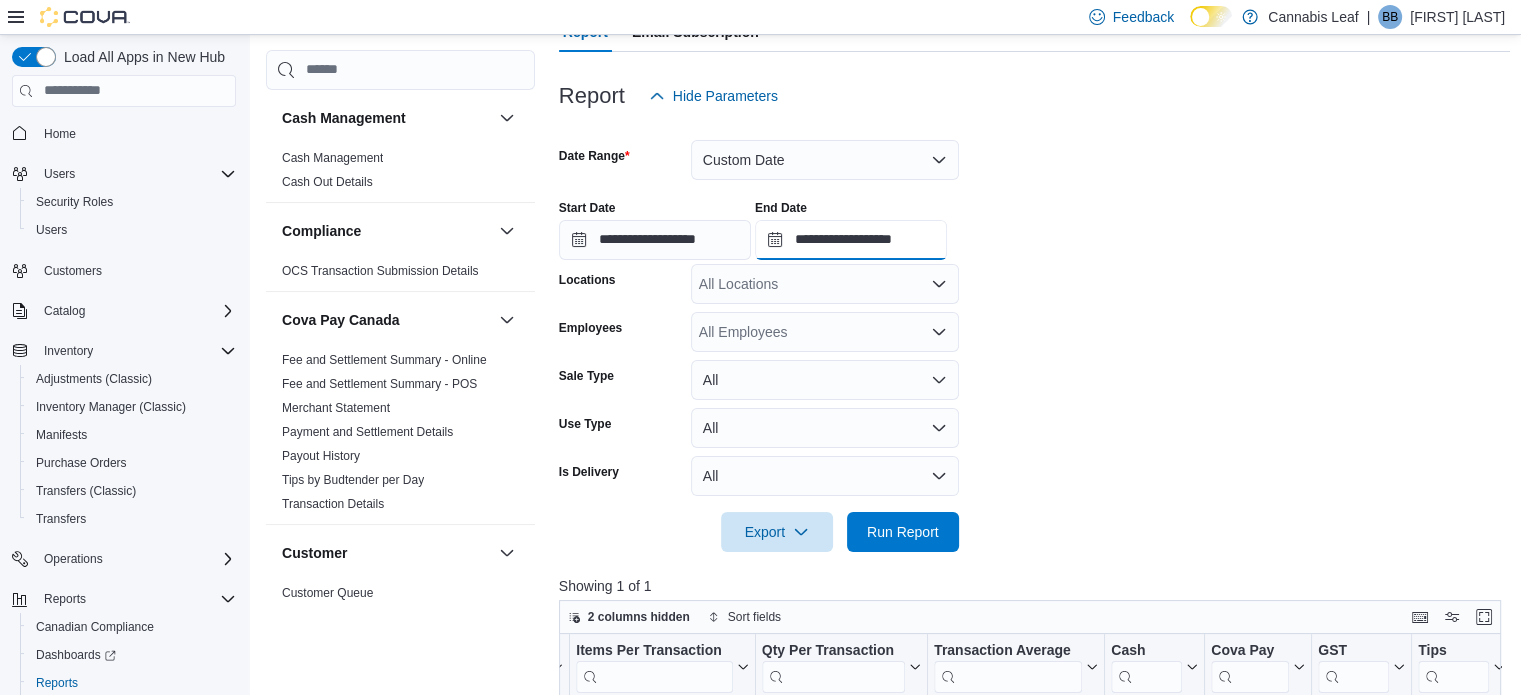 click on "**********" at bounding box center (851, 240) 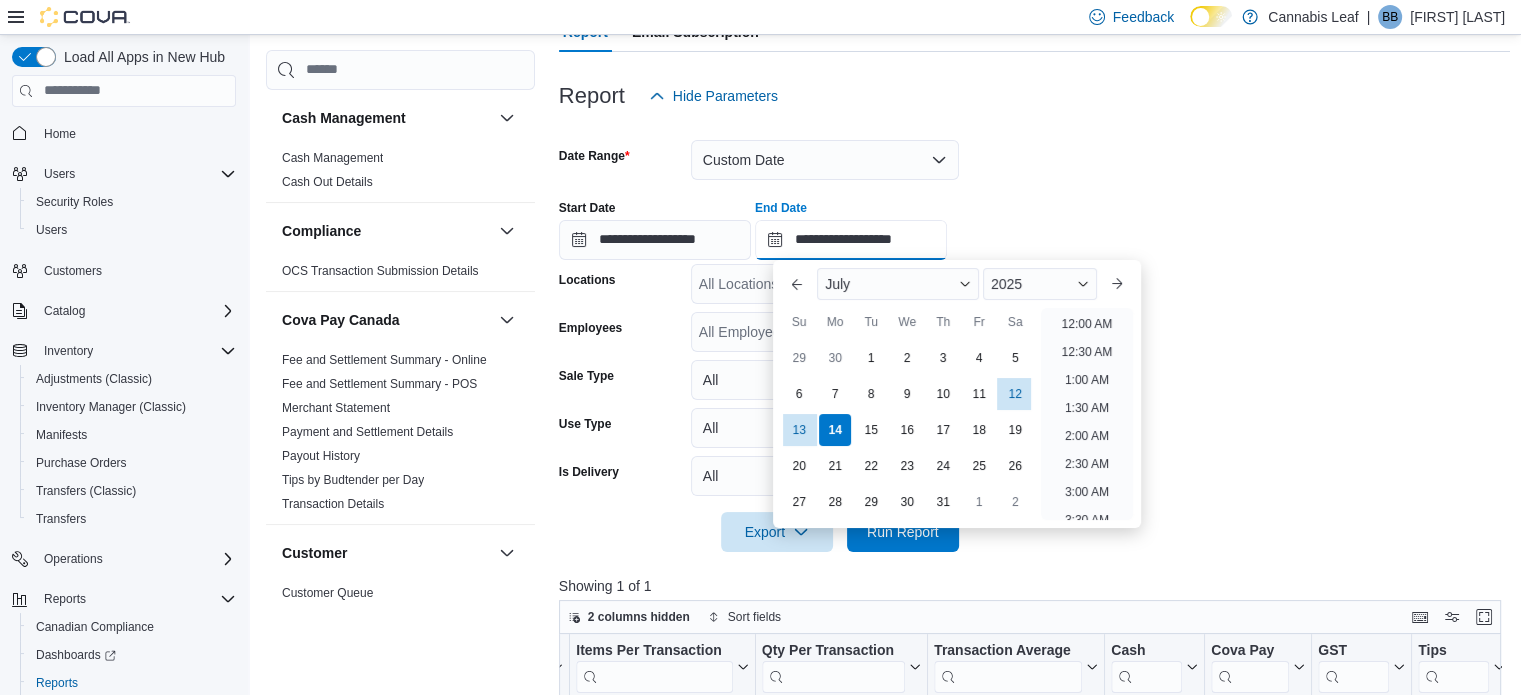 scroll, scrollTop: 1136, scrollLeft: 0, axis: vertical 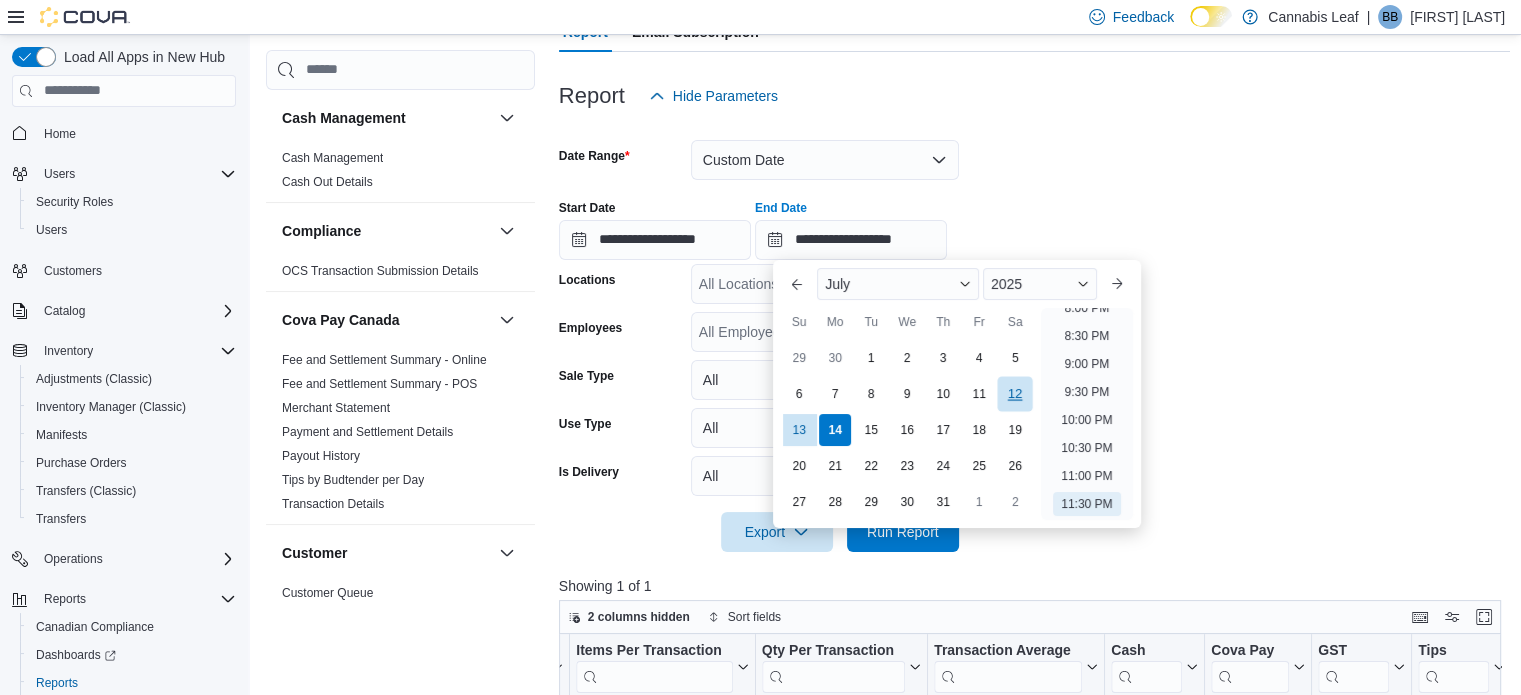 click on "12" at bounding box center [1015, 393] 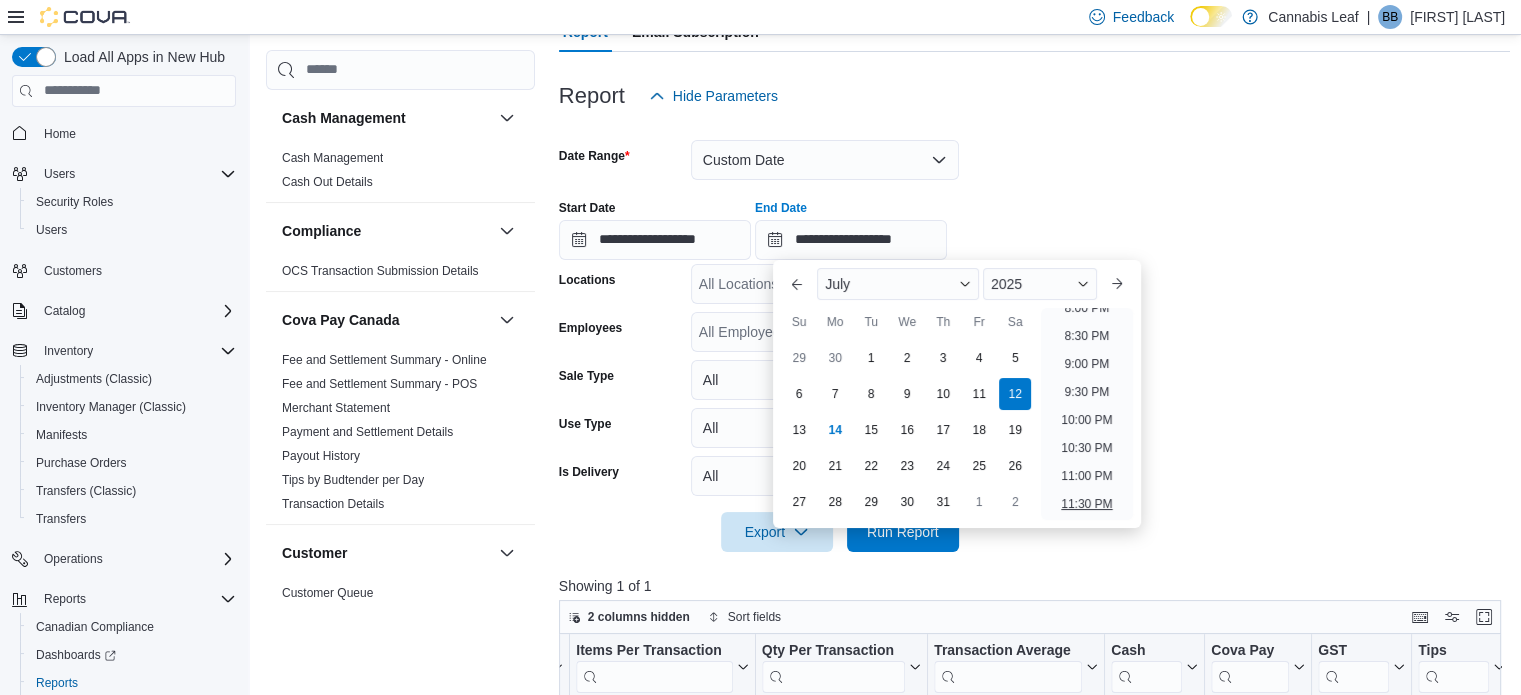 click on "11:30 PM" at bounding box center [1086, 504] 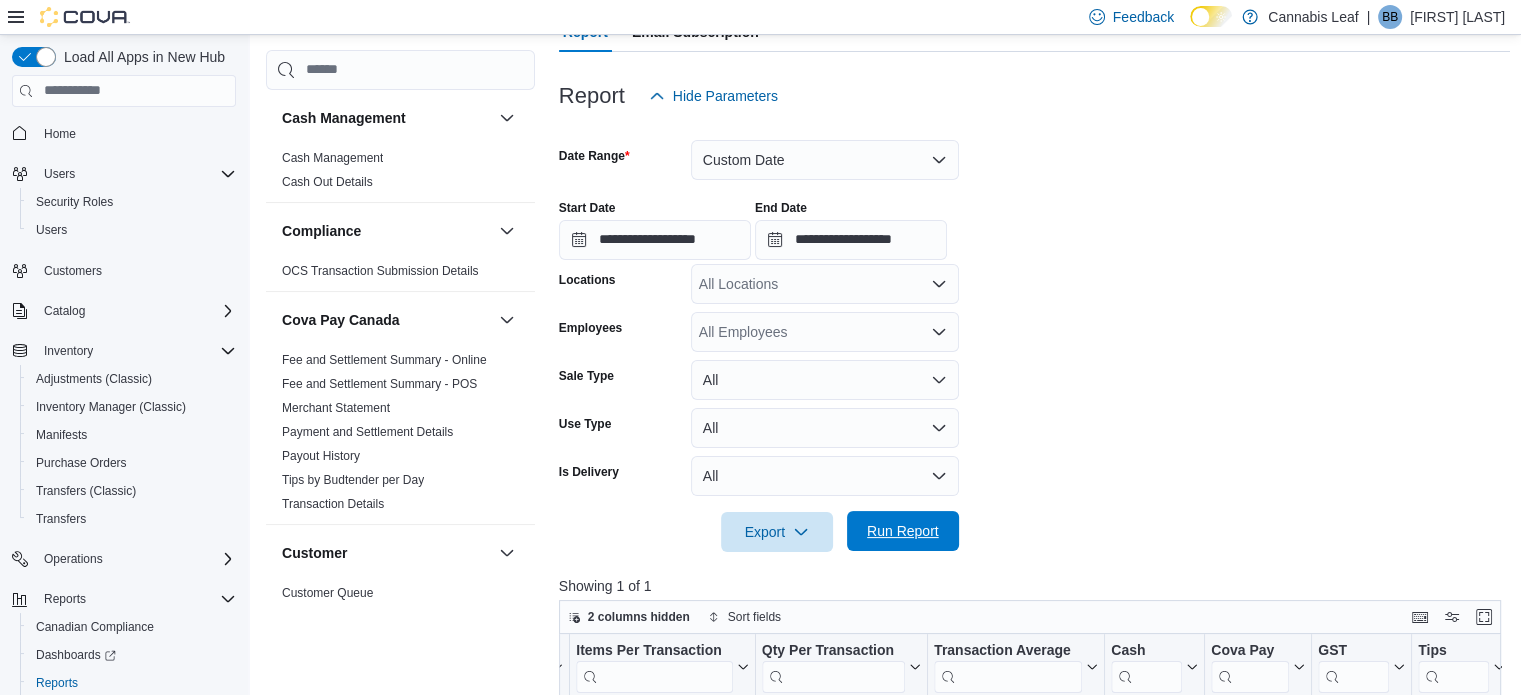 click on "Run Report" at bounding box center (903, 531) 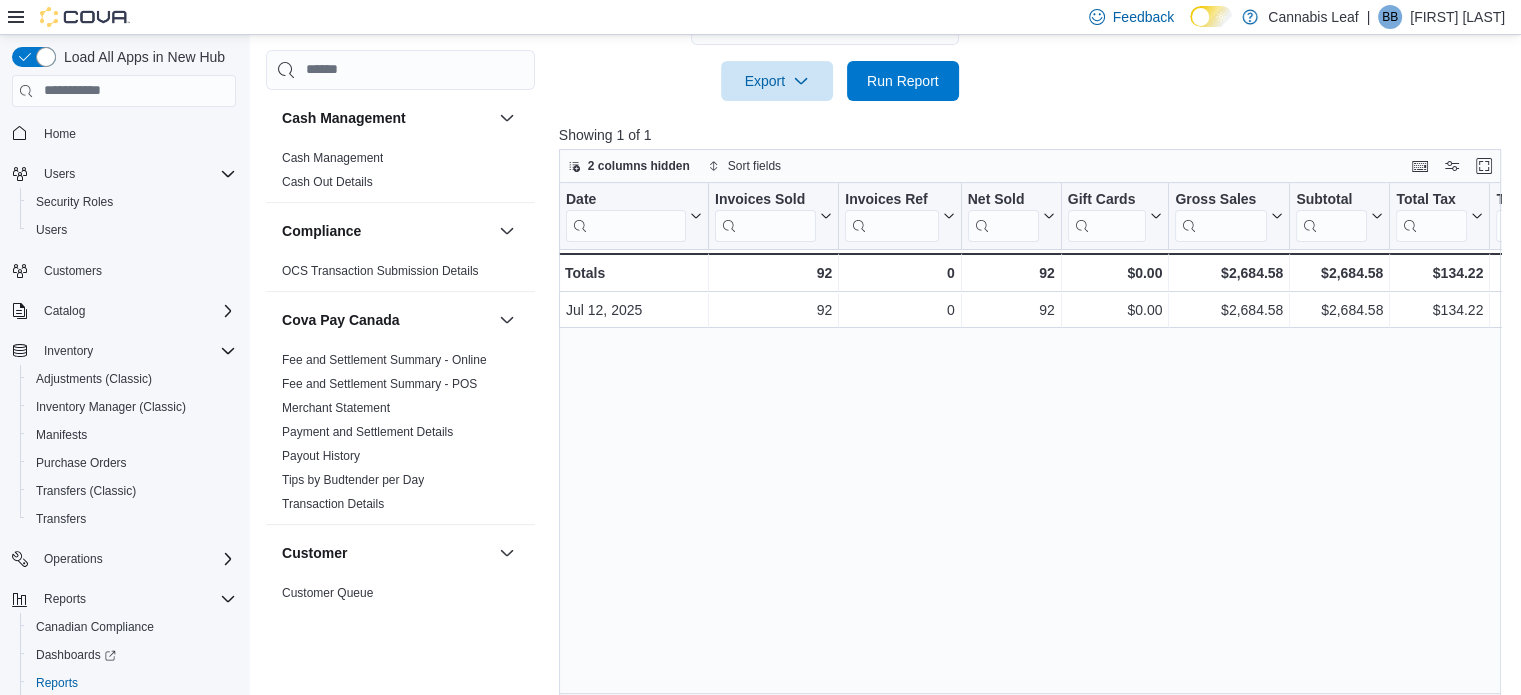 scroll, scrollTop: 681, scrollLeft: 0, axis: vertical 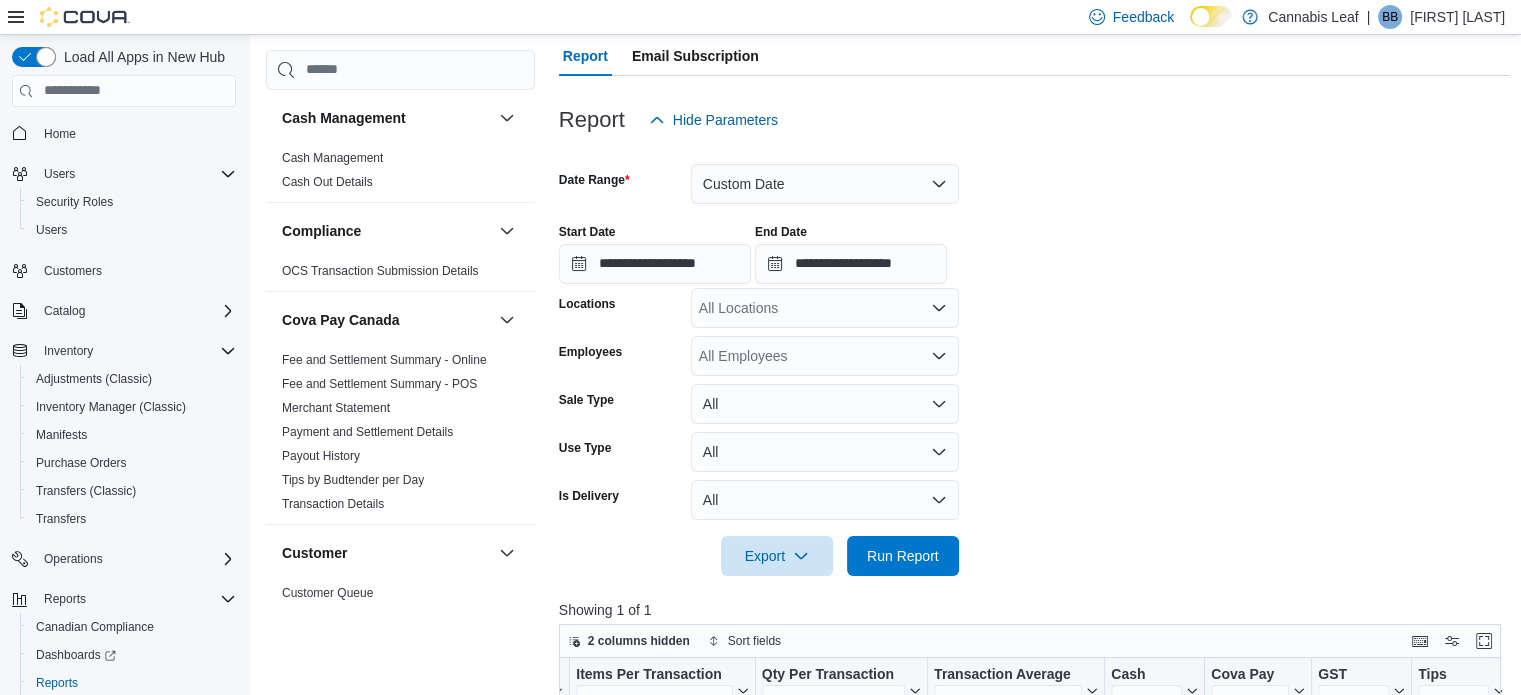 click at bounding box center (1035, 152) 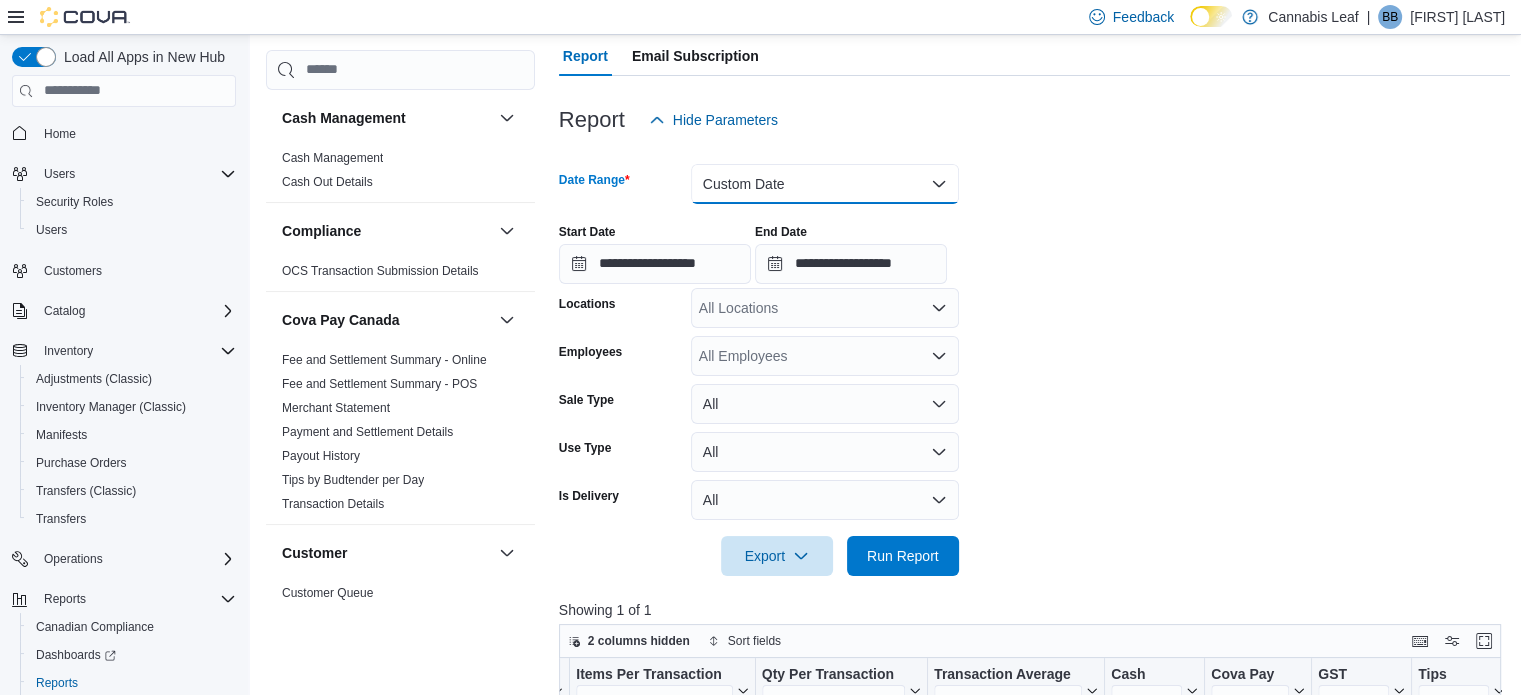 click on "Custom Date" at bounding box center (825, 184) 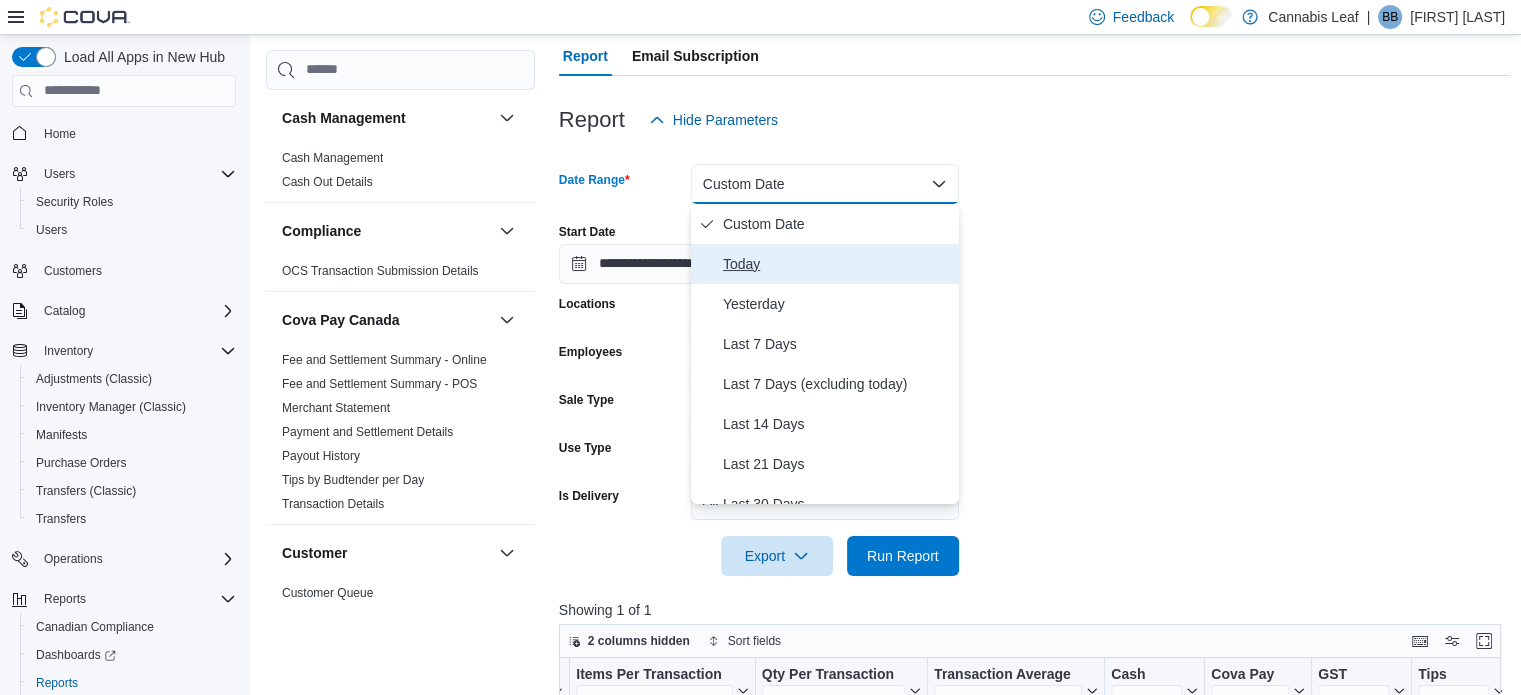 click on "Today" at bounding box center (837, 264) 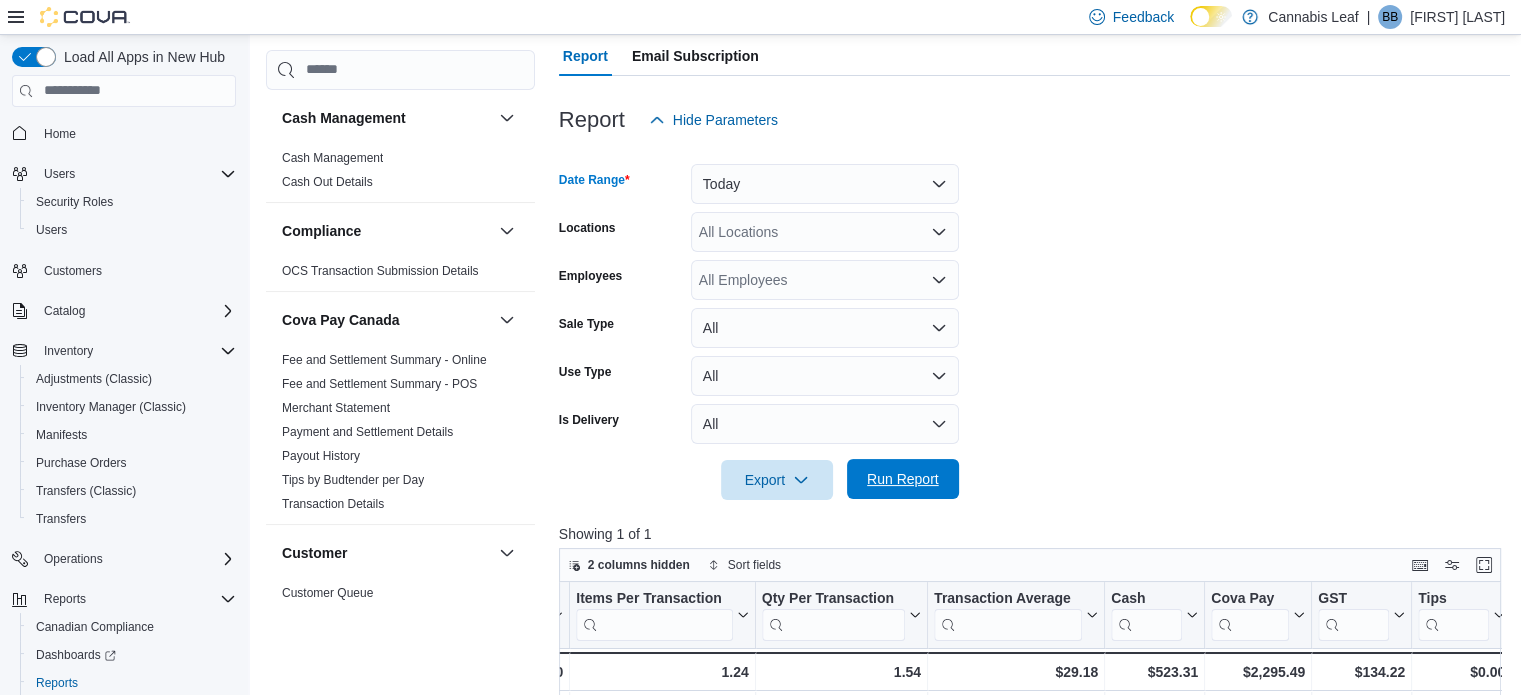 click on "Run Report" at bounding box center (903, 479) 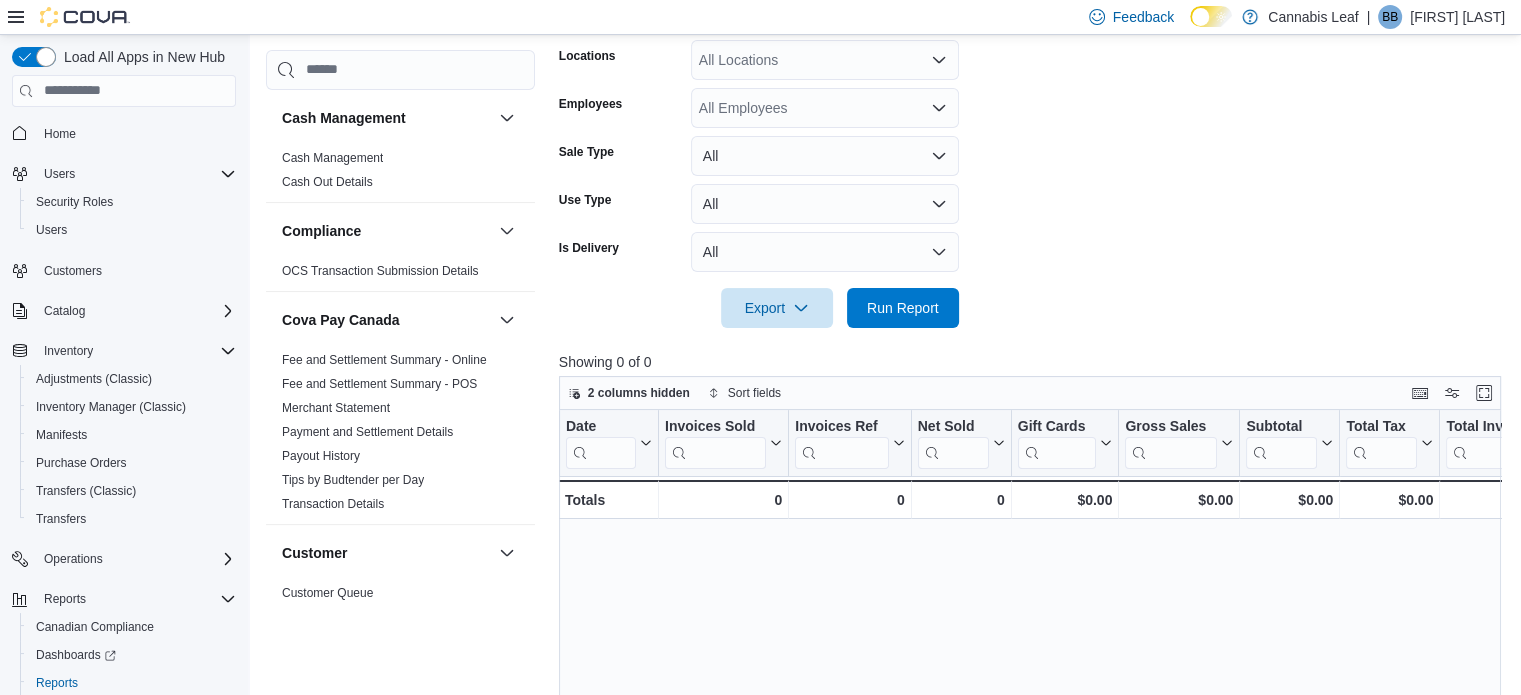 scroll, scrollTop: 281, scrollLeft: 0, axis: vertical 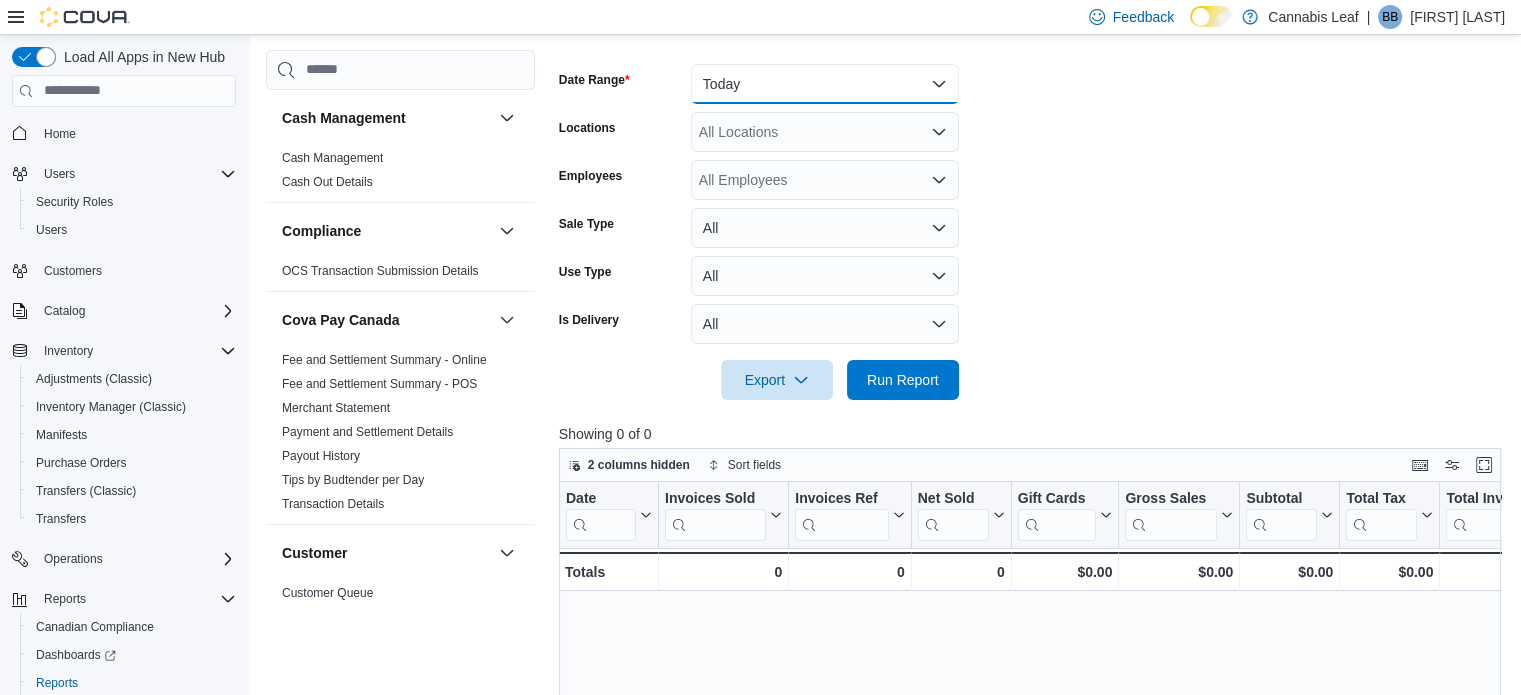 click on "Today" at bounding box center [825, 84] 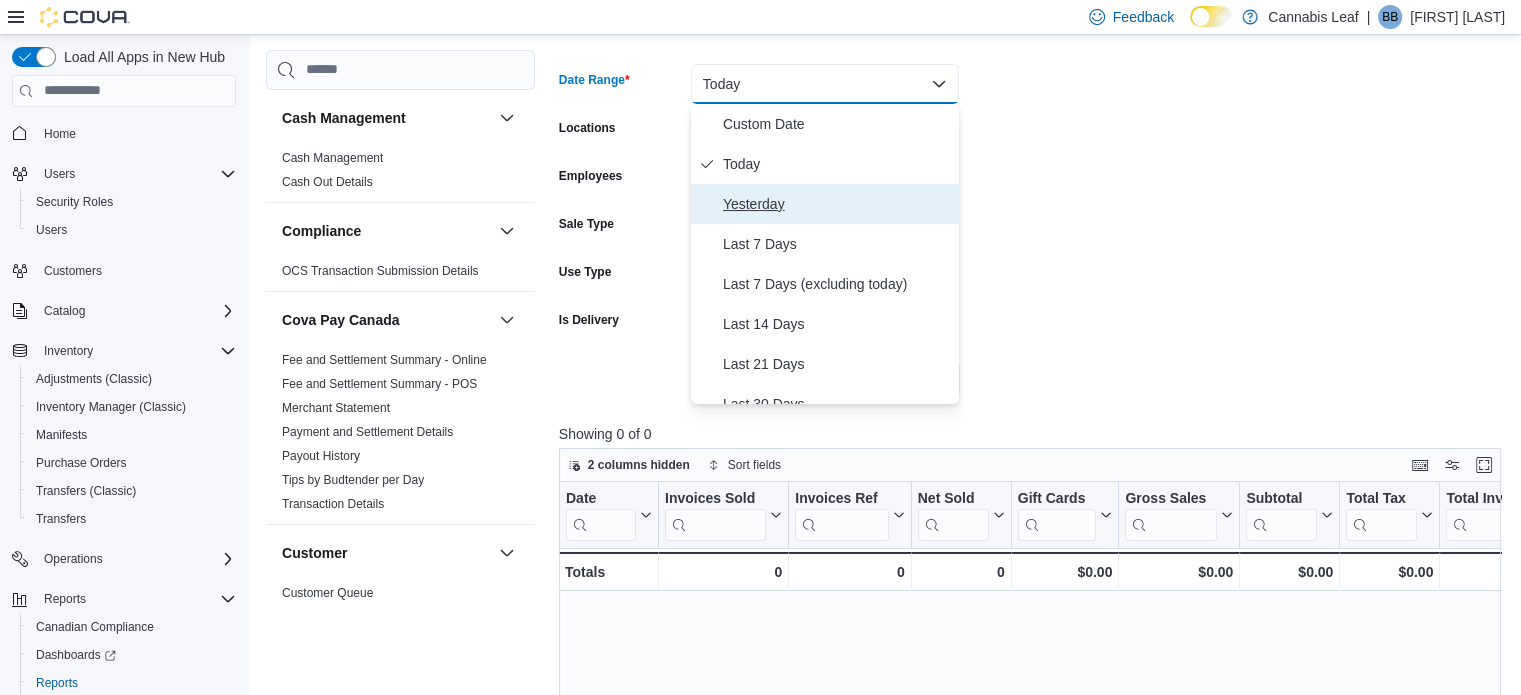 click on "Yesterday" at bounding box center [825, 204] 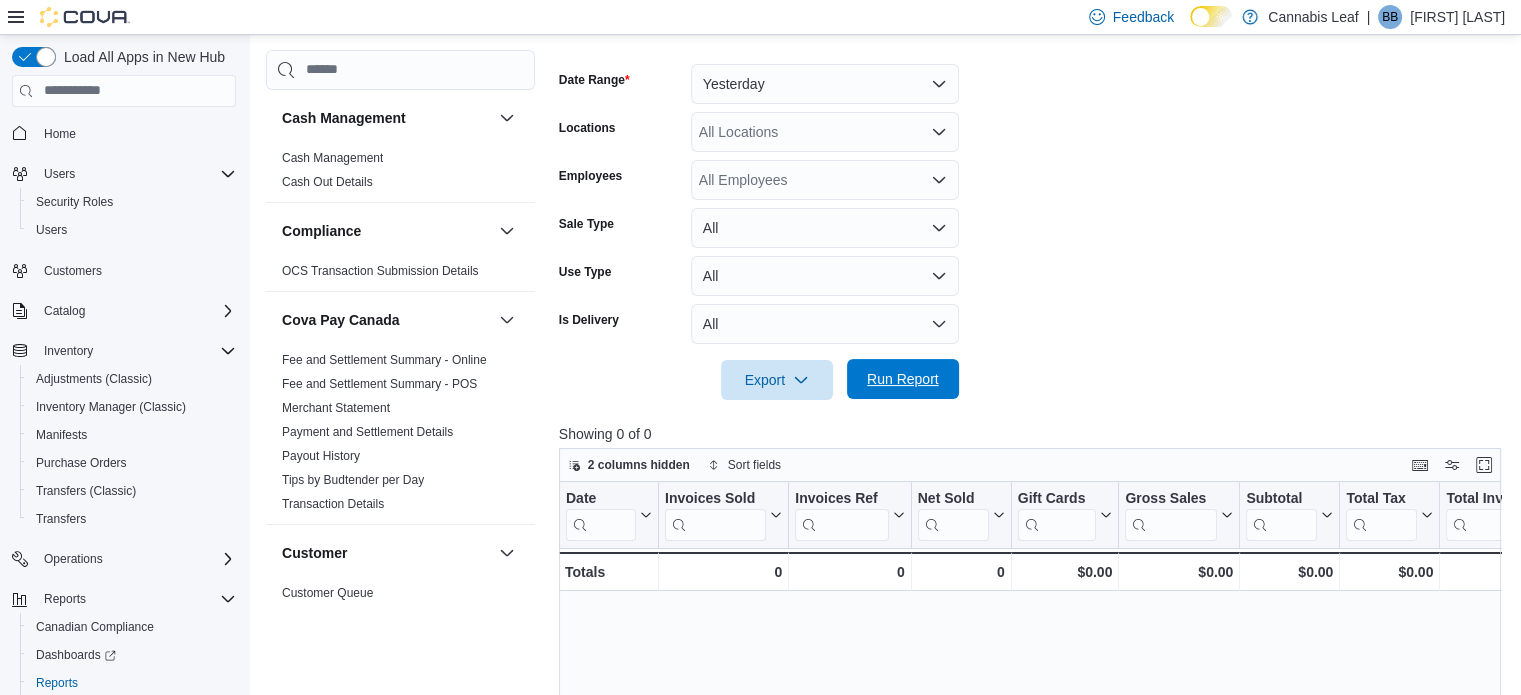 click on "Run Report" at bounding box center (903, 379) 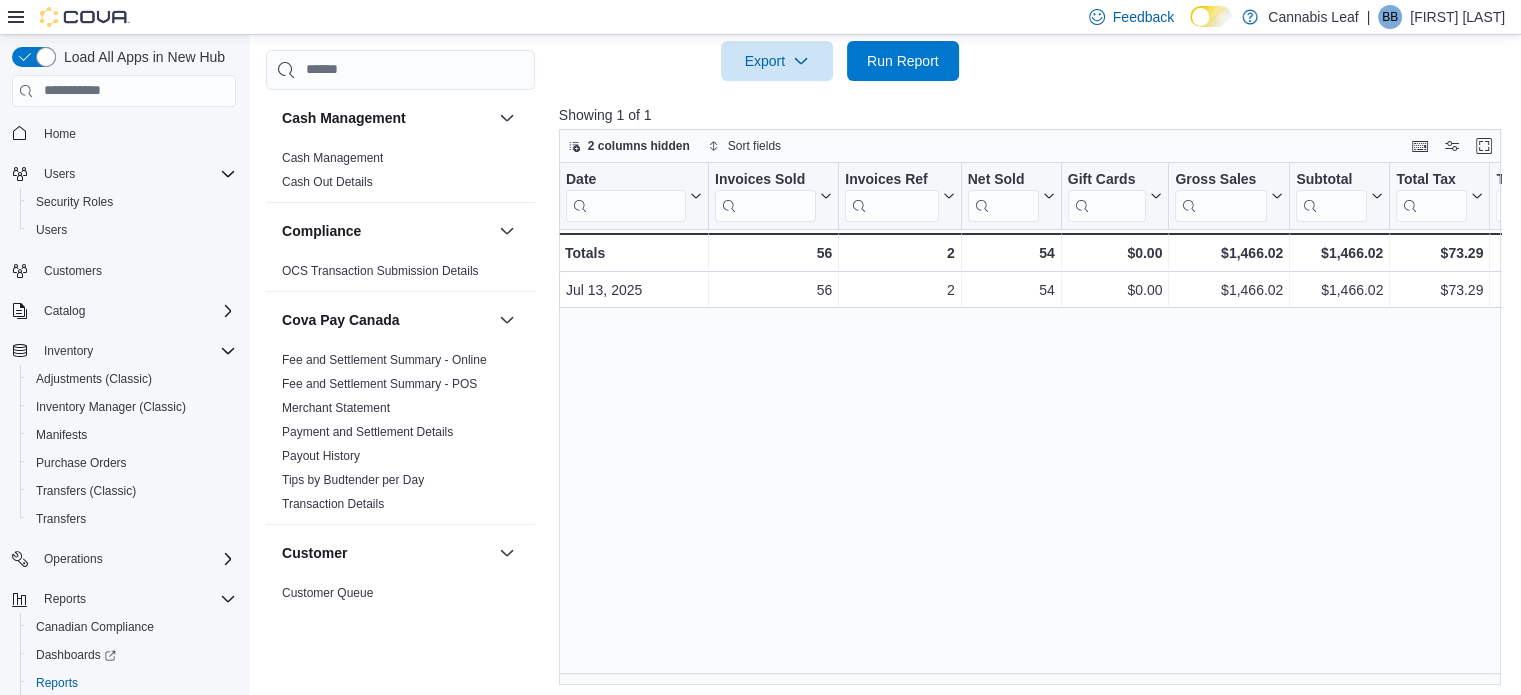 scroll, scrollTop: 605, scrollLeft: 0, axis: vertical 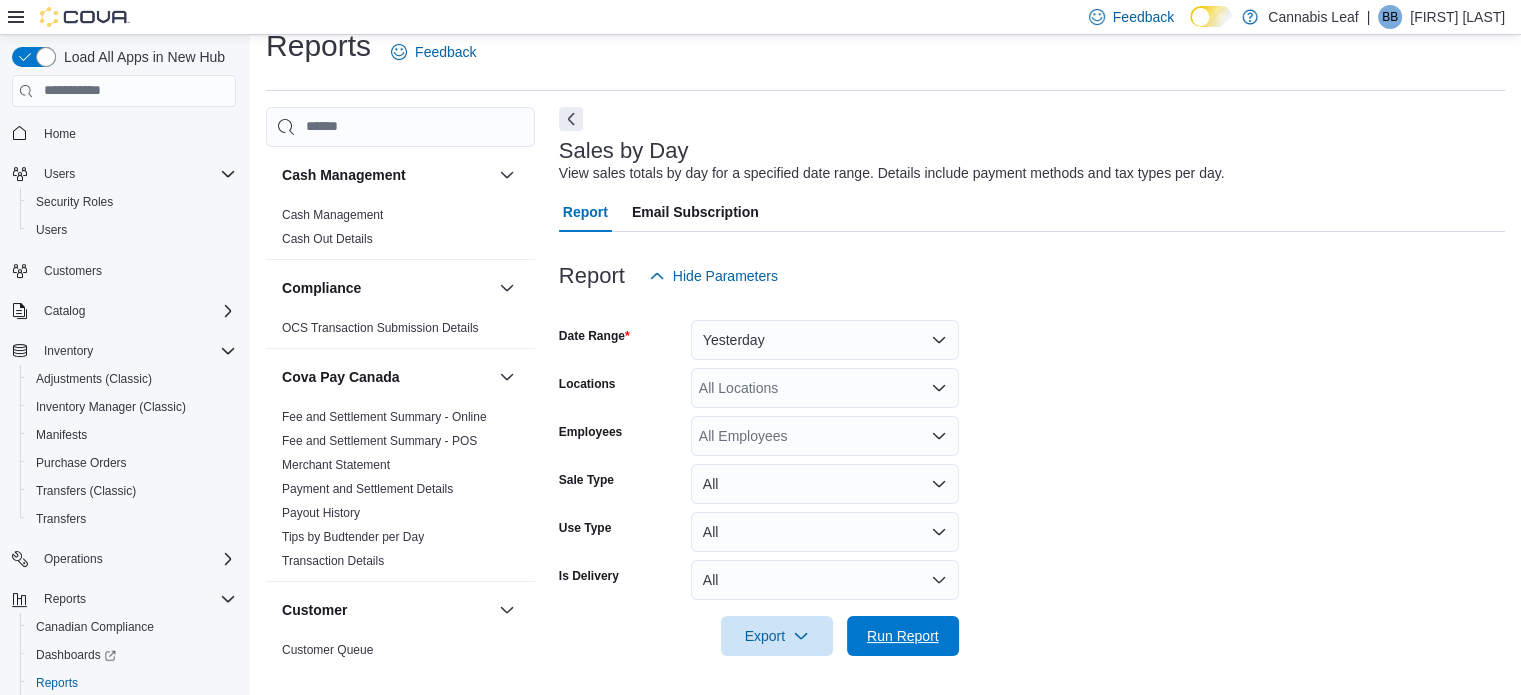 click on "Run Report" at bounding box center (903, 636) 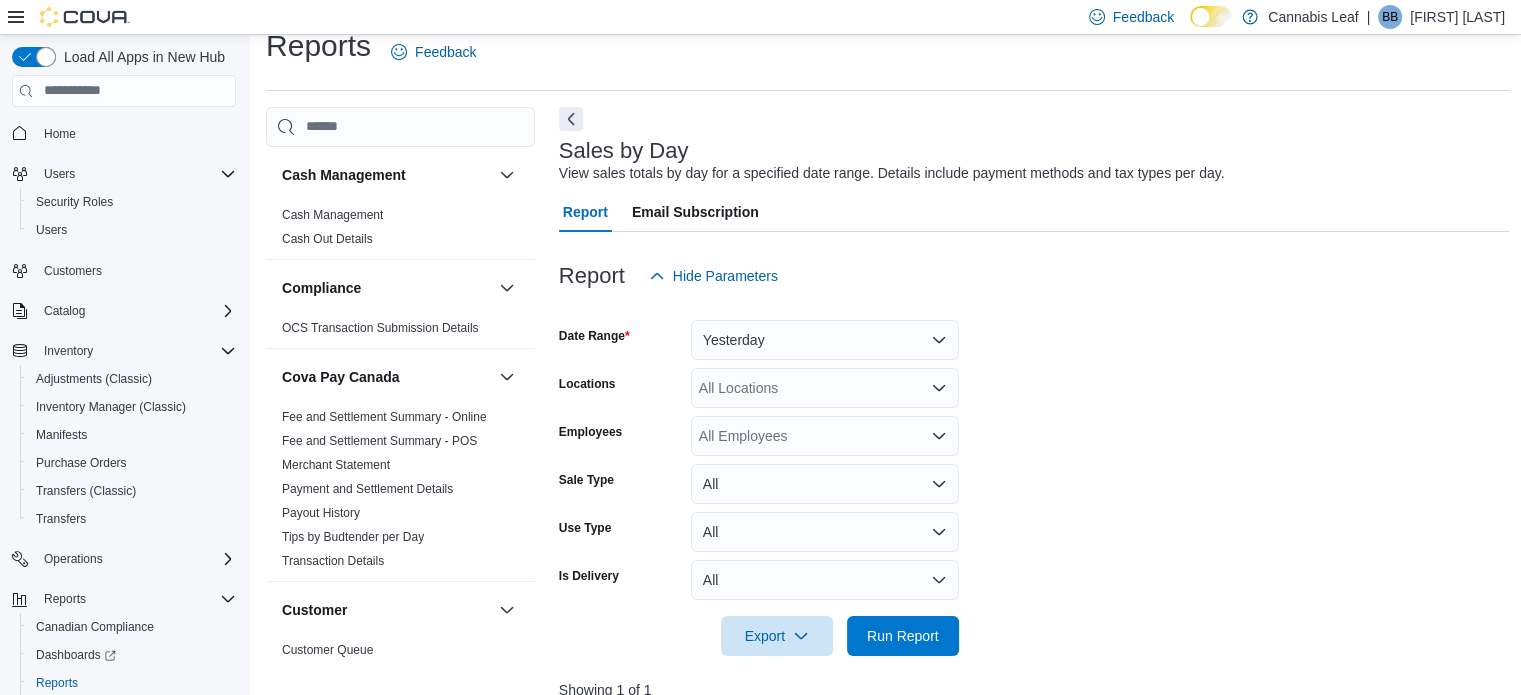 scroll, scrollTop: 605, scrollLeft: 0, axis: vertical 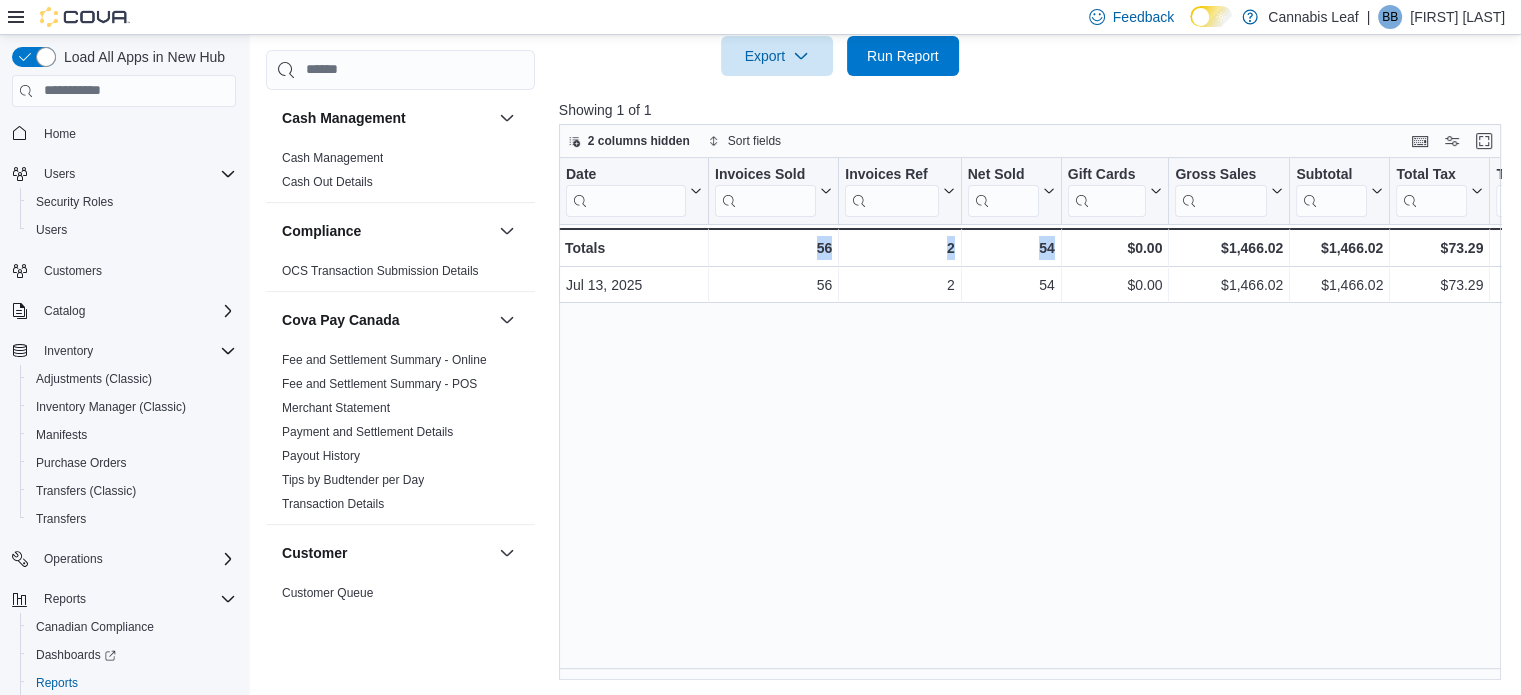 drag, startPoint x: 731, startPoint y: 679, endPoint x: 1079, endPoint y: 683, distance: 348.02298 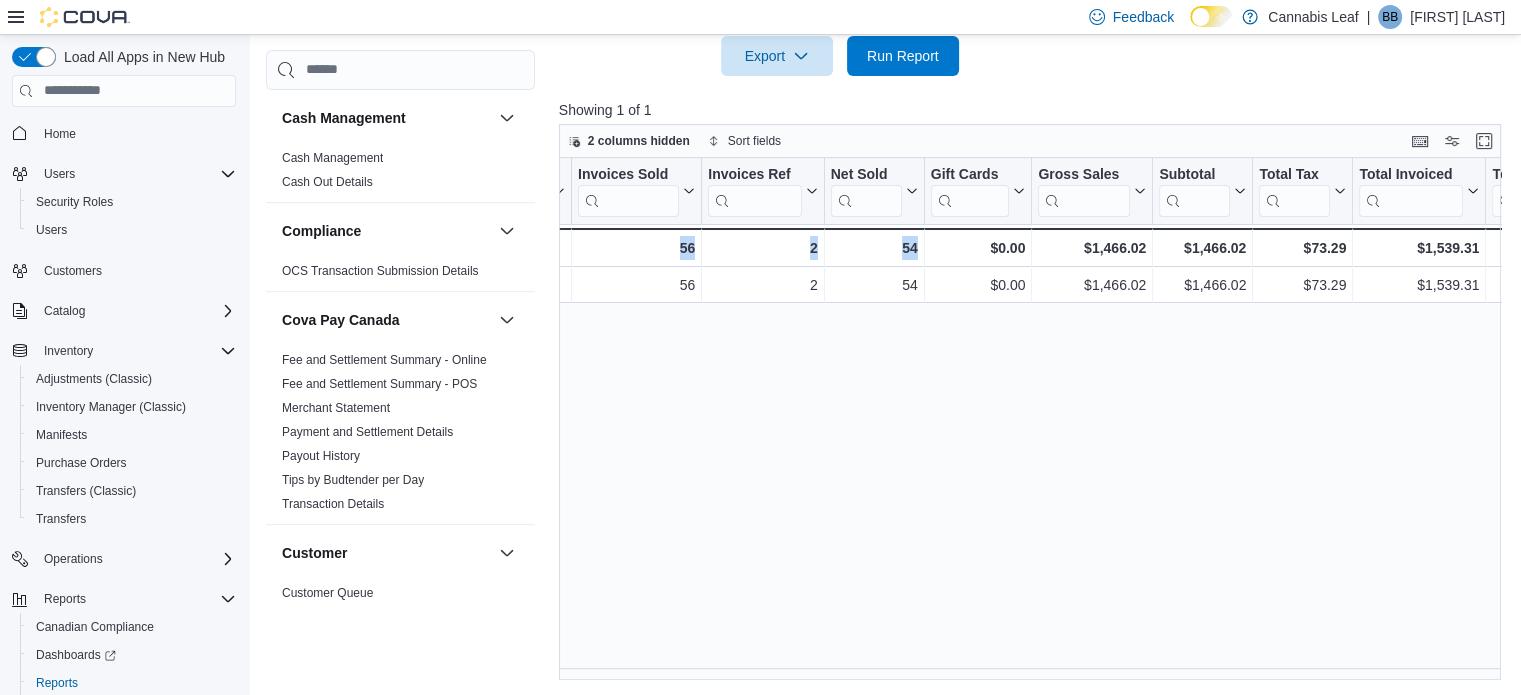 scroll, scrollTop: 0, scrollLeft: 0, axis: both 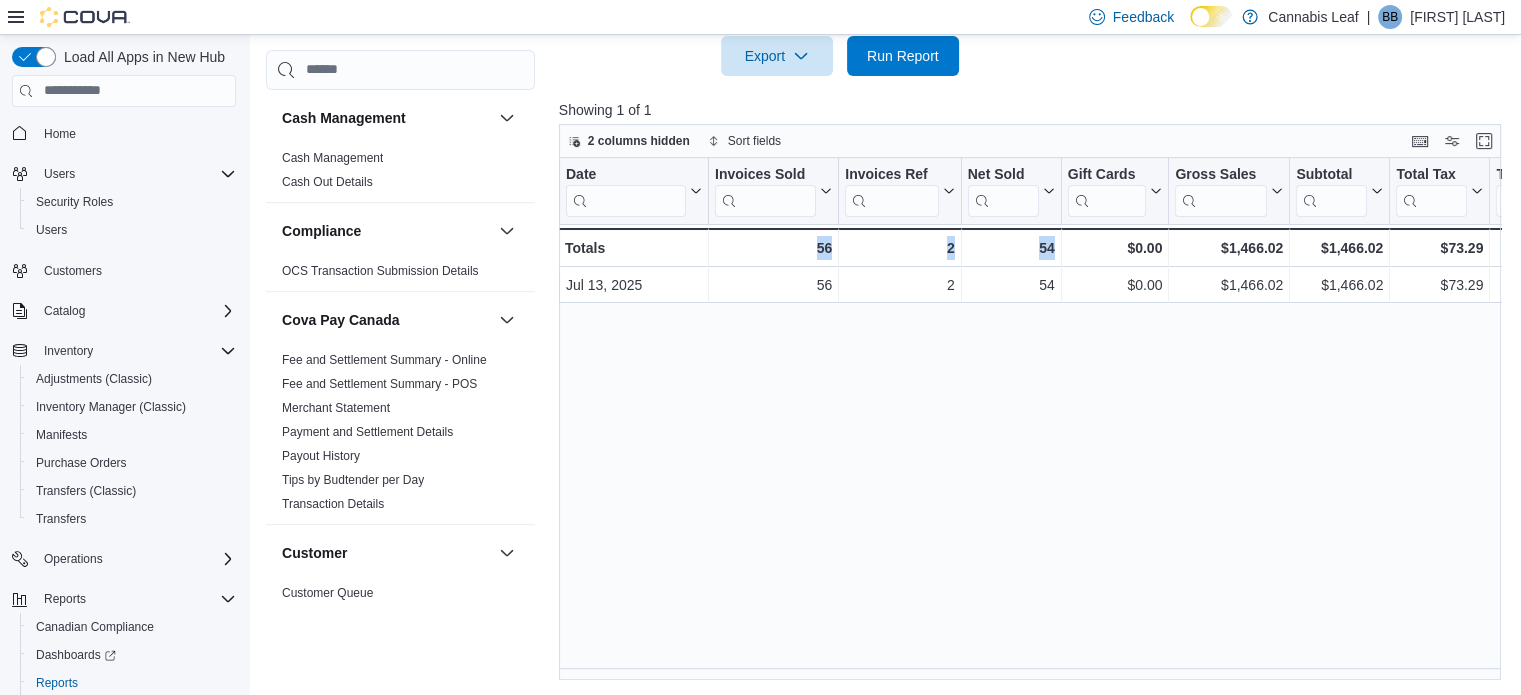 click on "Date Click to view column header actions Invoices Sold Click to view column header actions Invoices Ref Click to view column header actions Net Sold Click to view column header actions Gift Cards Click to view column header actions Gross Sales Click to view column header actions Subtotal Click to view column header actions Total Tax Click to view column header actions Total Invoiced Click to view column header actions Total Cost Click to view column header actions Gross Profit Click to view column header actions Gross Margin Click to view column header actions Total Discount Click to view column header actions Items Per Transaction Click to view column header actions Qty Per Transaction Click to view column header actions Transaction Average Click to view column header actions Cash Click to view column header actions Cova Pay  Click to view column header actions GST Click to view column header actions Tips Click to view column header actions $73.29 -  Total Tax, column 8, row 1 $1,539.31 -  $967.94 -  54 -  2" at bounding box center (1035, 419) 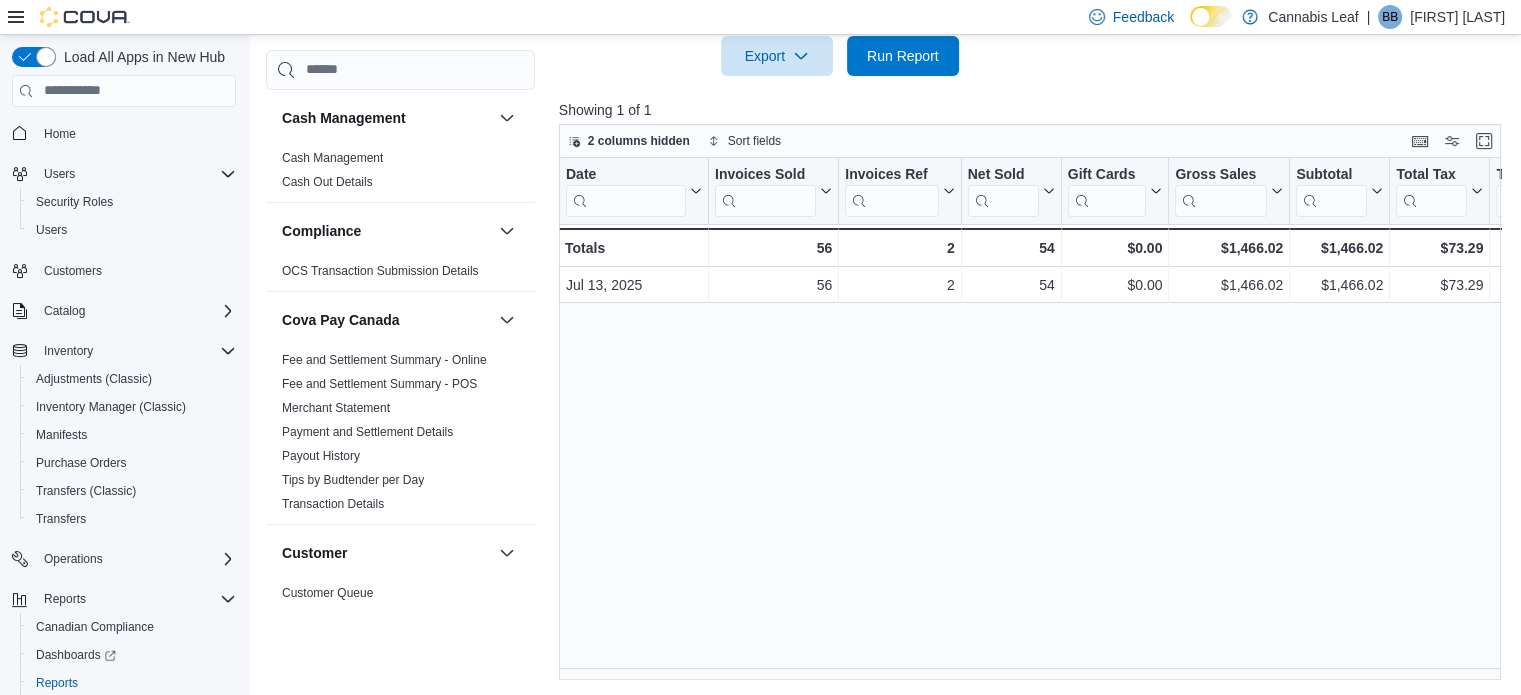 scroll, scrollTop: 305, scrollLeft: 0, axis: vertical 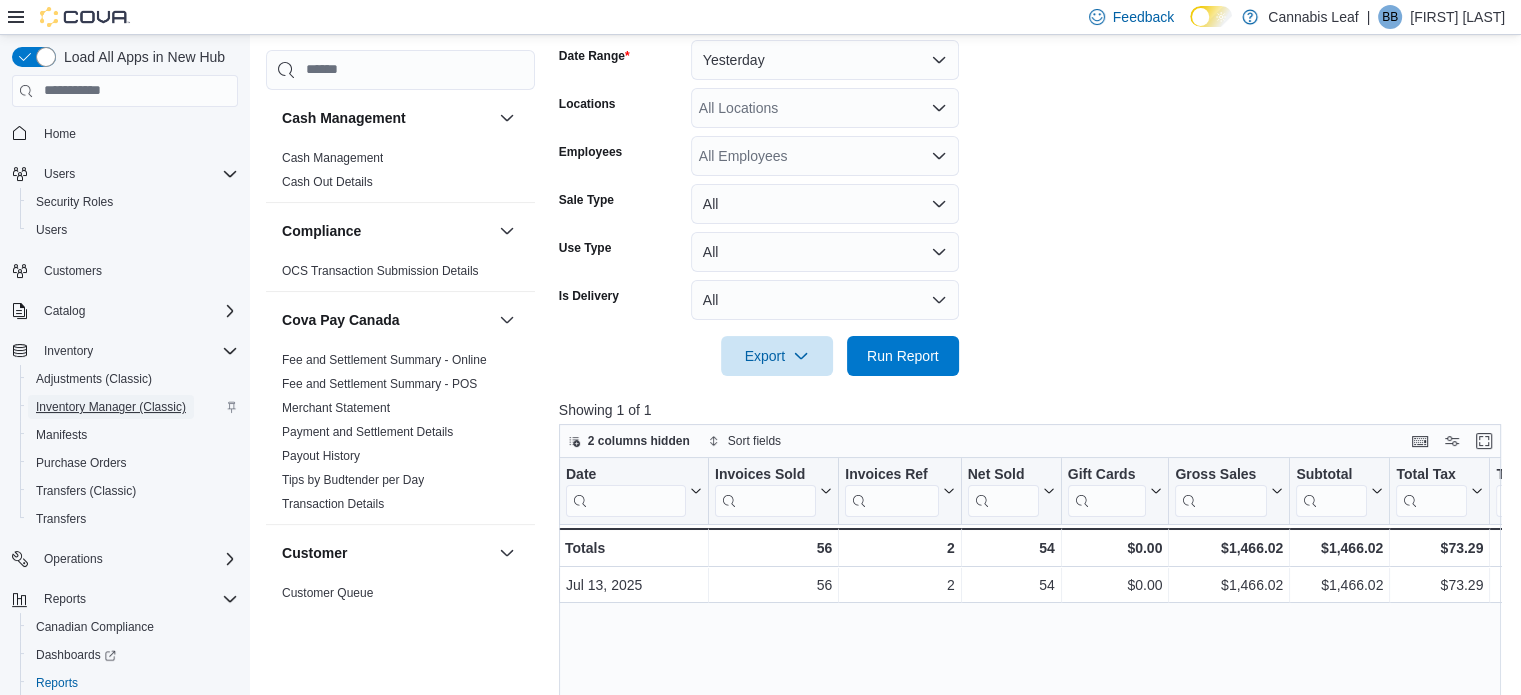 click on "Inventory Manager (Classic)" at bounding box center [111, 407] 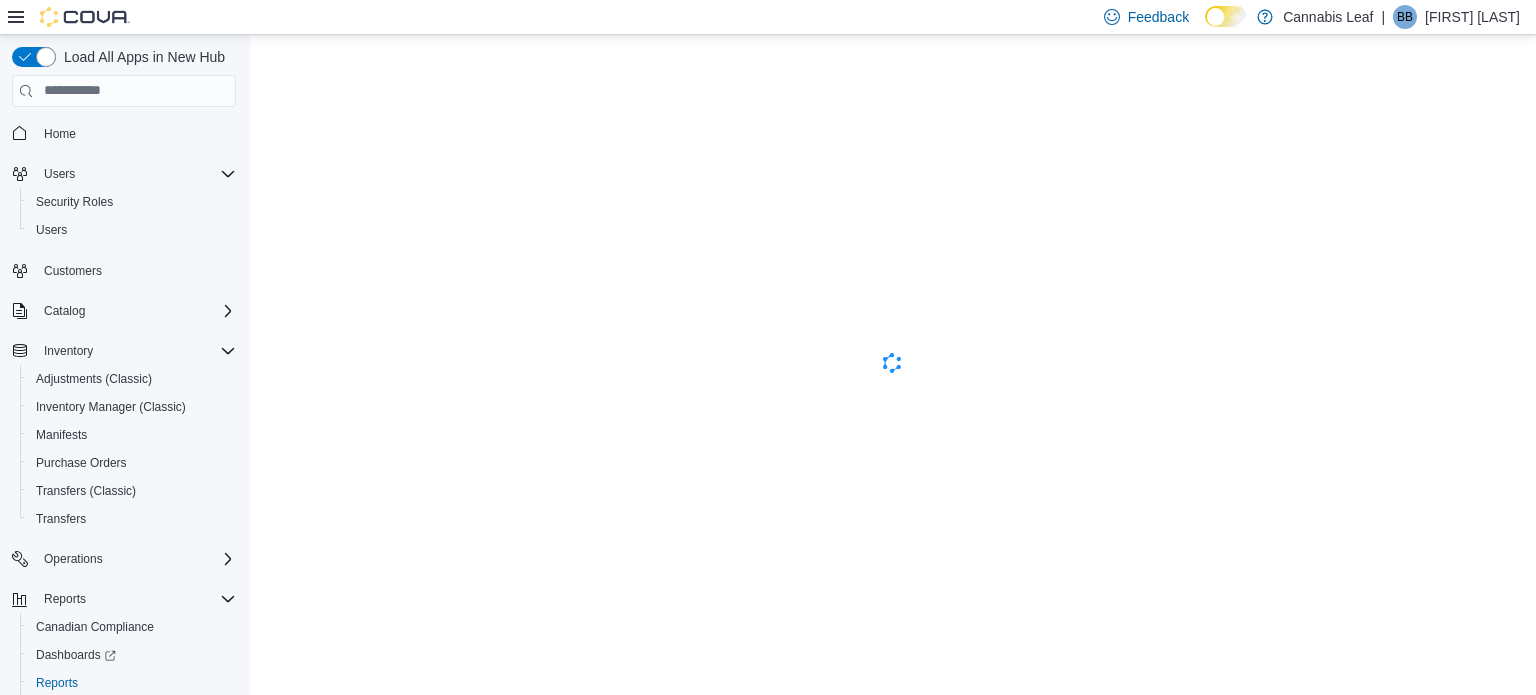 scroll, scrollTop: 0, scrollLeft: 0, axis: both 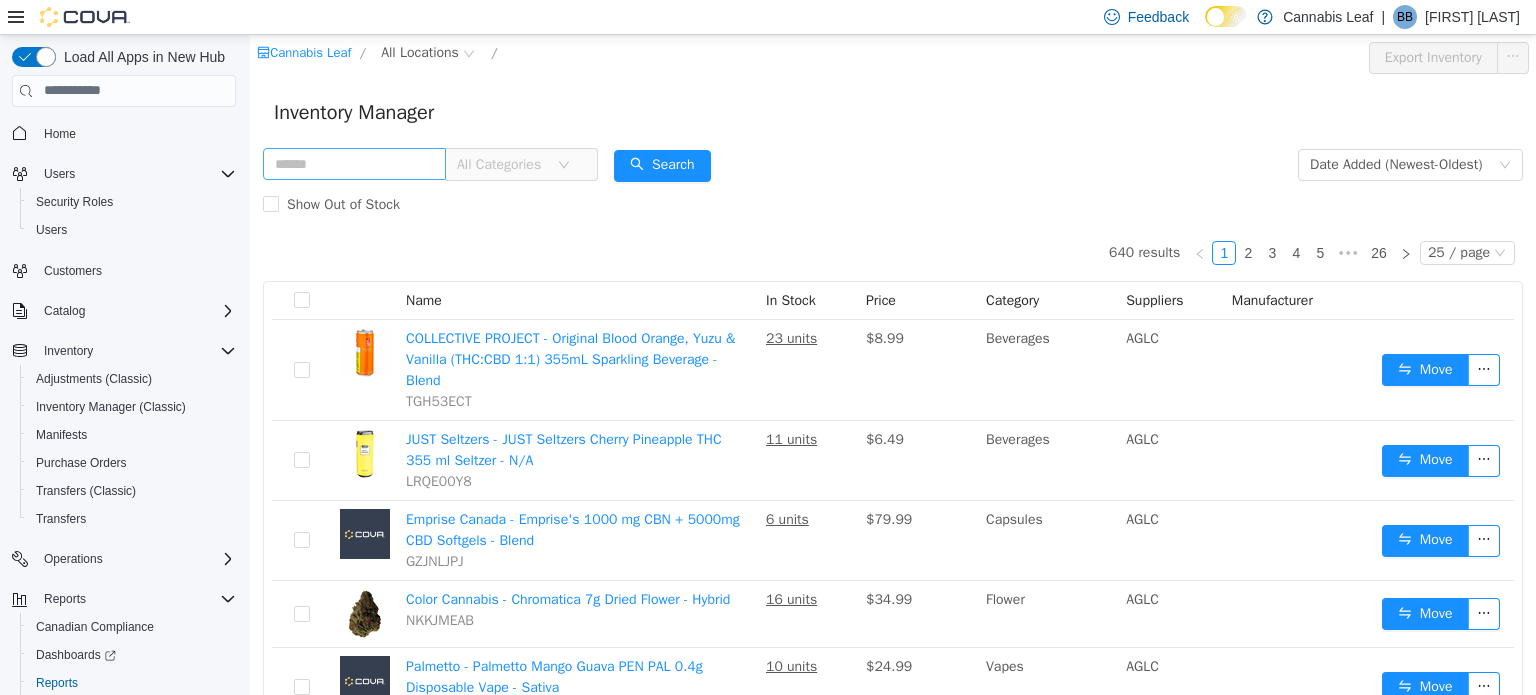 click at bounding box center (354, 163) 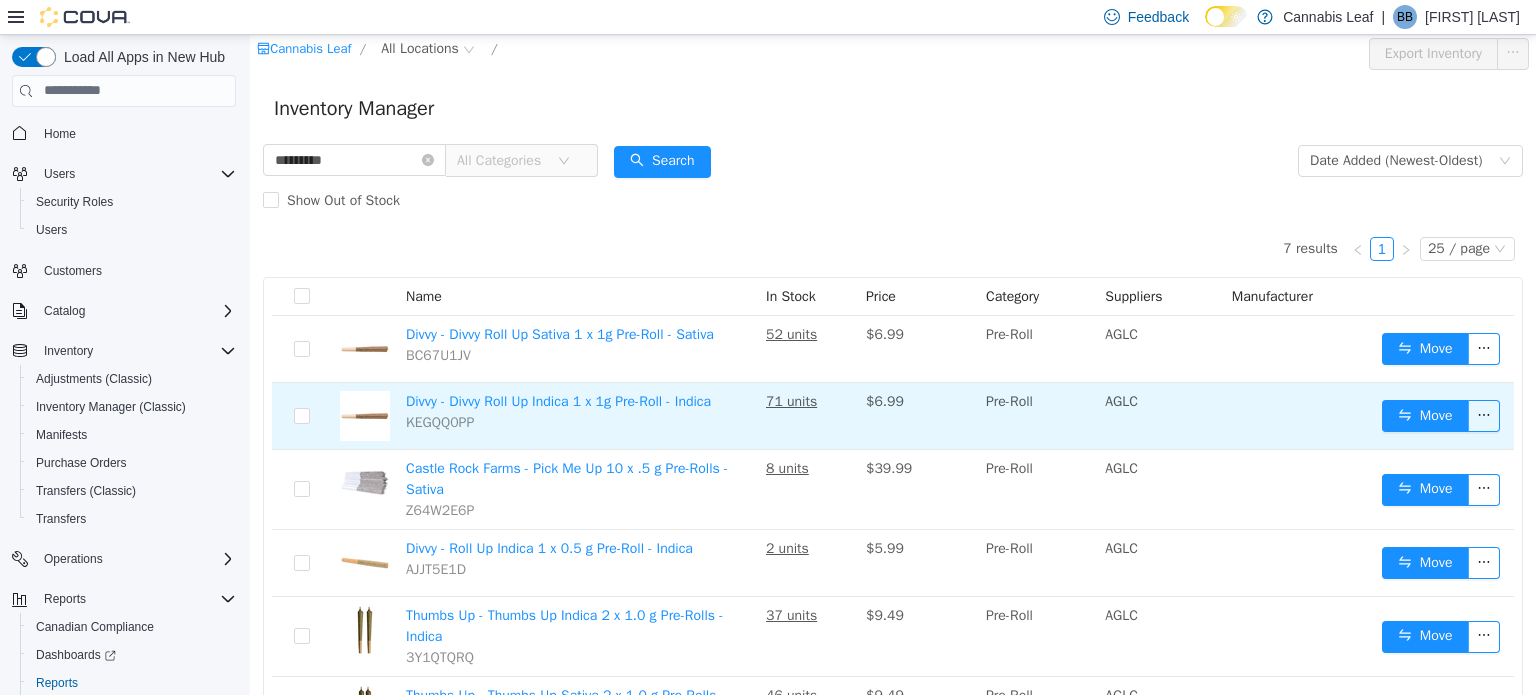 scroll, scrollTop: 0, scrollLeft: 0, axis: both 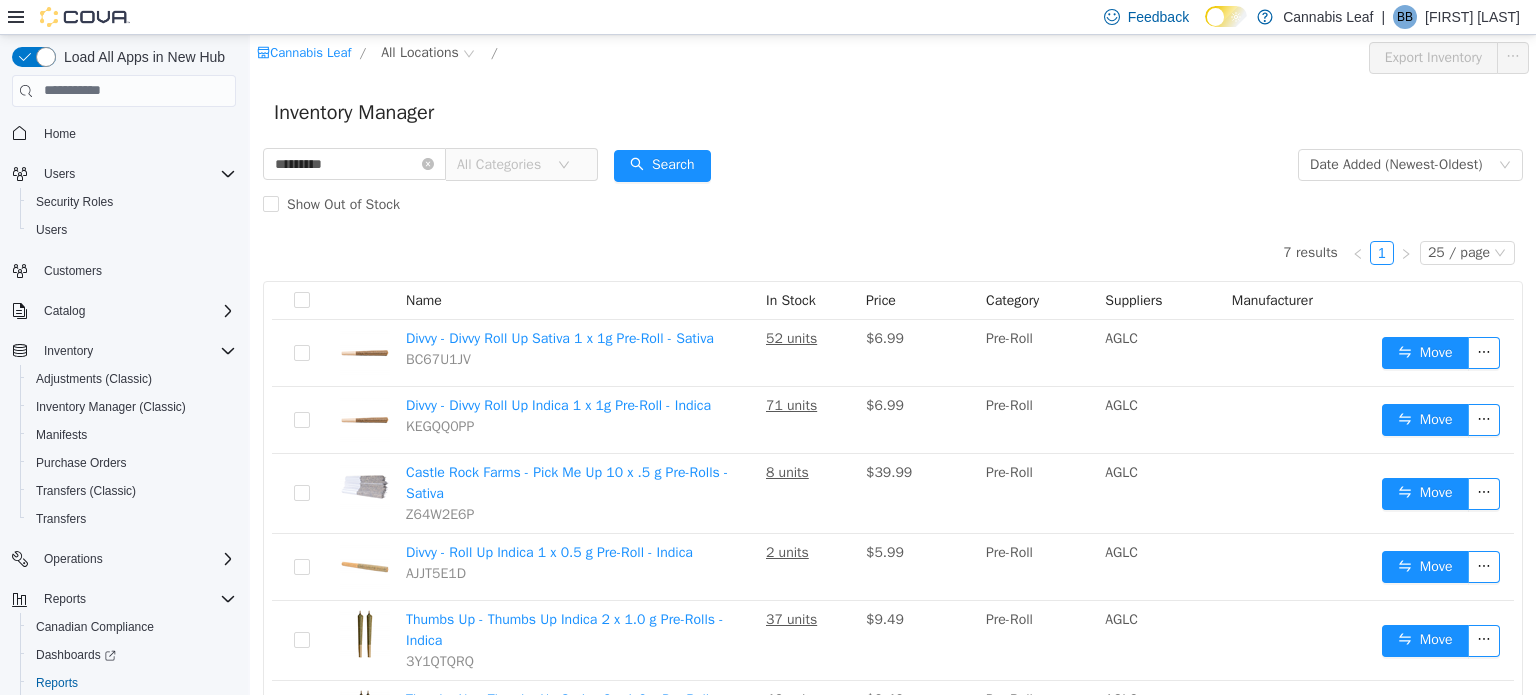 drag, startPoint x: 276, startPoint y: 135, endPoint x: 39, endPoint y: 76, distance: 244.23349 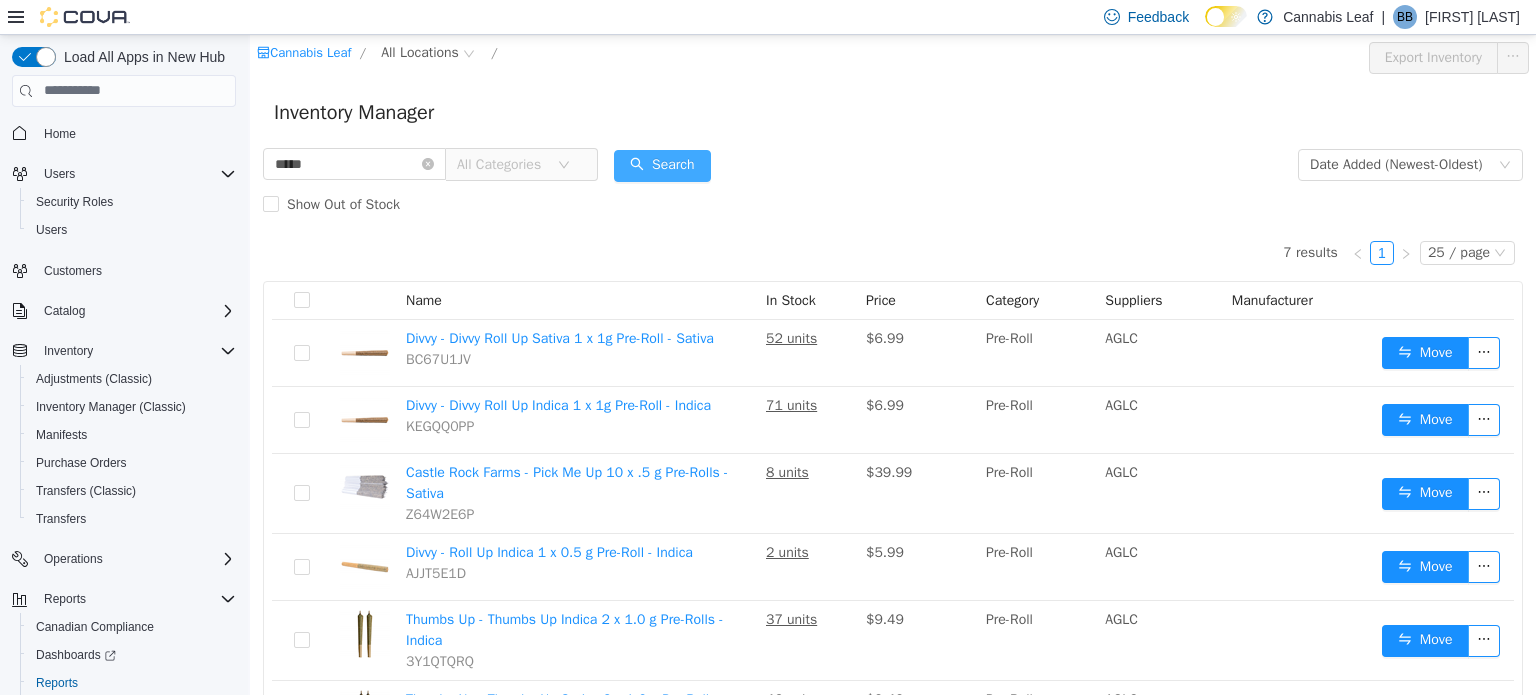 type on "*****" 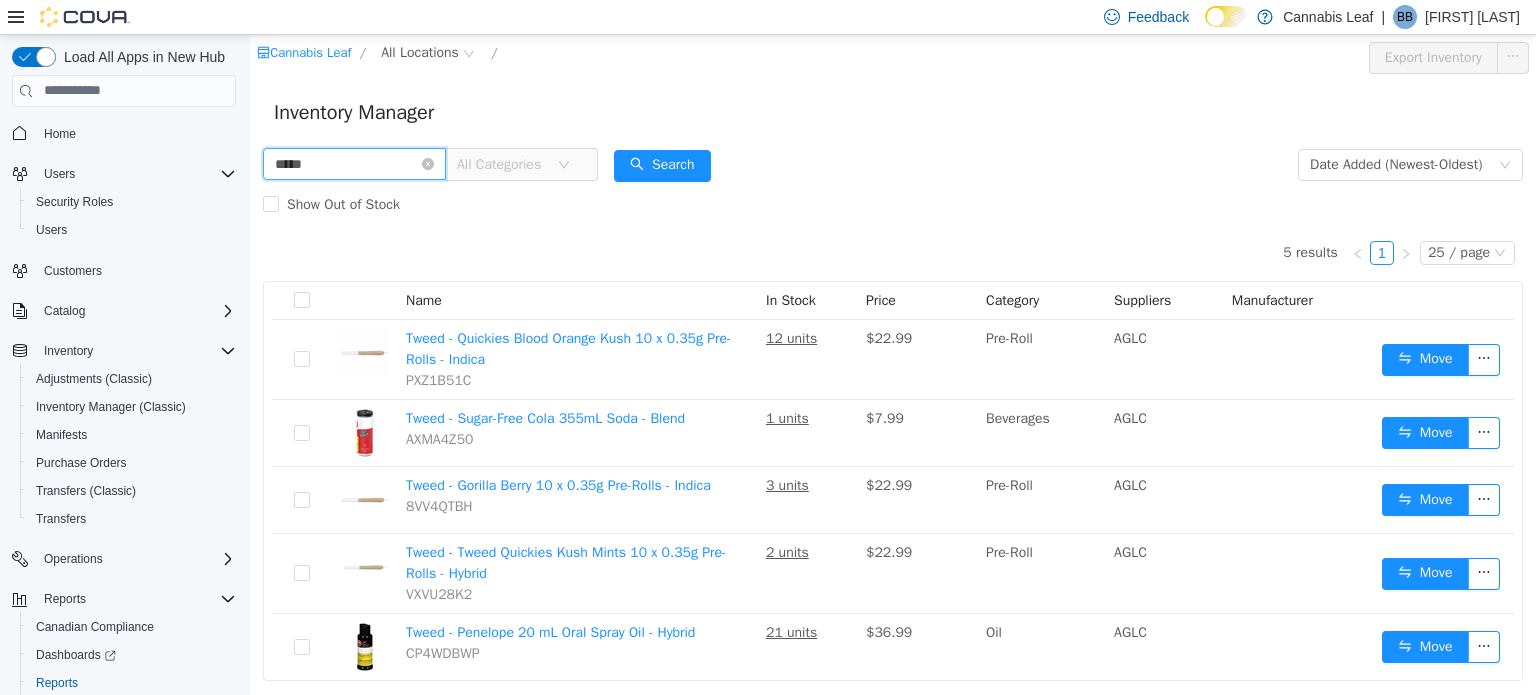 click on "*****" at bounding box center [354, 163] 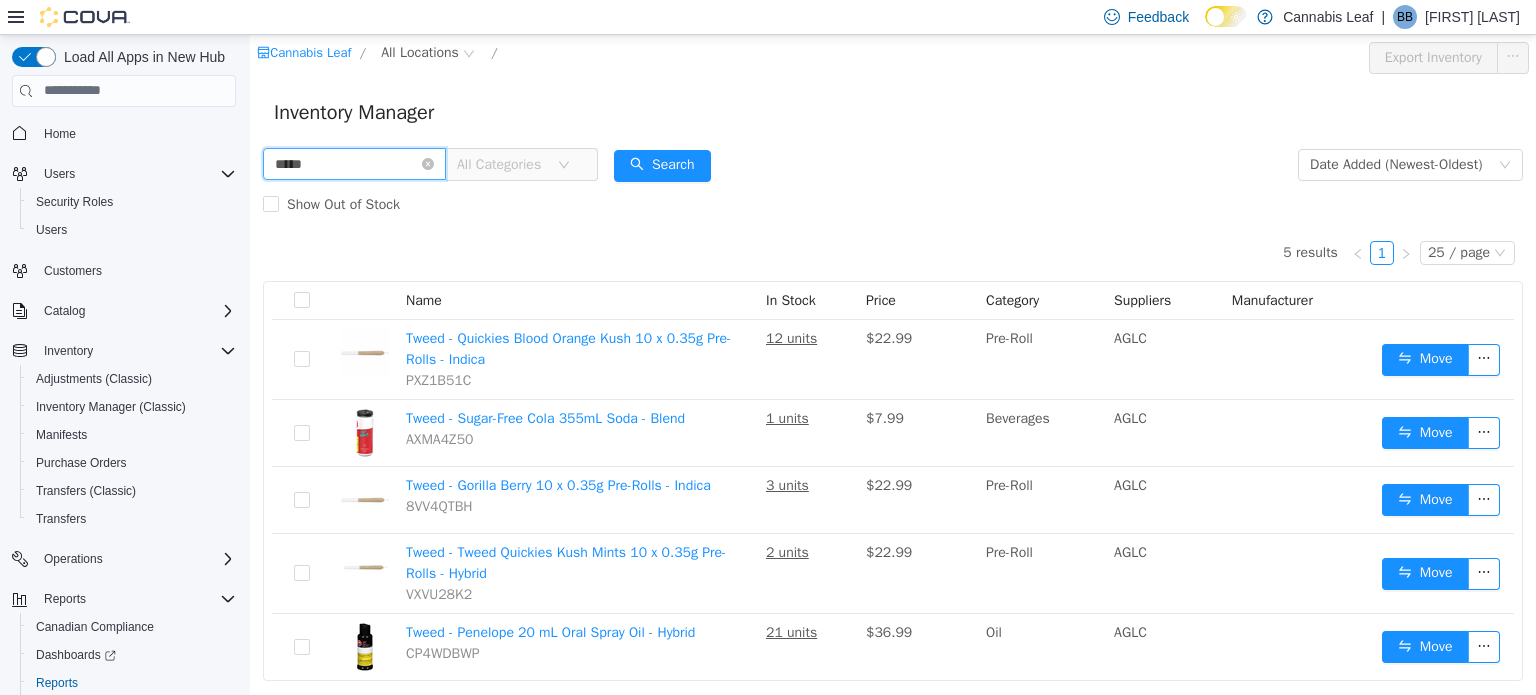 click on "*****" at bounding box center (354, 163) 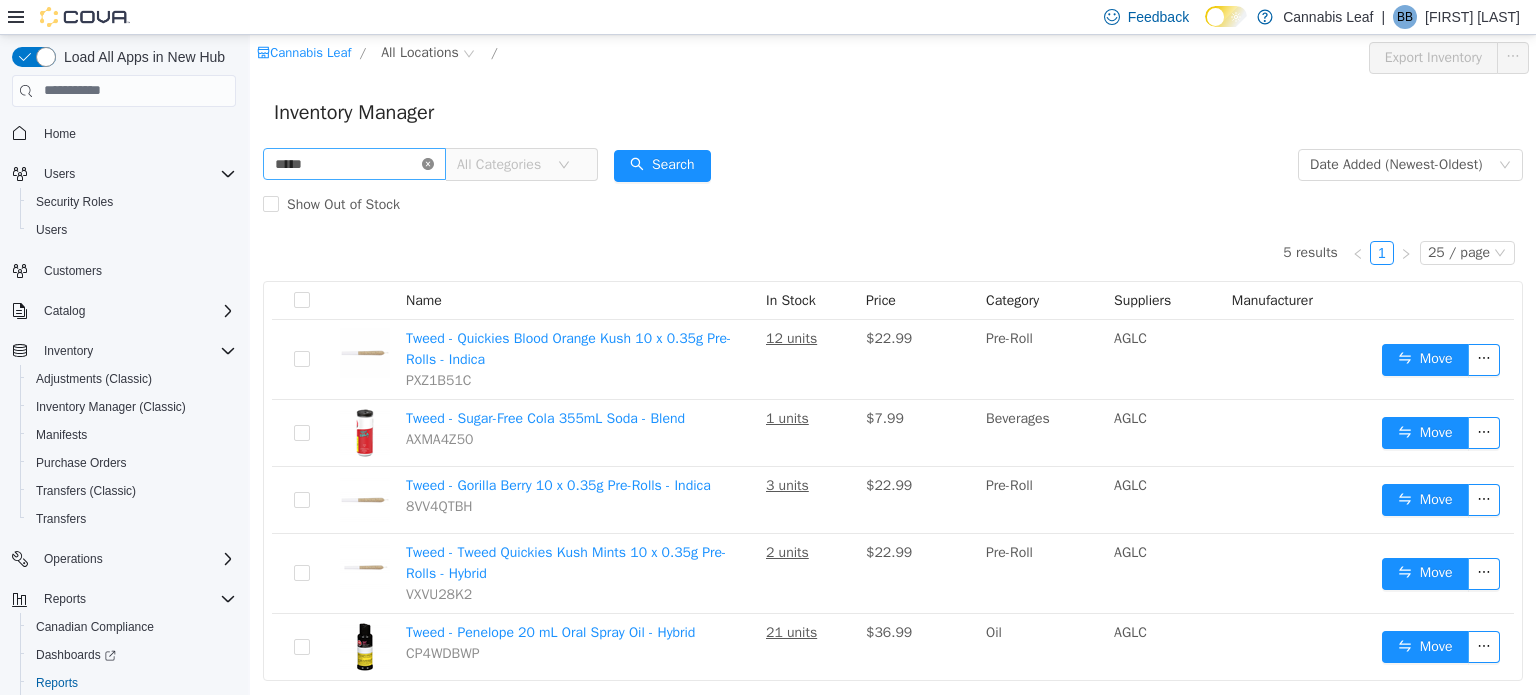click 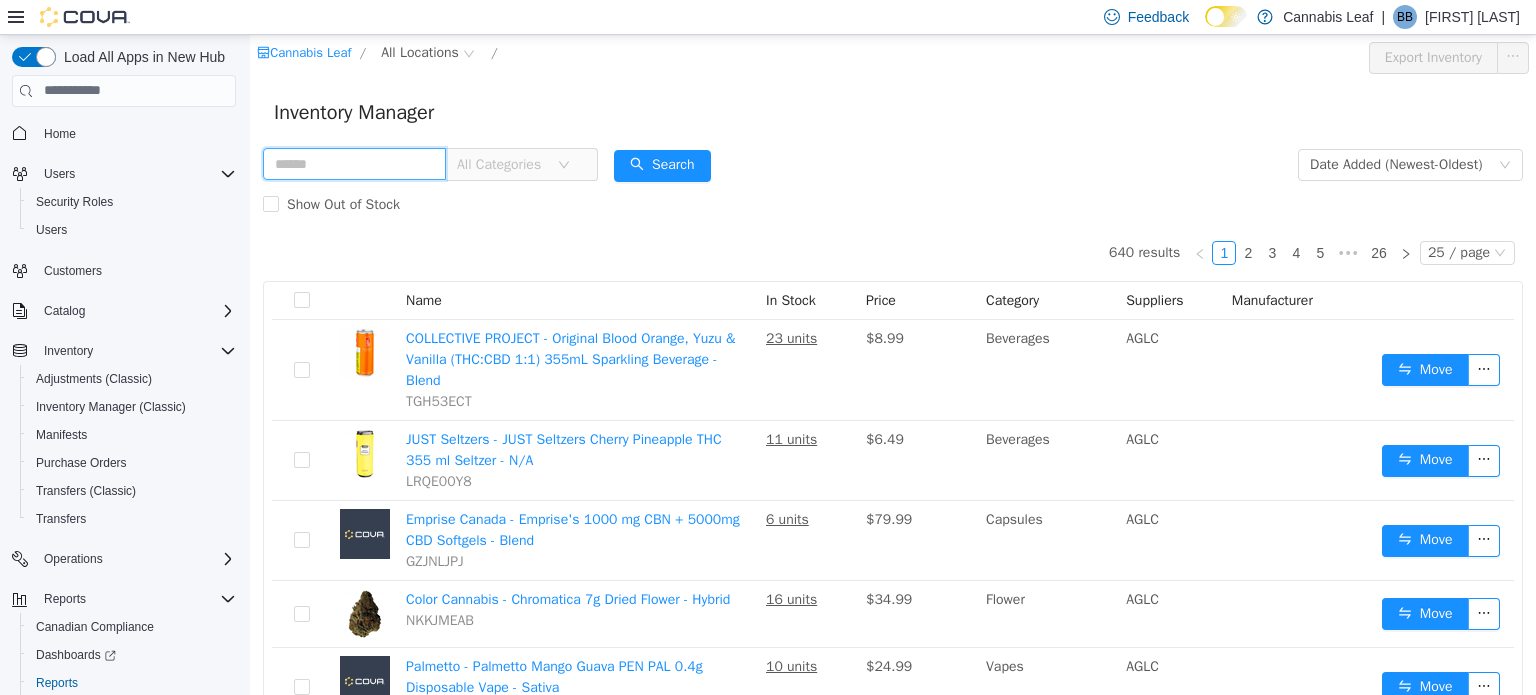 click at bounding box center [354, 163] 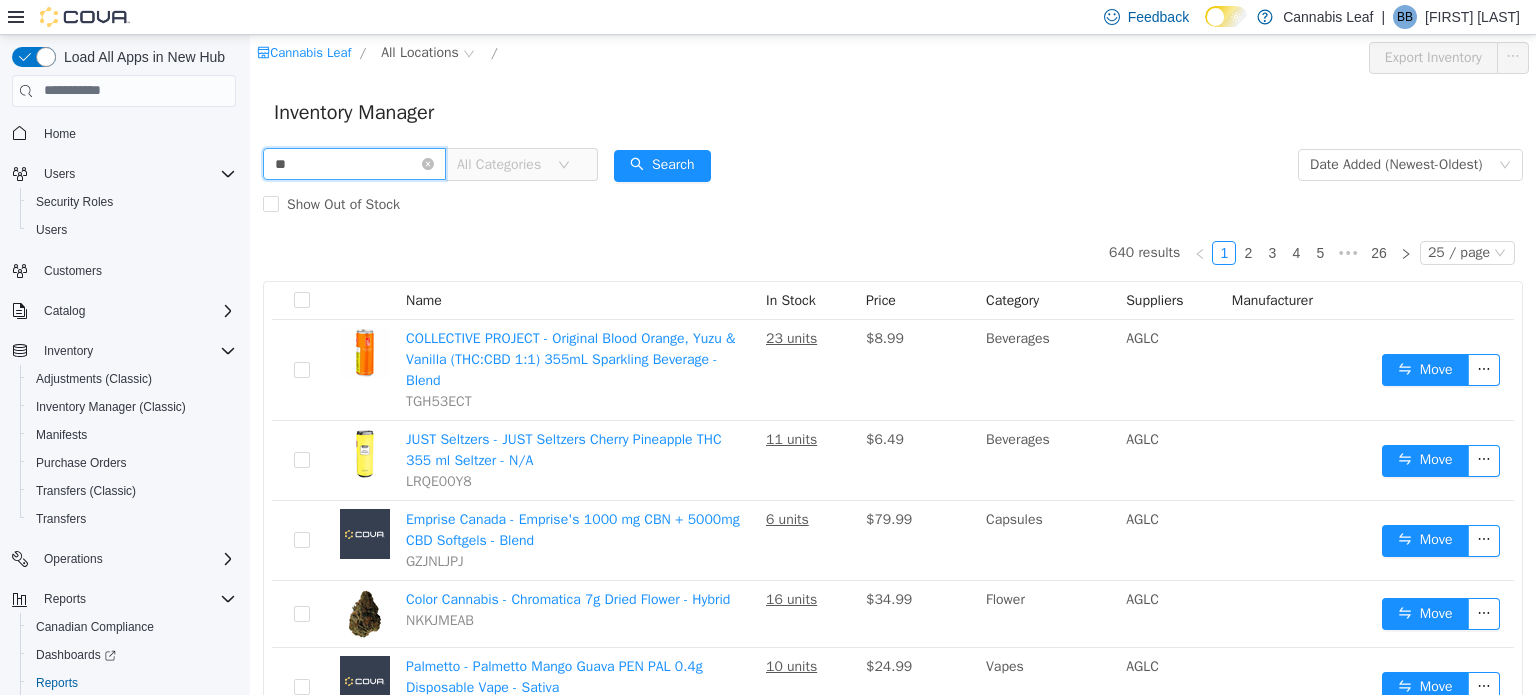 type on "*********" 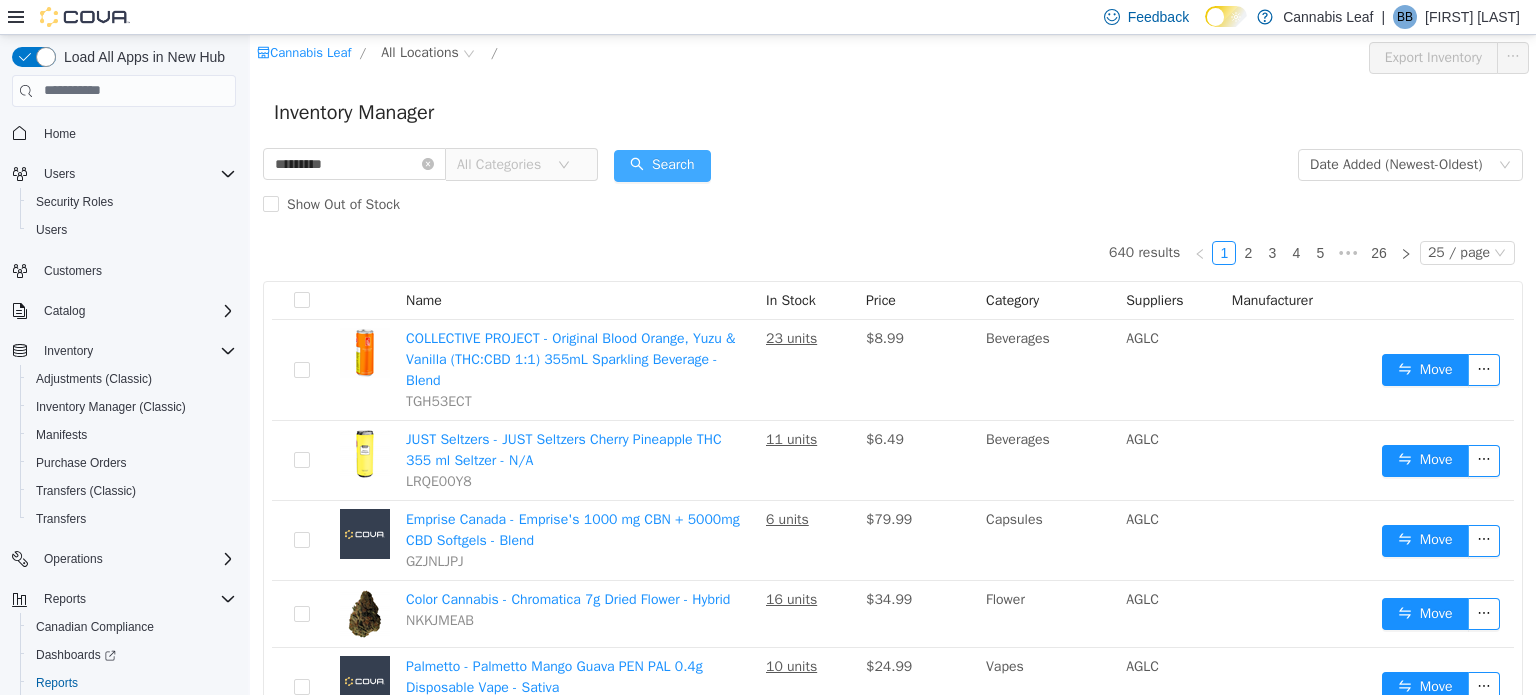 click on "Search" at bounding box center (662, 165) 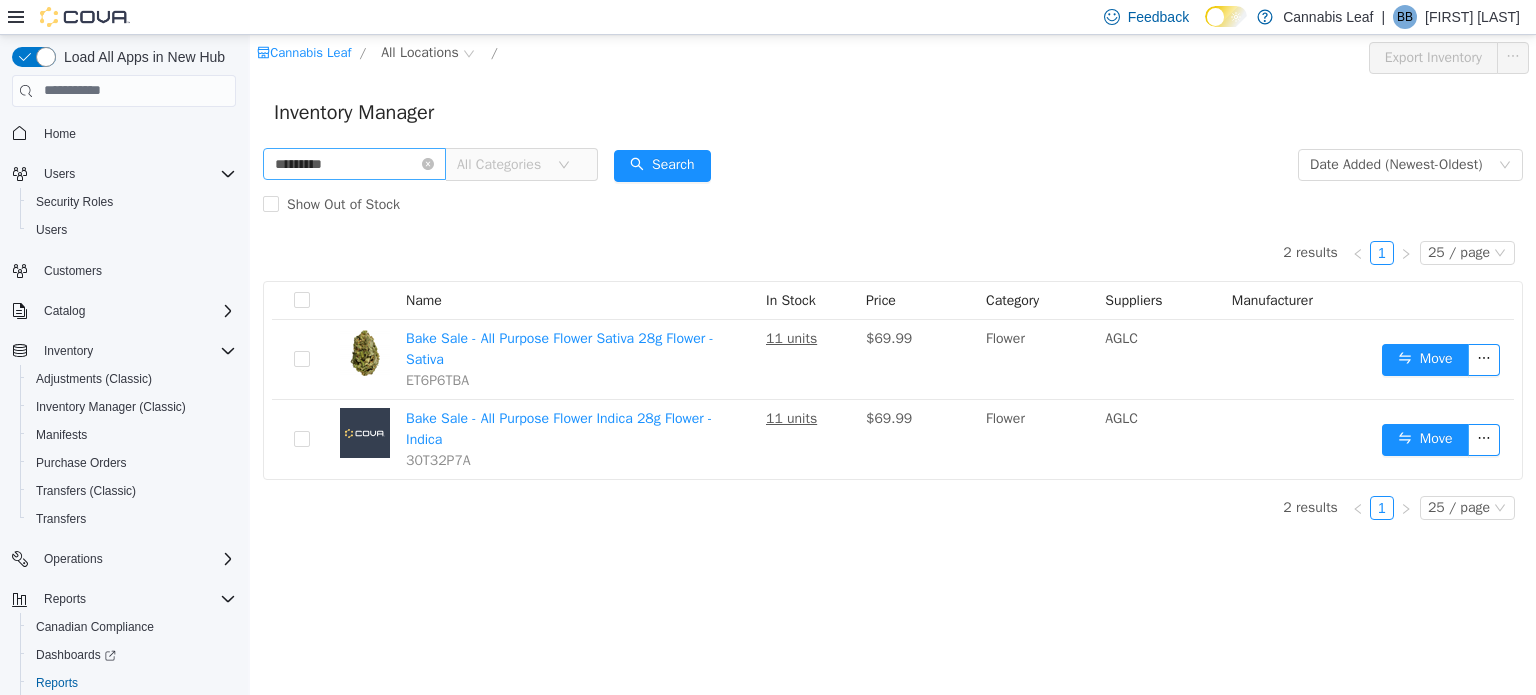 click 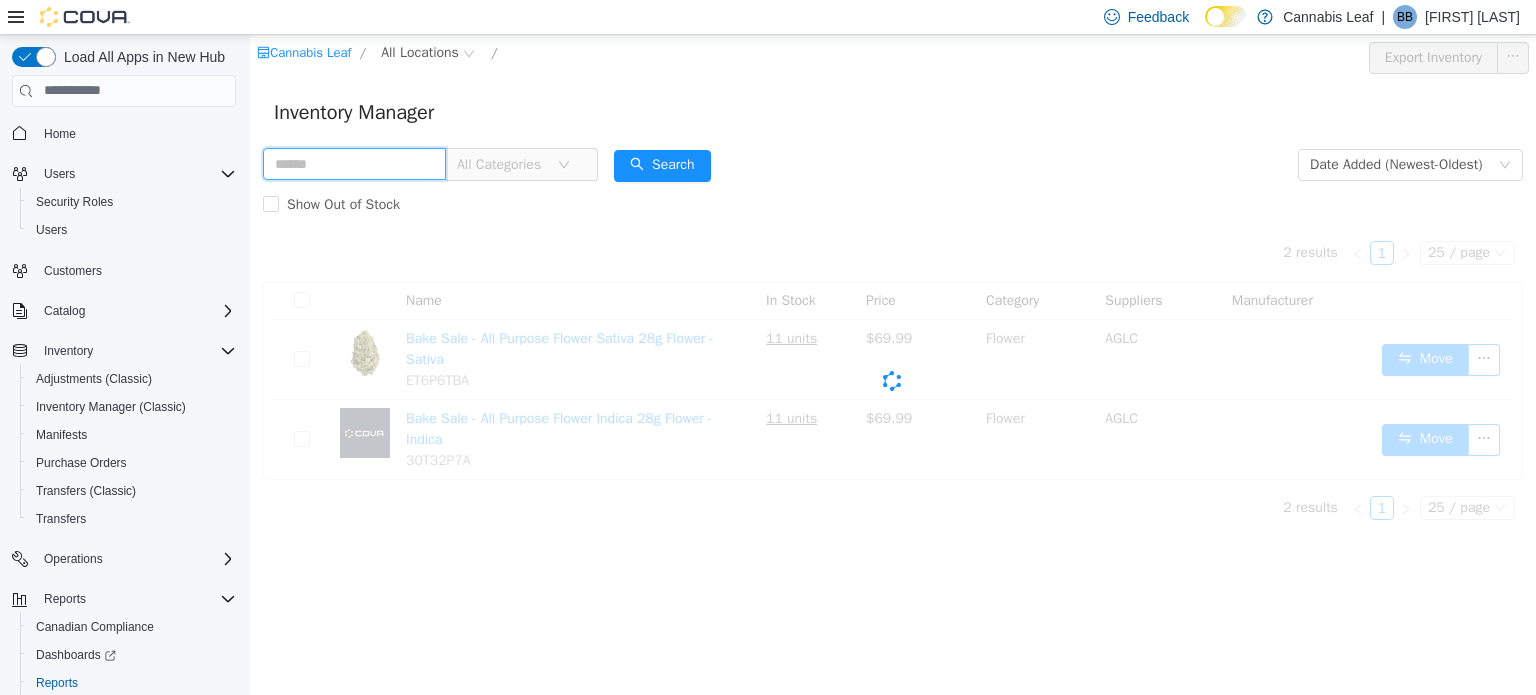 drag, startPoint x: 400, startPoint y: 159, endPoint x: 419, endPoint y: 165, distance: 19.924858 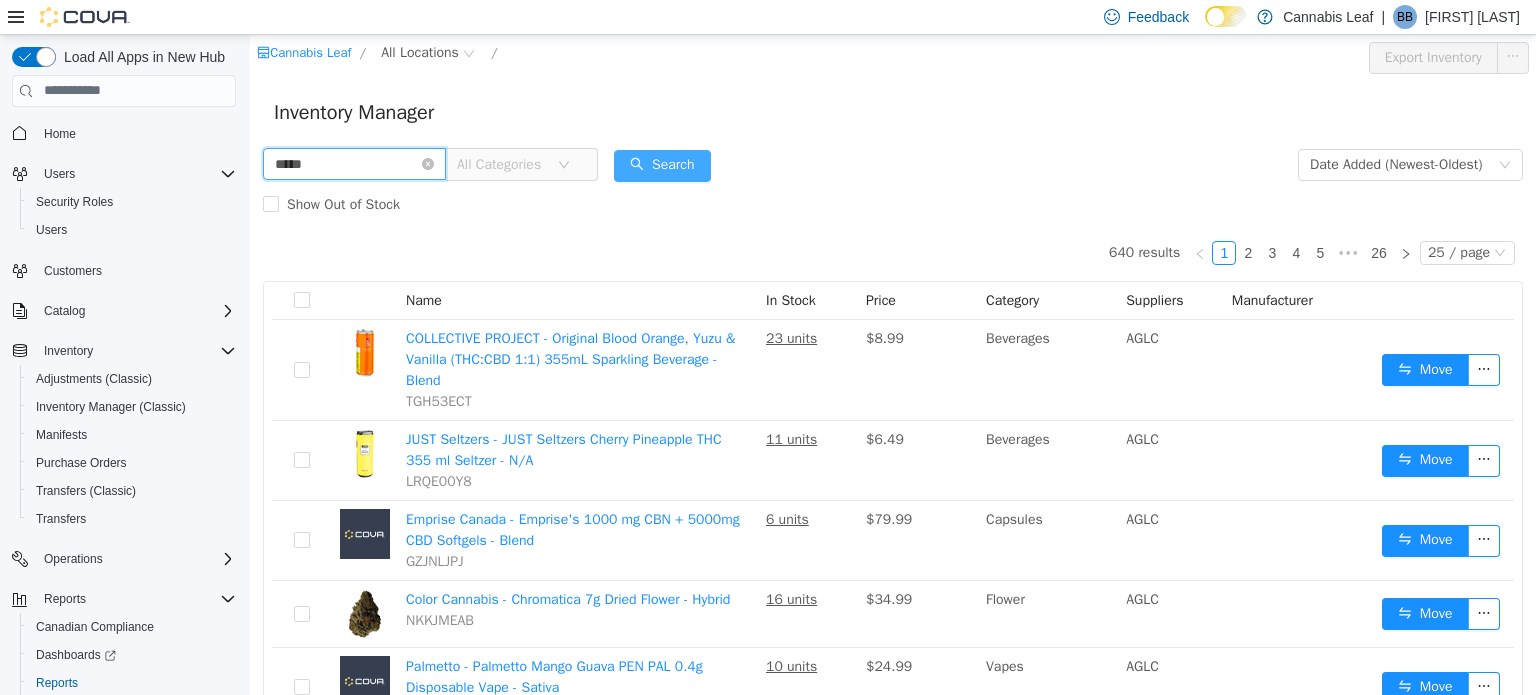 type on "*****" 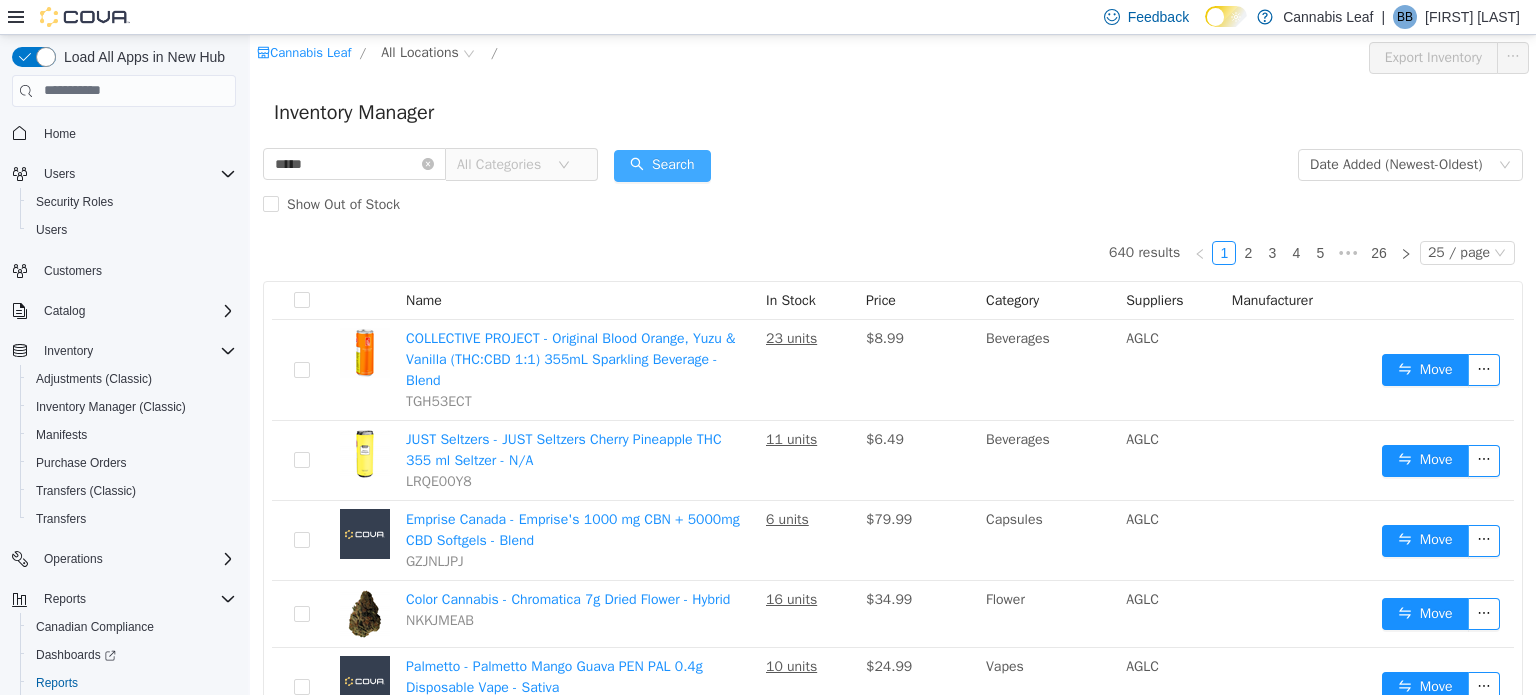 click on "Search" at bounding box center [662, 165] 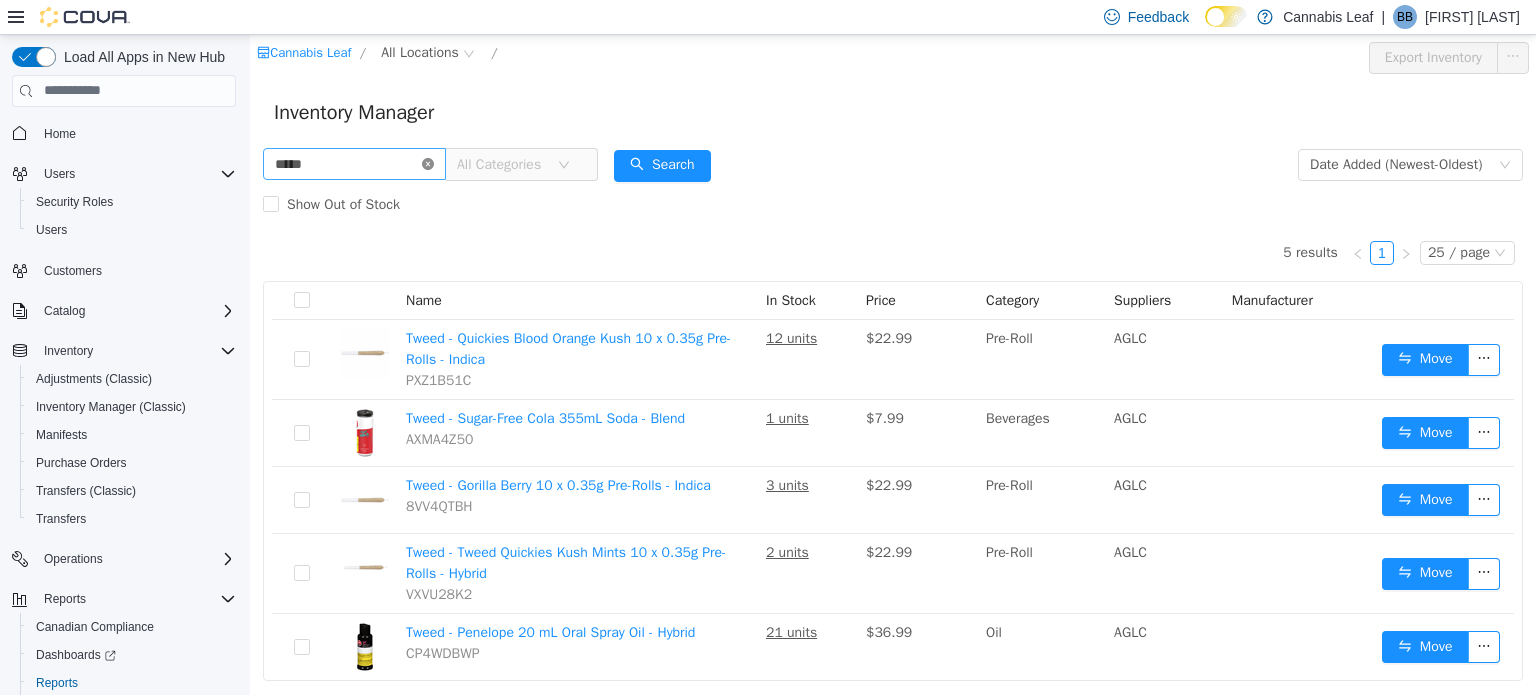 click 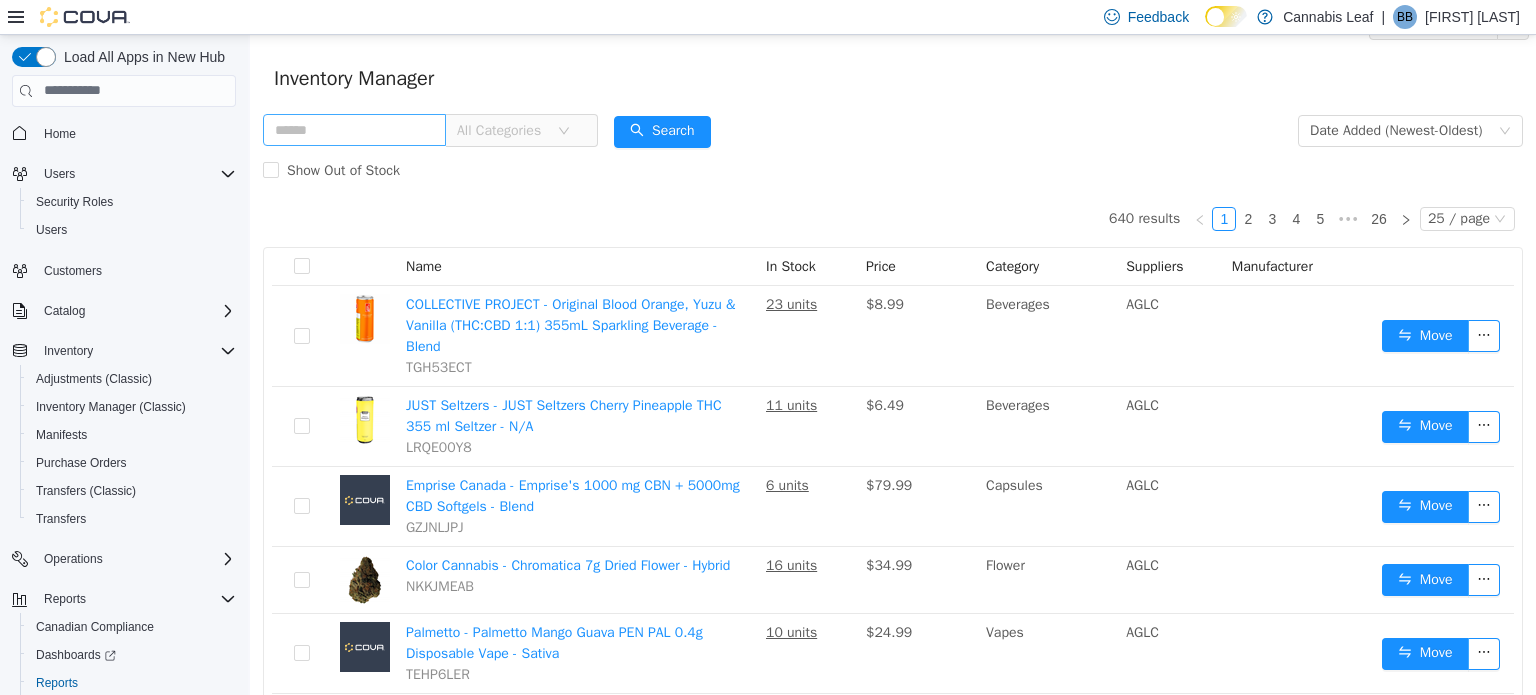 scroll, scrollTop: 0, scrollLeft: 0, axis: both 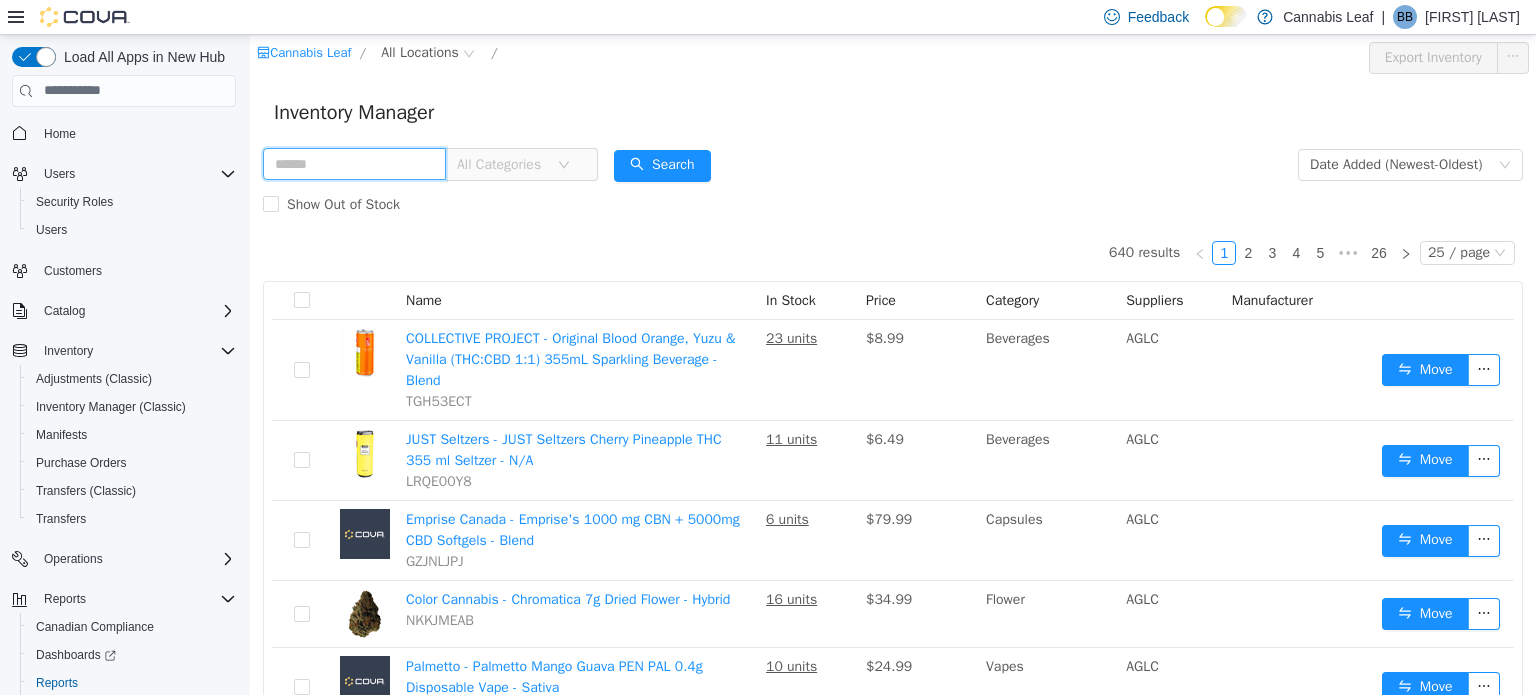 click at bounding box center (354, 163) 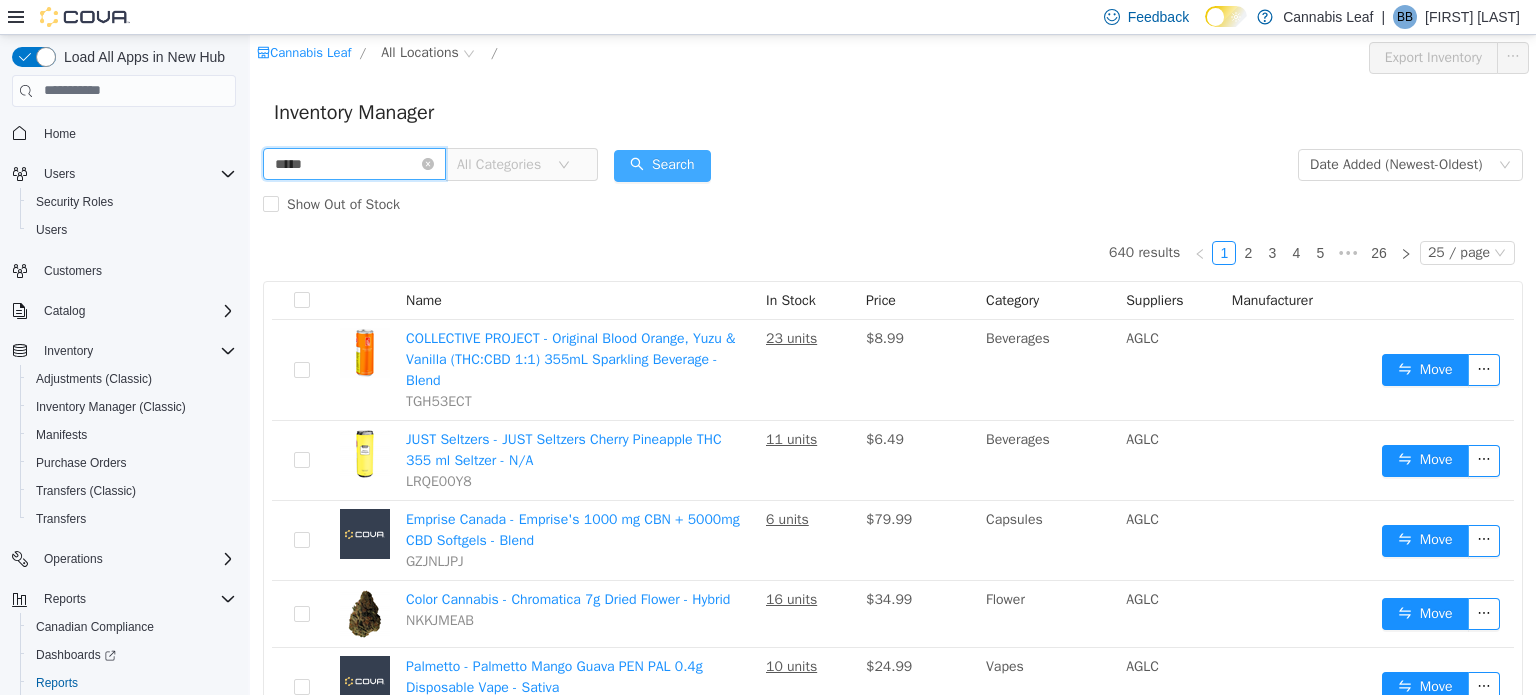 type on "*****" 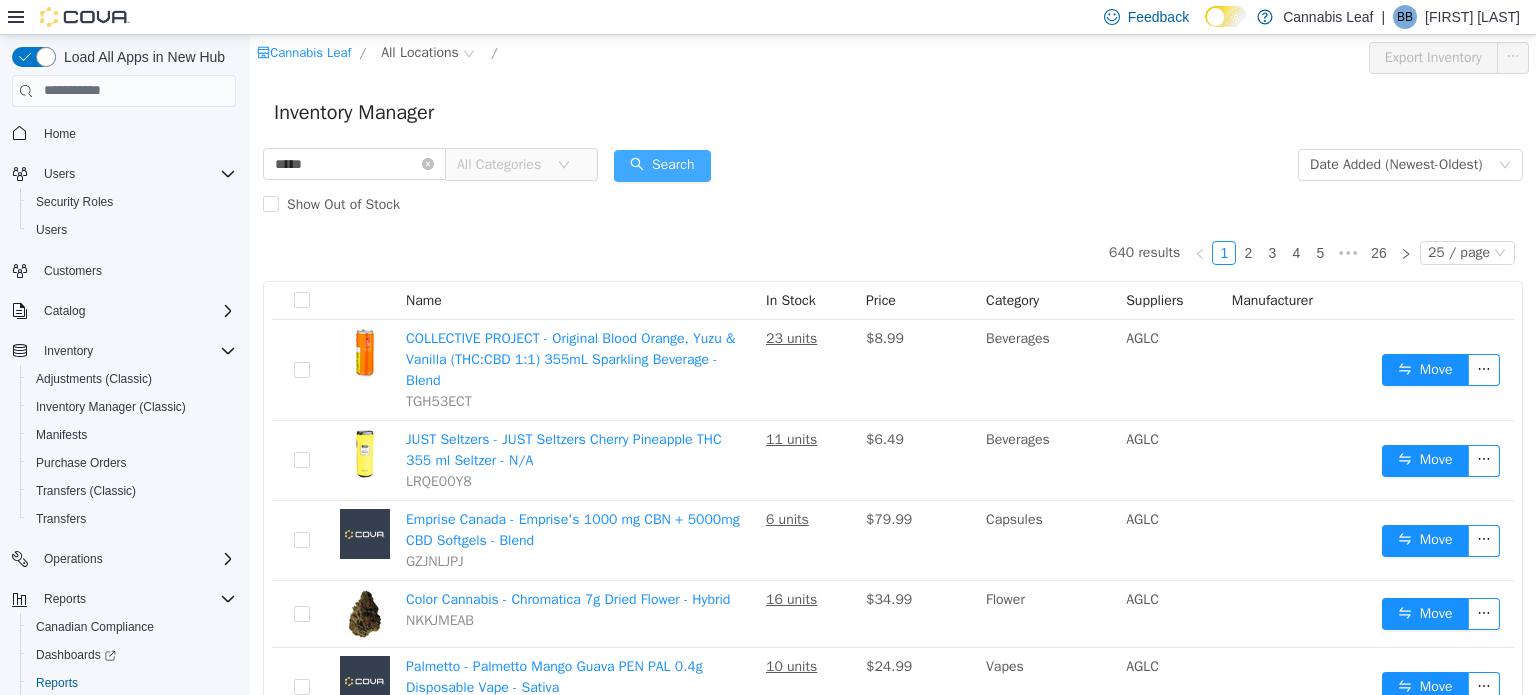 click on "Search" at bounding box center (662, 165) 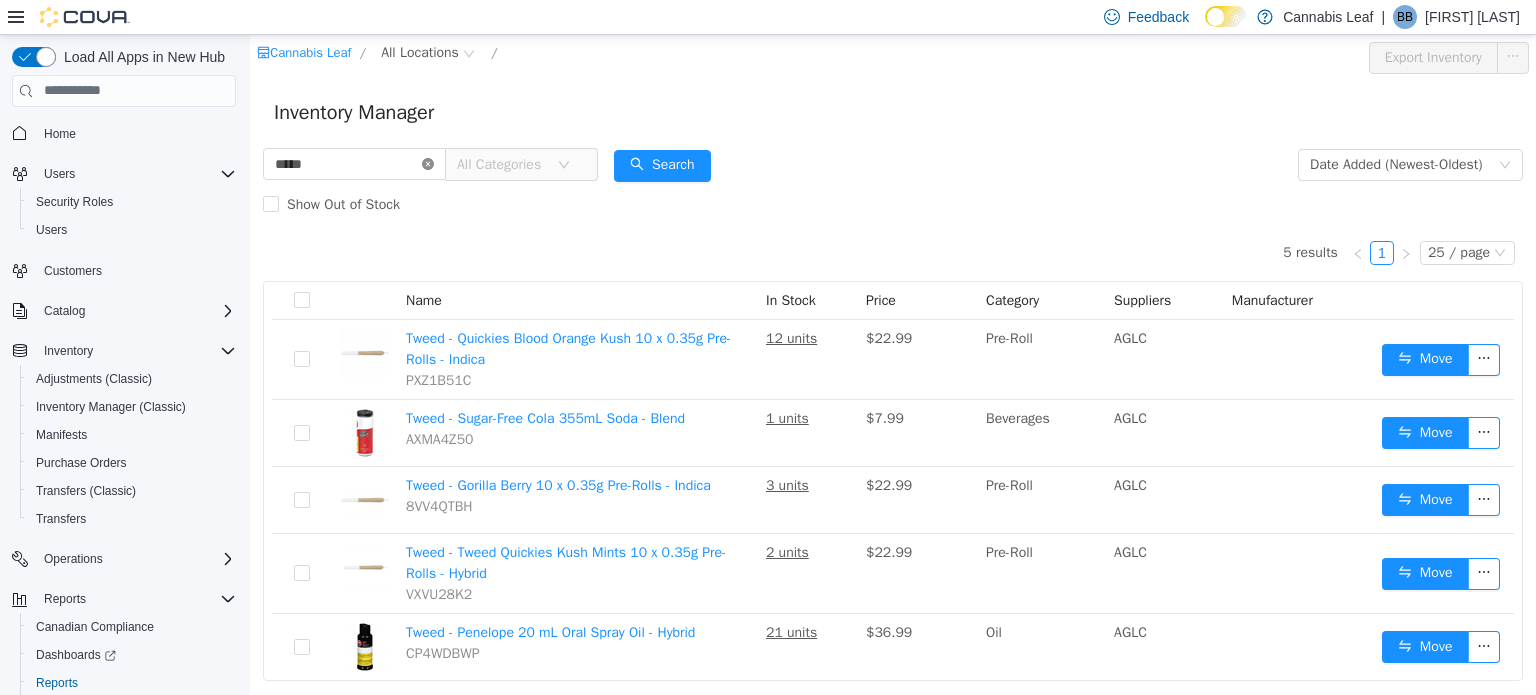 click 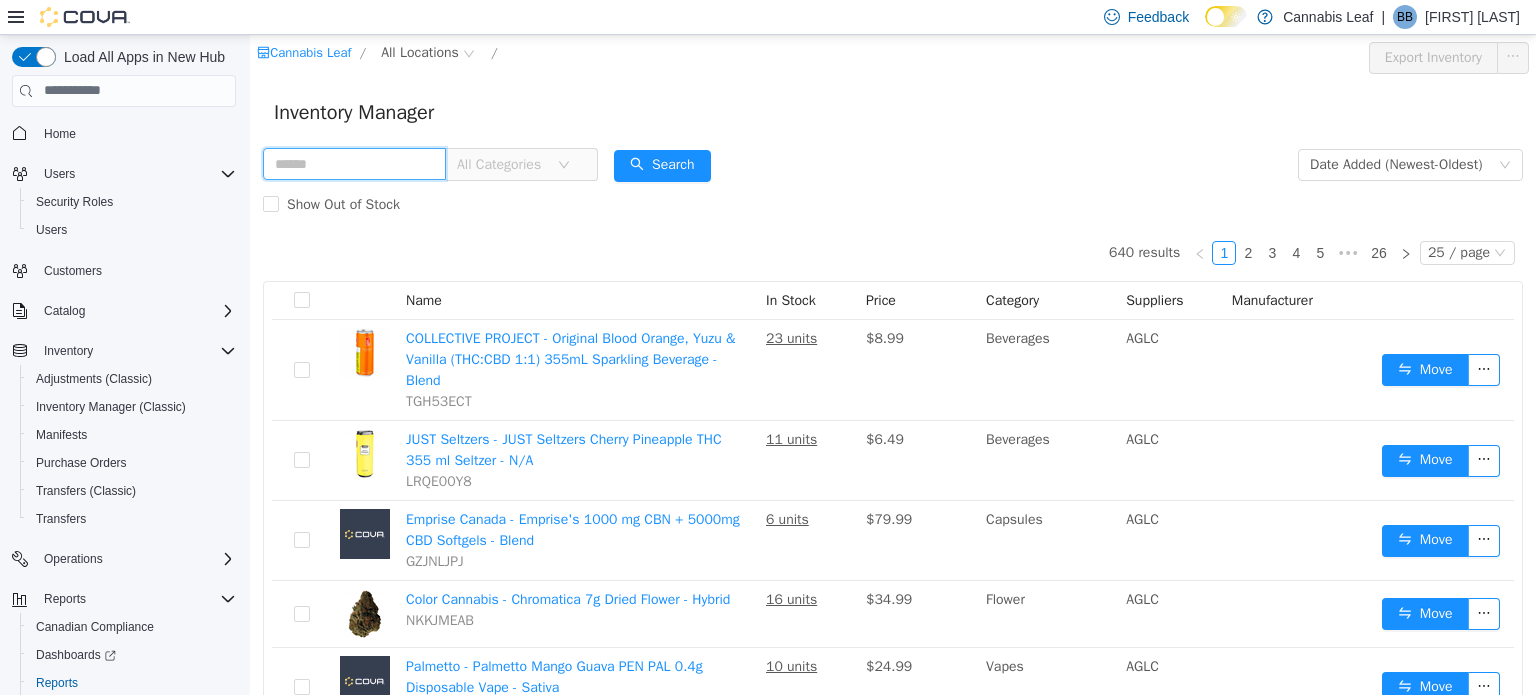 click at bounding box center (354, 163) 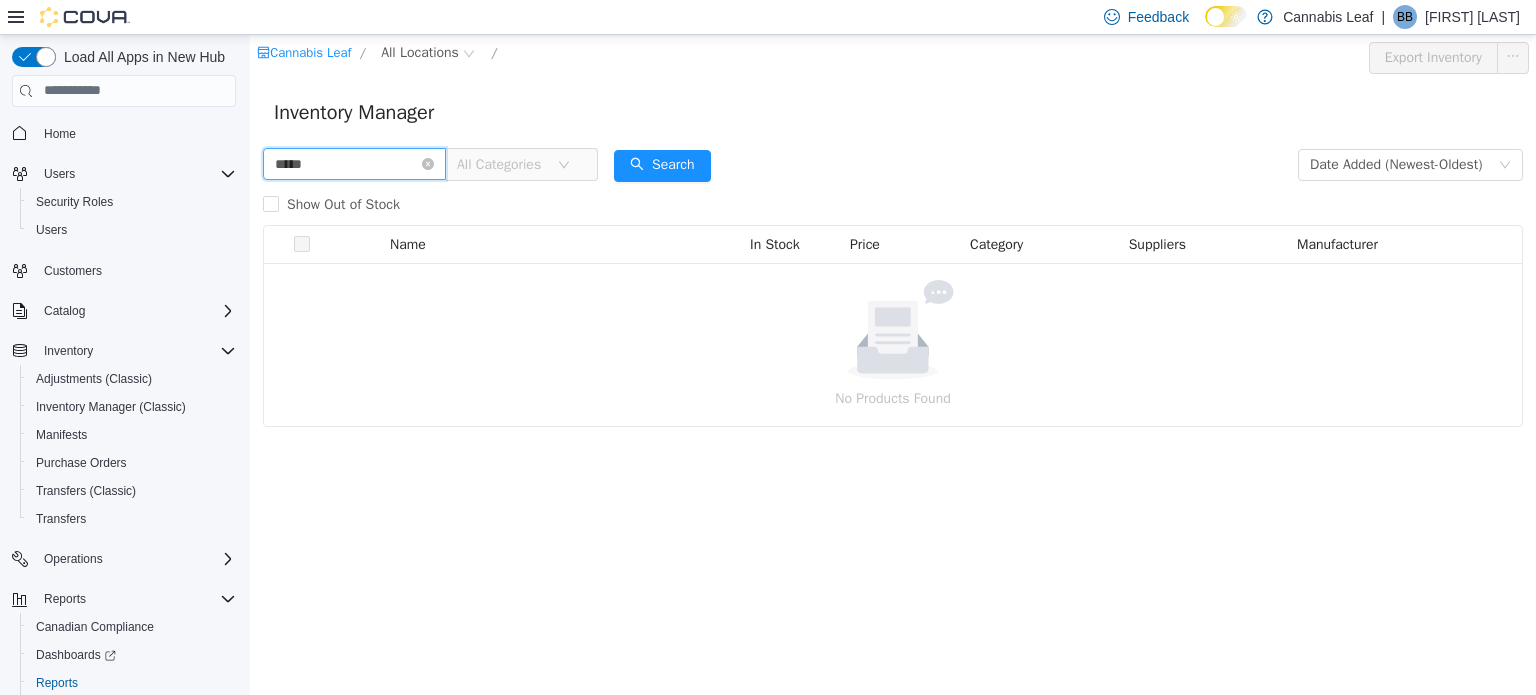 drag, startPoint x: 304, startPoint y: 162, endPoint x: 144, endPoint y: 153, distance: 160.25293 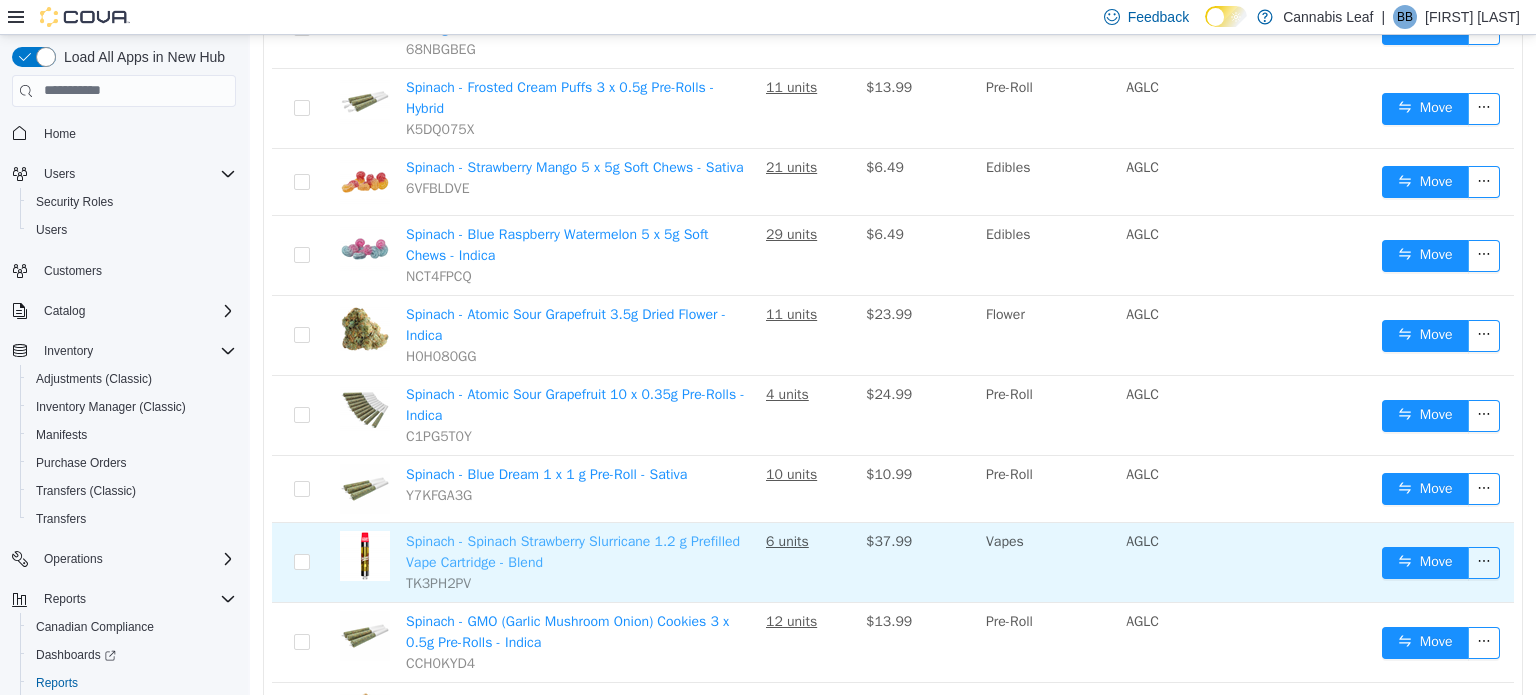 scroll, scrollTop: 700, scrollLeft: 0, axis: vertical 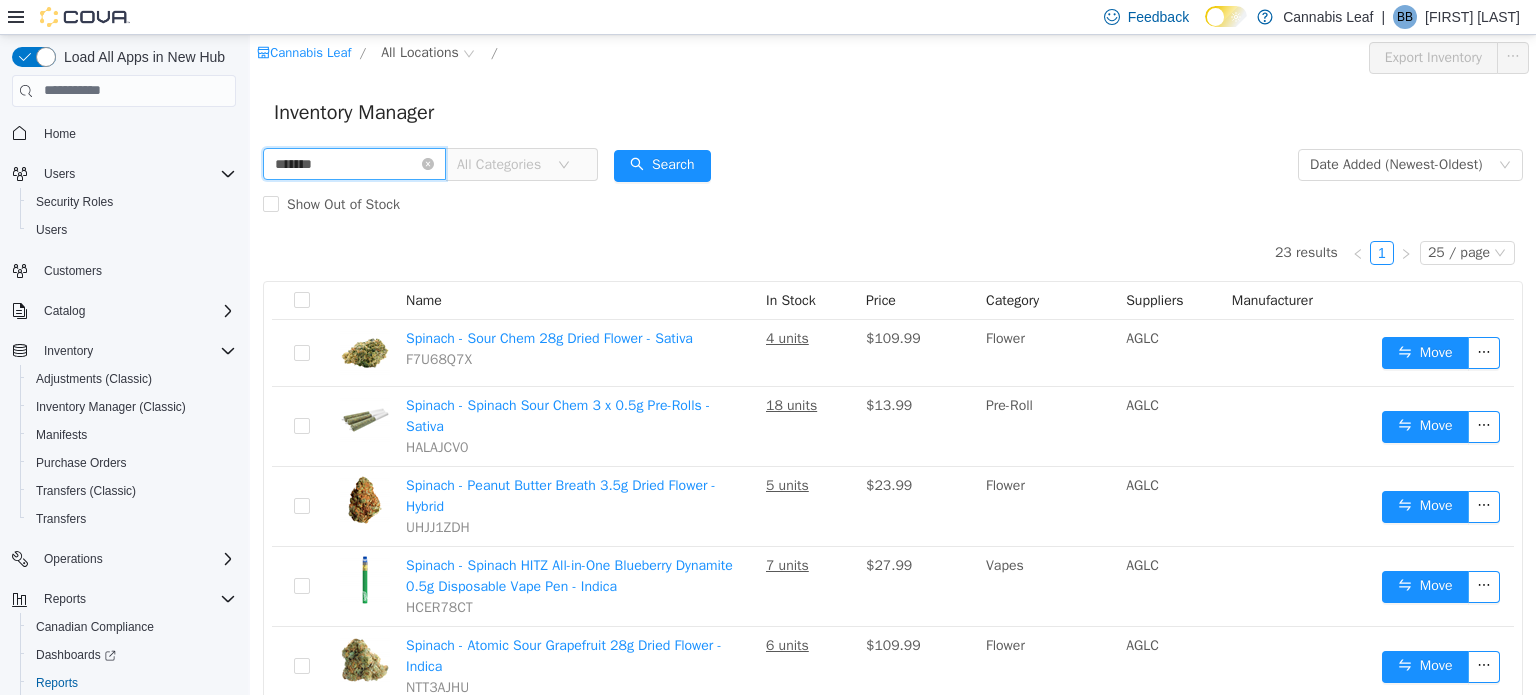 drag, startPoint x: 381, startPoint y: 173, endPoint x: 104, endPoint y: 105, distance: 285.2245 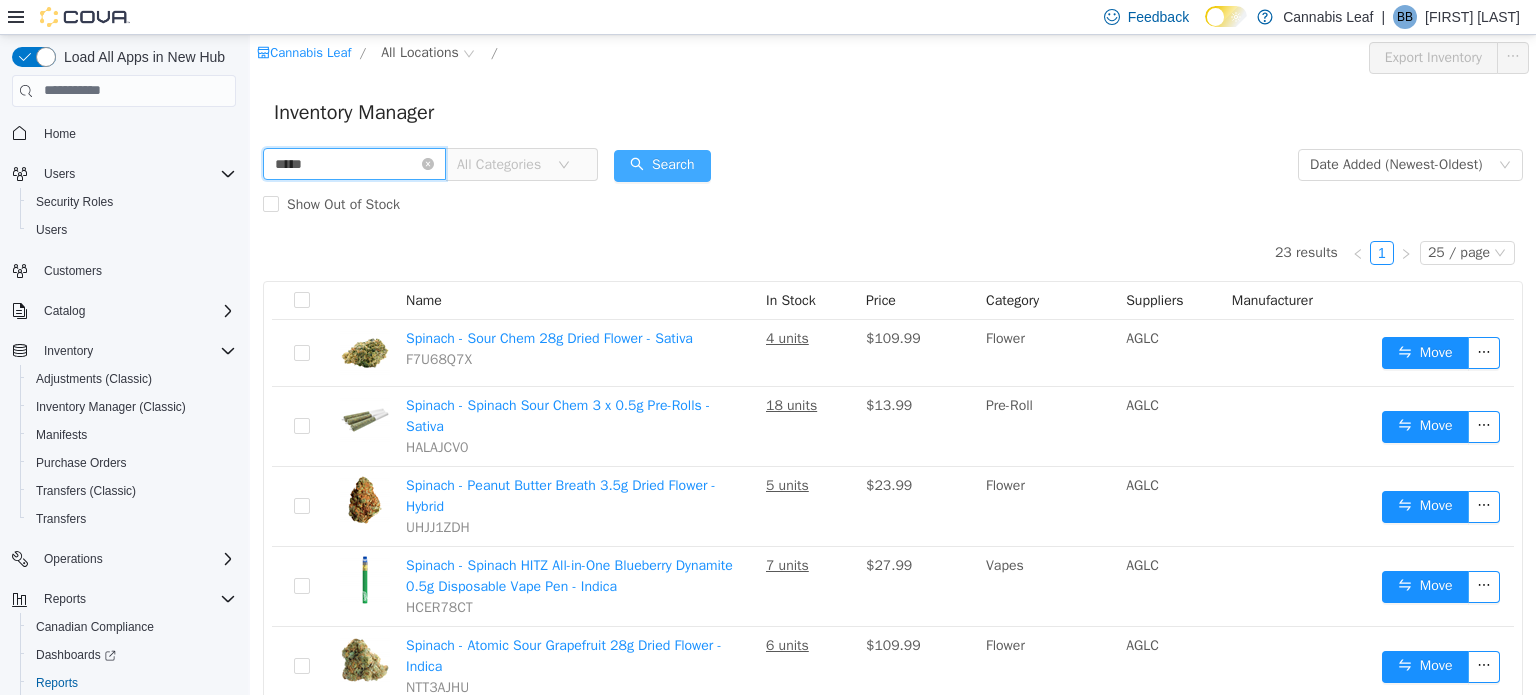 type on "*****" 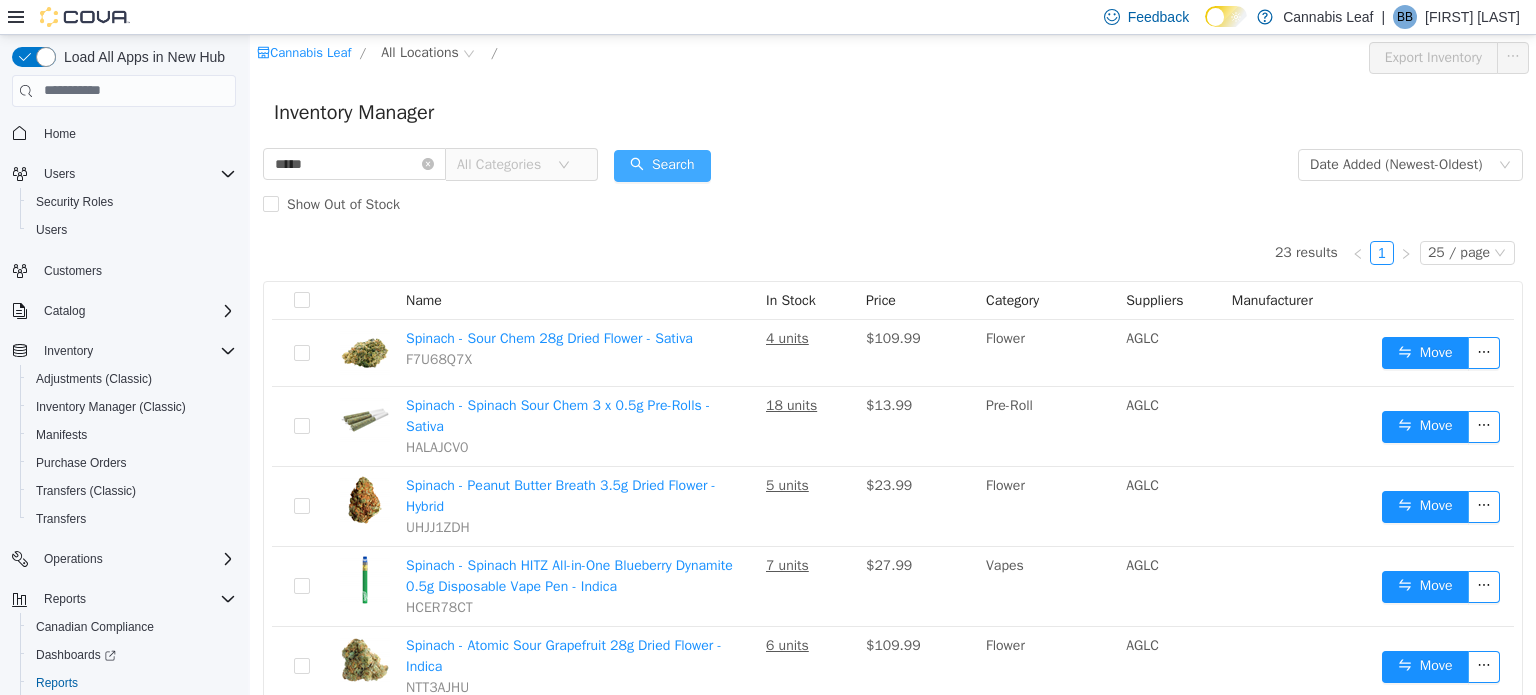 click on "Search" at bounding box center [662, 165] 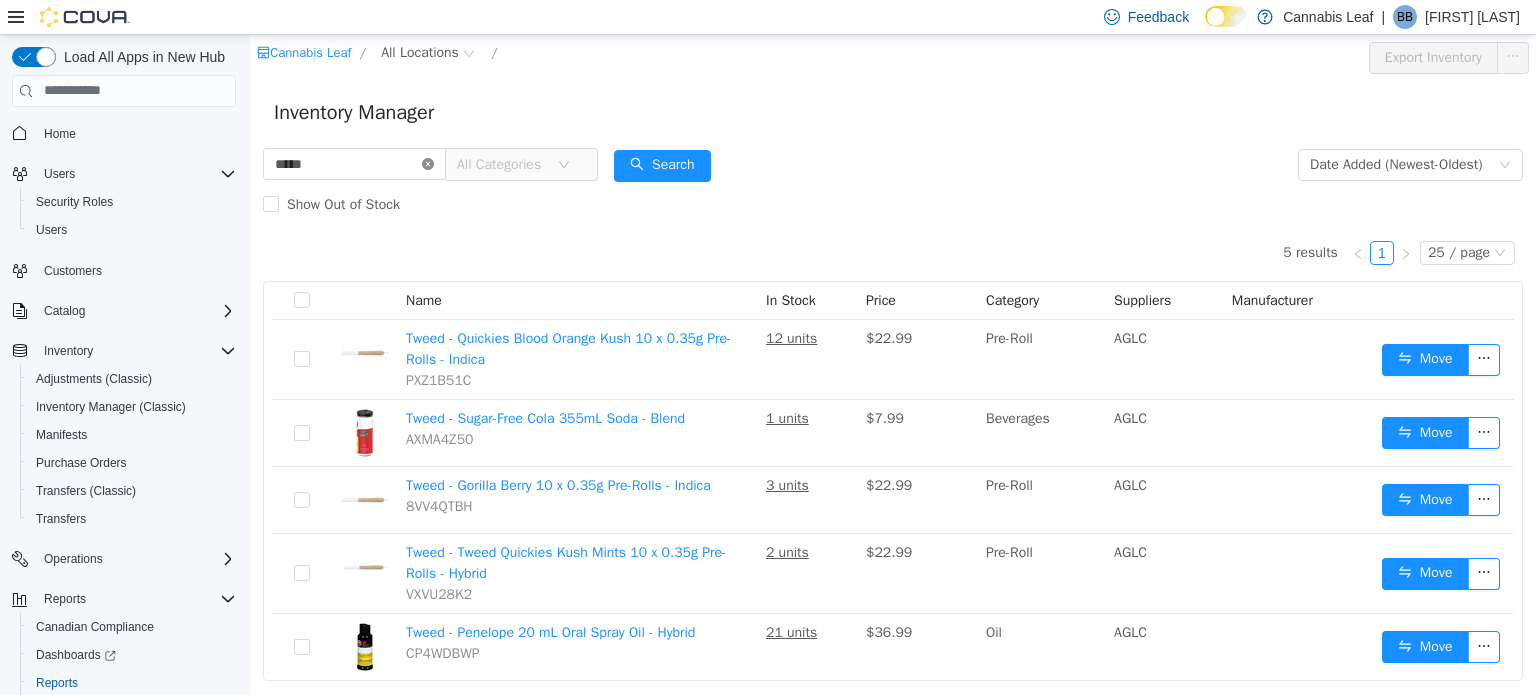 click 